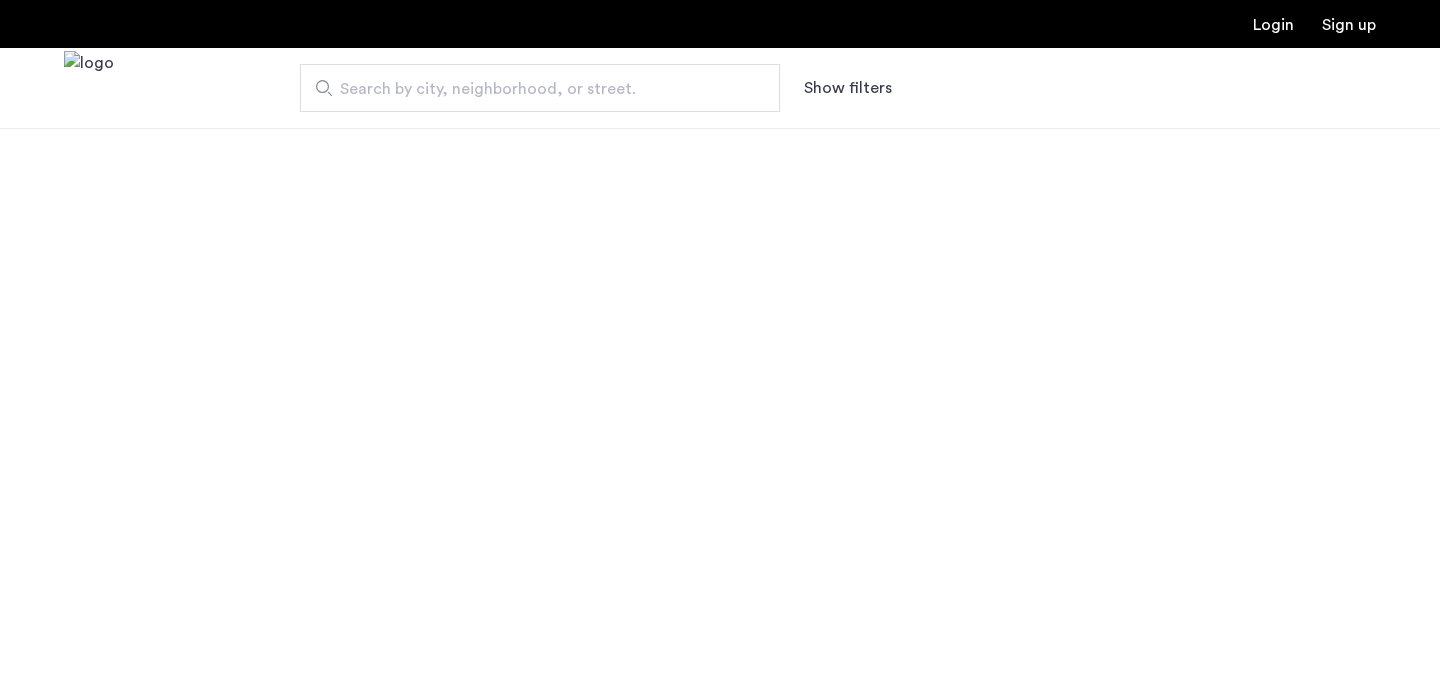 scroll, scrollTop: 0, scrollLeft: 0, axis: both 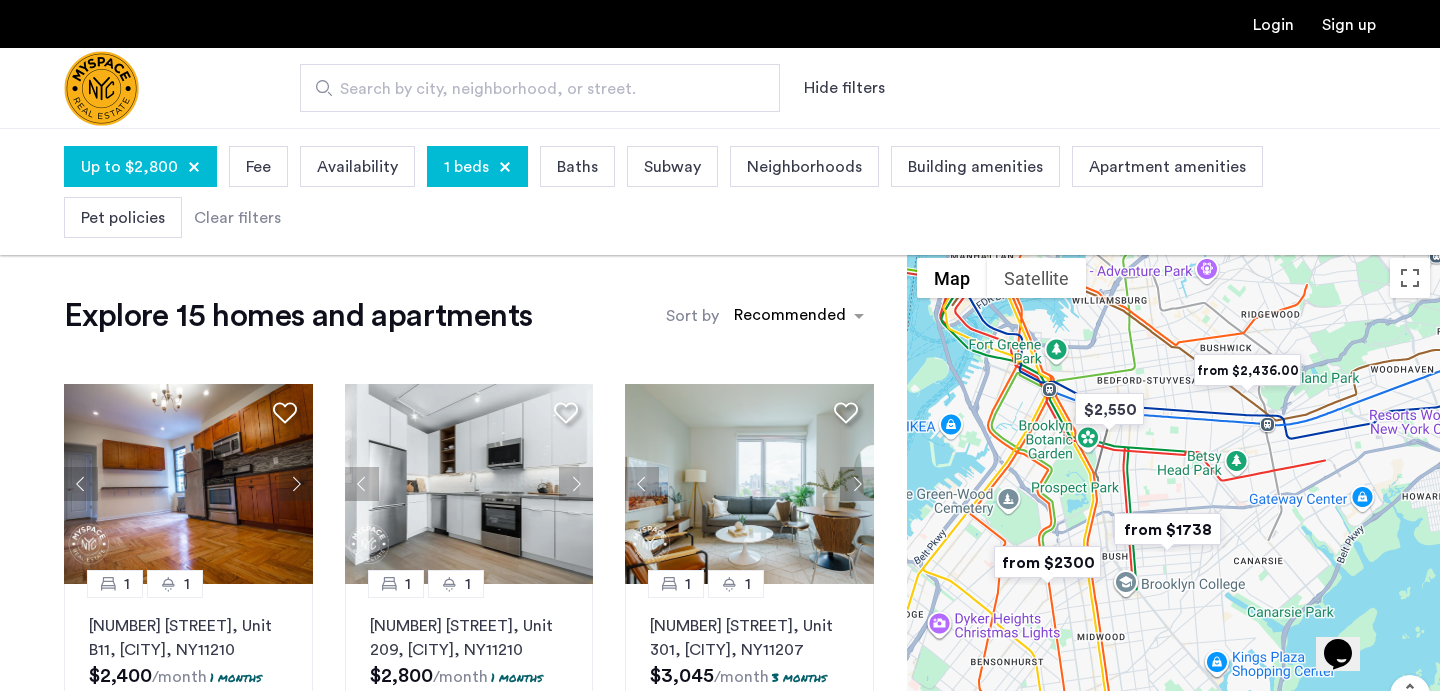 drag, startPoint x: 1149, startPoint y: 378, endPoint x: 1153, endPoint y: 348, distance: 30.265491 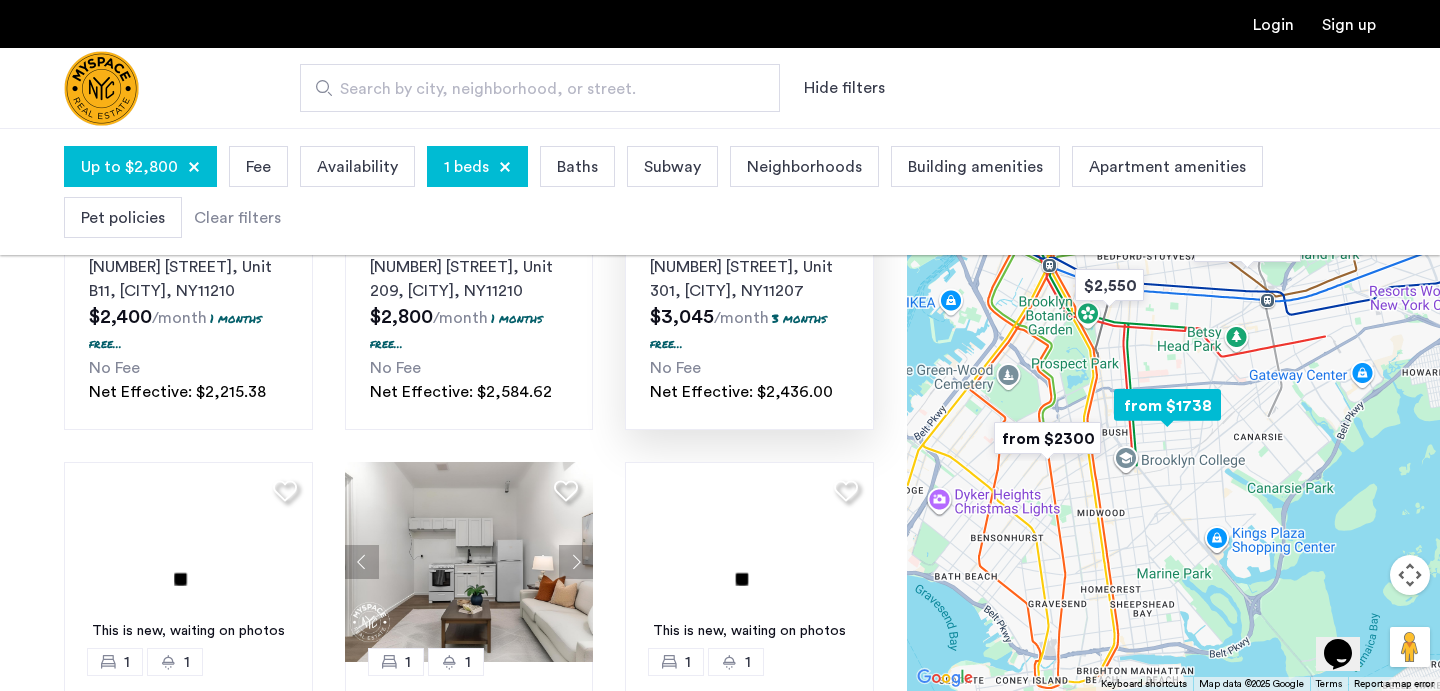 scroll, scrollTop: 589, scrollLeft: 0, axis: vertical 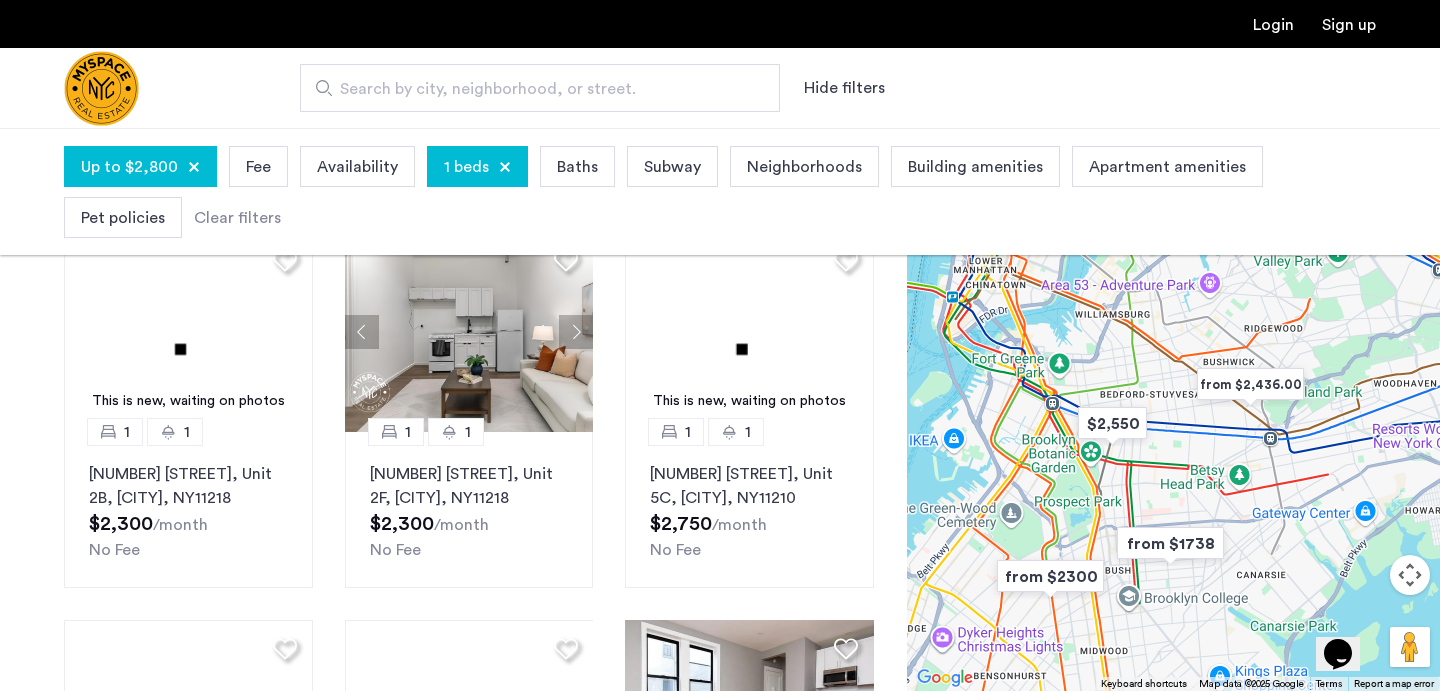 drag, startPoint x: 1163, startPoint y: 518, endPoint x: 1163, endPoint y: 657, distance: 139 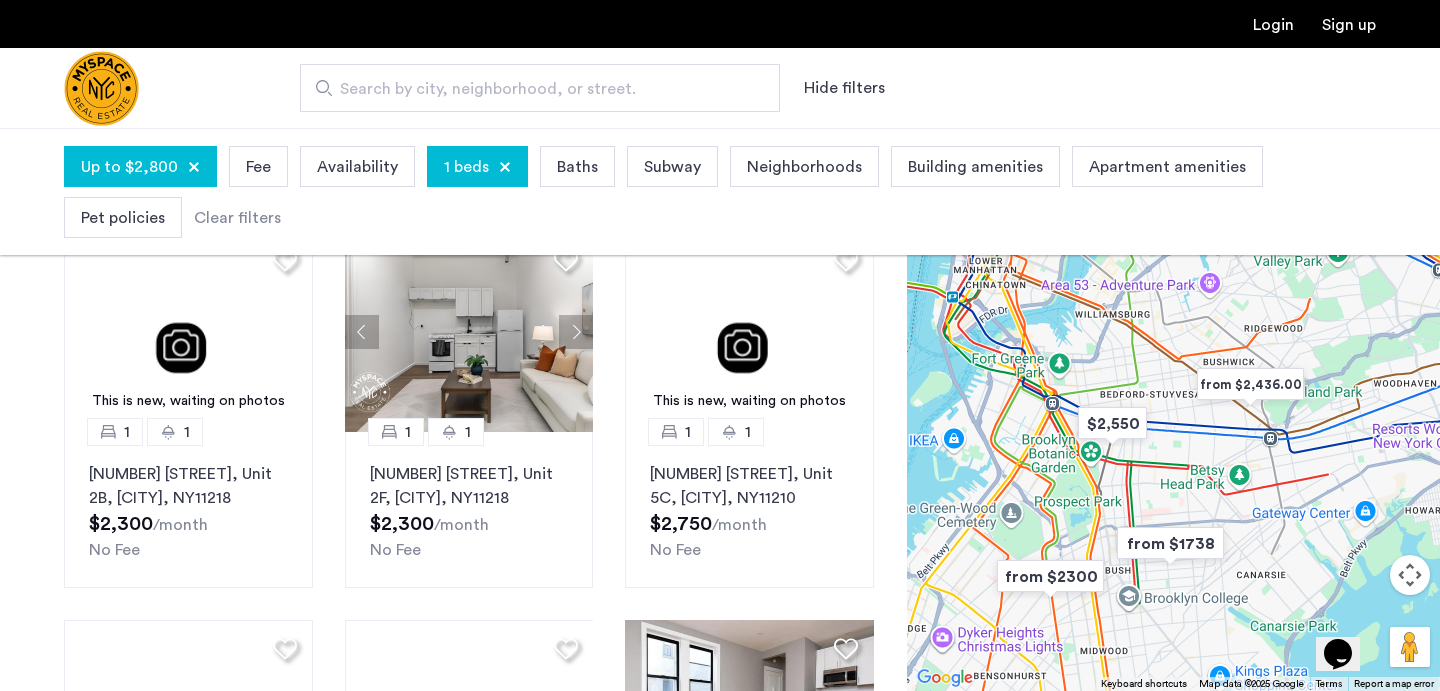 click at bounding box center [1173, 409] 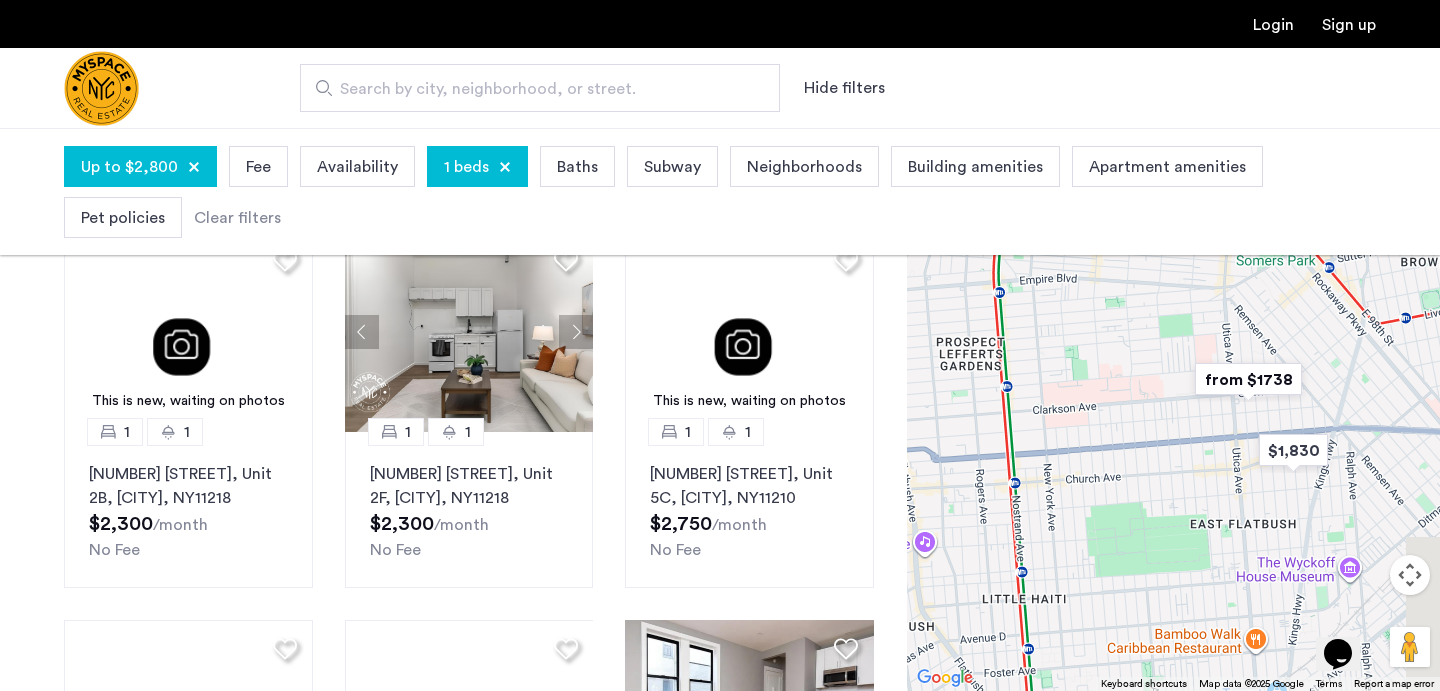drag, startPoint x: 1139, startPoint y: 600, endPoint x: 1205, endPoint y: 199, distance: 406.39514 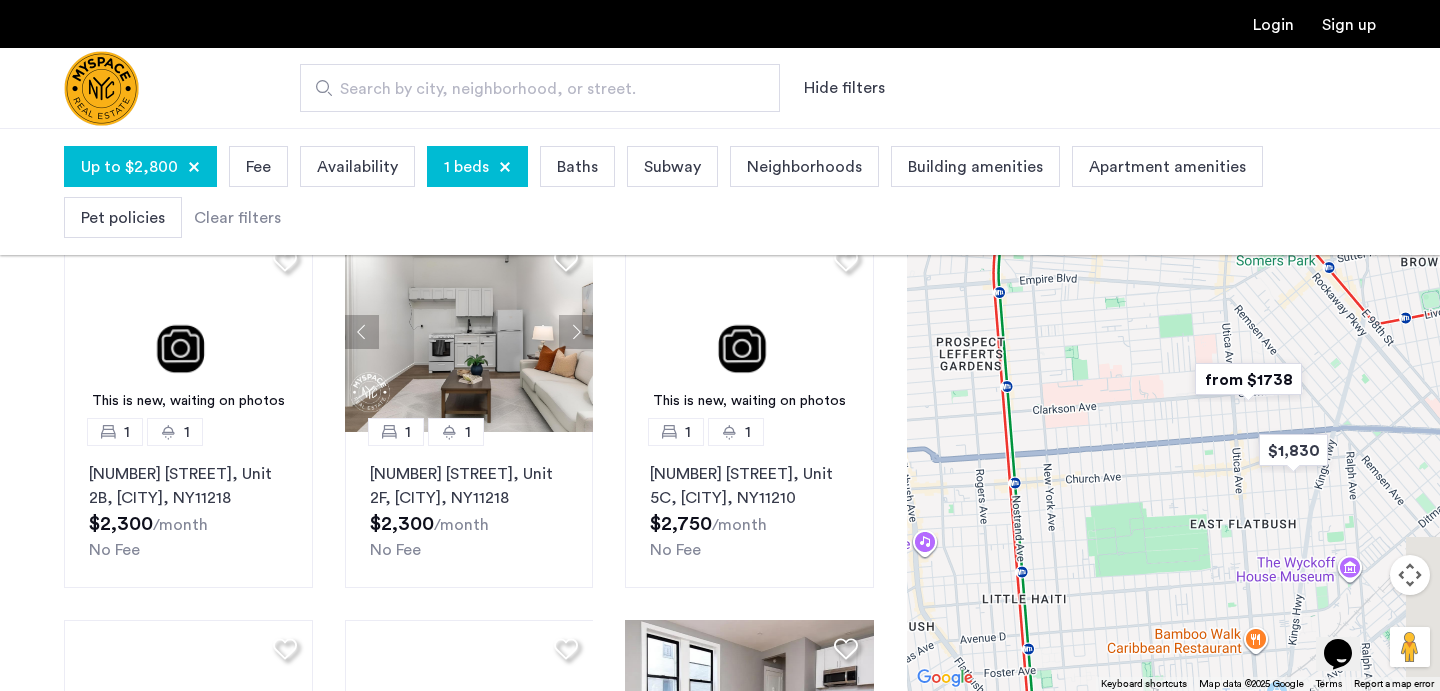 click on "Login Sign up Search by city, neighborhood, or street.  Hide filters  Up to $2,800 Fee  Availability   1 beds  Baths Subway Neighborhoods Building amenities Apartment amenities Pet policies Clear filters  Explore 15 homes and apartments  Sort by Recommended 1 1 1155 E 35th St, Unit B11, Brooklyn , NY  11210  $2,400  /month  1 months free...  No Fee Net Effective: $2,215.38 1 1 1457 Flatbush Avenue, Unit 209, Brooklyn , NY  11210  $2,800  /month  1 months free...  No Fee Net Effective: $2,584.62 1 1 2840 Atlantic Avenue, Unit 301, Brooklyn , NY  11207  $3,045  /month  3 months free...  No Fee Net Effective: $2,436.00 This is new, waiting on photos 1 1 824 McDonald Avenue, Unit 2B, Brooklyn , NY  11218  $2,300  /month No Fee 1 1 824 McDonald Avenue, Unit 2F, Brooklyn , NY  11218  $2,300  /month No Fee This is new, waiting on photos 1 1 1629 Brooklyn Avenue, Unit 5C, Brooklyn , NY  11210  $2,750  /month No Fee This is new, waiting on photos 1 1 92 East 53rd Street, Unit 3H, Brooklyn , NY  11203  $2,450 1" at bounding box center (720, 629) 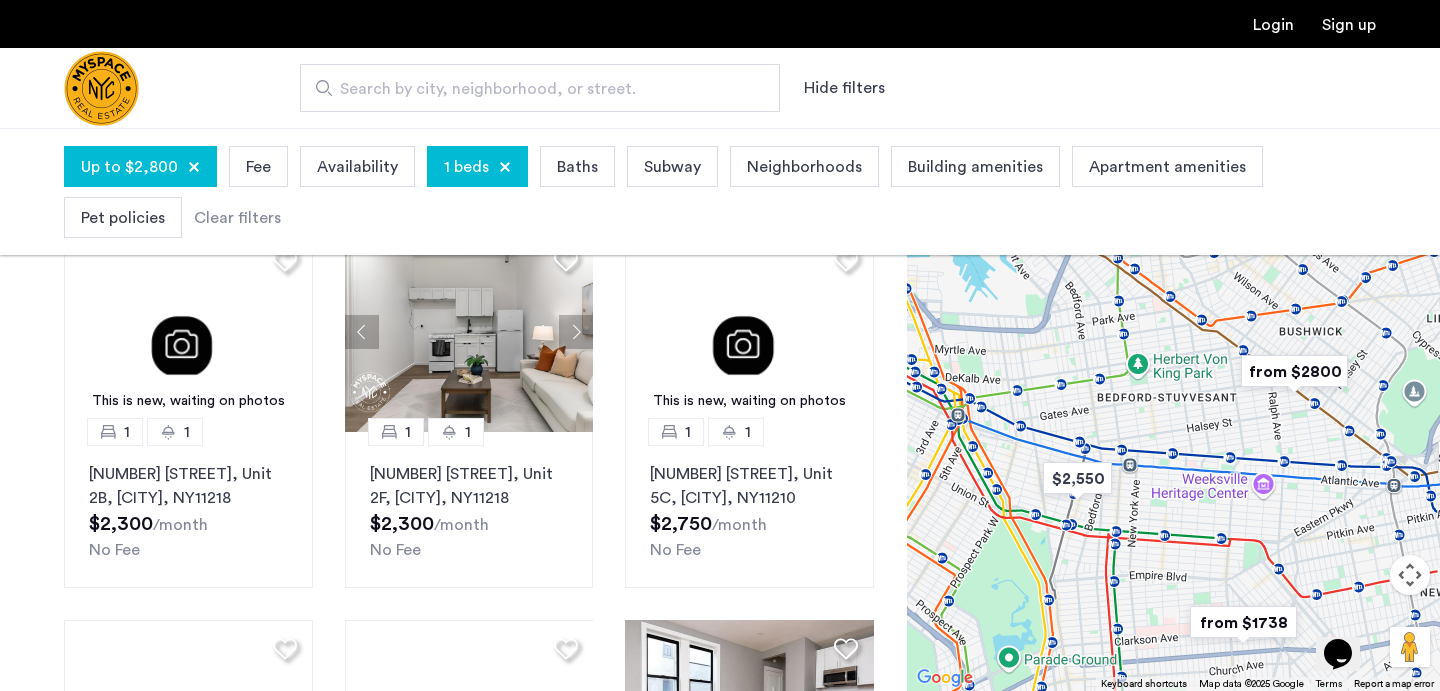 drag, startPoint x: 1111, startPoint y: 461, endPoint x: 1154, endPoint y: 746, distance: 288.22562 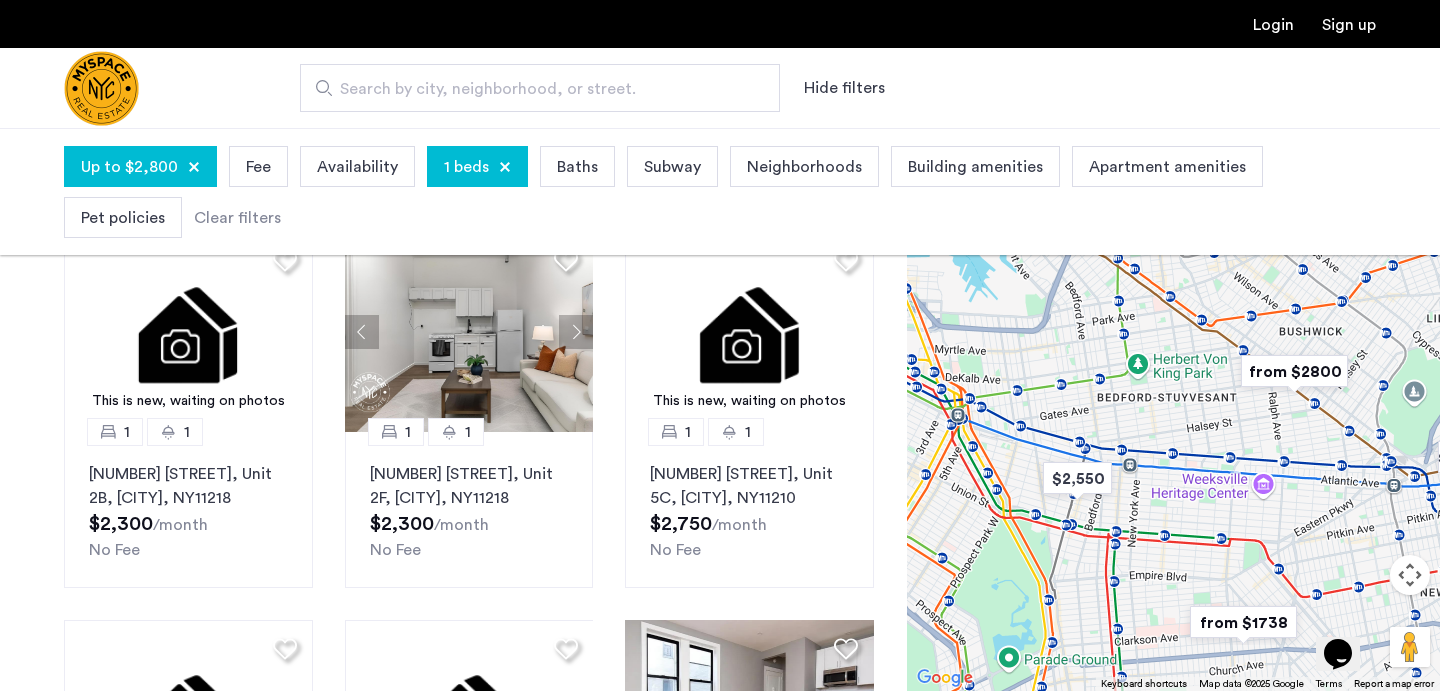 click on "Login Sign up Search by city, neighborhood, or street.  Hide filters  Up to $2,800 Fee  Availability   1 beds  Baths Subway Neighborhoods Building amenities Apartment amenities Pet policies Clear filters  Explore 15 homes and apartments  Sort by Recommended 1 1 1155 E 35th St, Unit B11, Brooklyn , NY  11210  $2,400  /month  1 months free...  No Fee Net Effective: $2,215.38 1 1 1457 Flatbush Avenue, Unit 209, Brooklyn , NY  11210  $2,800  /month  1 months free...  No Fee Net Effective: $2,584.62 1 1 2840 Atlantic Avenue, Unit 301, Brooklyn , NY  11207  $3,045  /month  3 months free...  No Fee Net Effective: $2,436.00 This is new, waiting on photos 1 1 824 McDonald Avenue, Unit 2B, Brooklyn , NY  11218  $2,300  /month No Fee 1 1 824 McDonald Avenue, Unit 2F, Brooklyn , NY  11218  $2,300  /month No Fee This is new, waiting on photos 1 1 1629 Brooklyn Avenue, Unit 5C, Brooklyn , NY  11210  $2,750  /month No Fee This is new, waiting on photos 1 1 92 East 53rd Street, Unit 3H, Brooklyn , NY  11203" at bounding box center [720, -244] 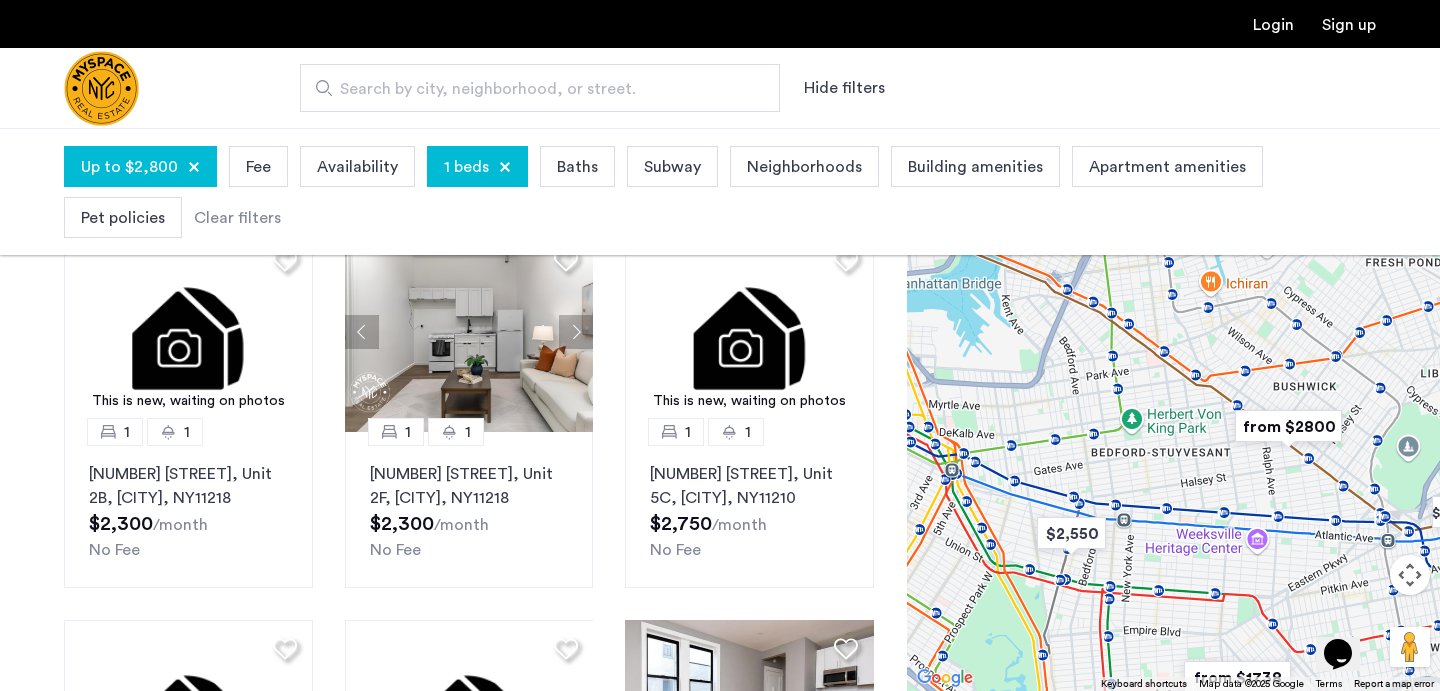 drag, startPoint x: 1183, startPoint y: 553, endPoint x: 1180, endPoint y: 608, distance: 55.081757 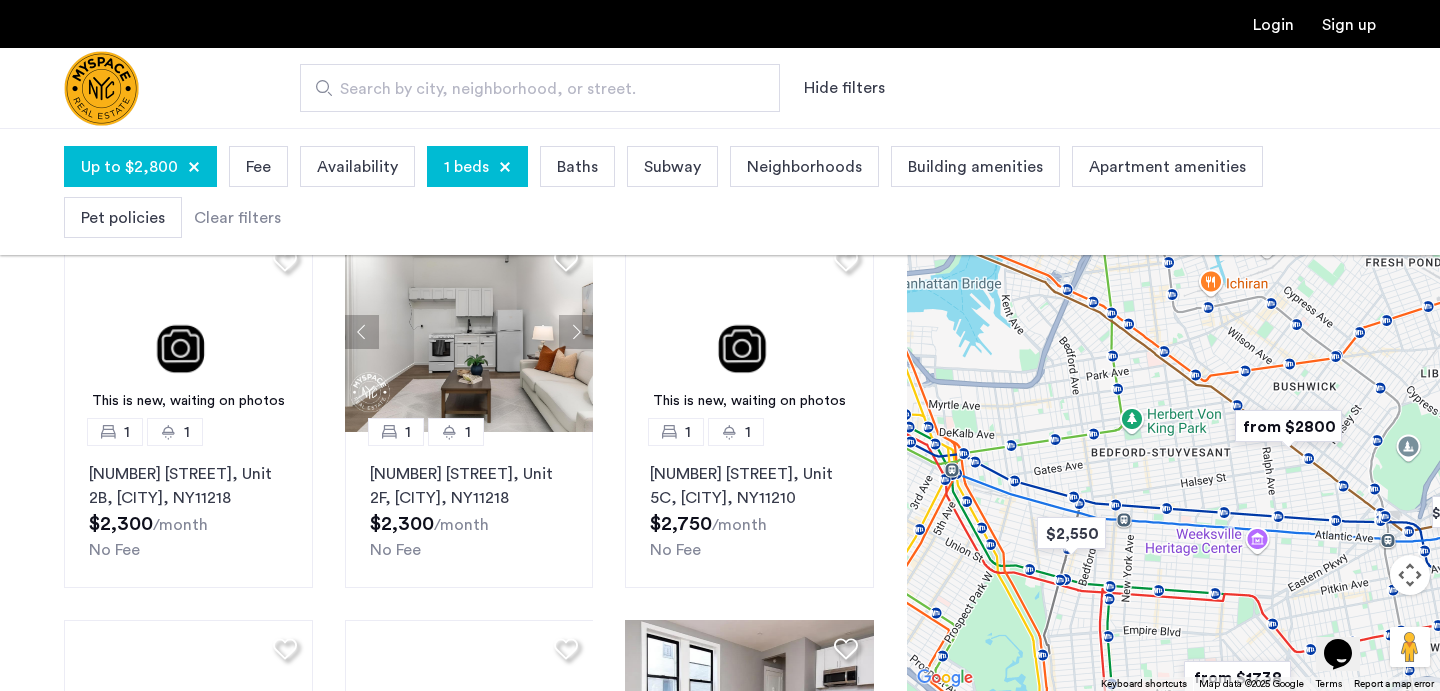 click at bounding box center [1173, 409] 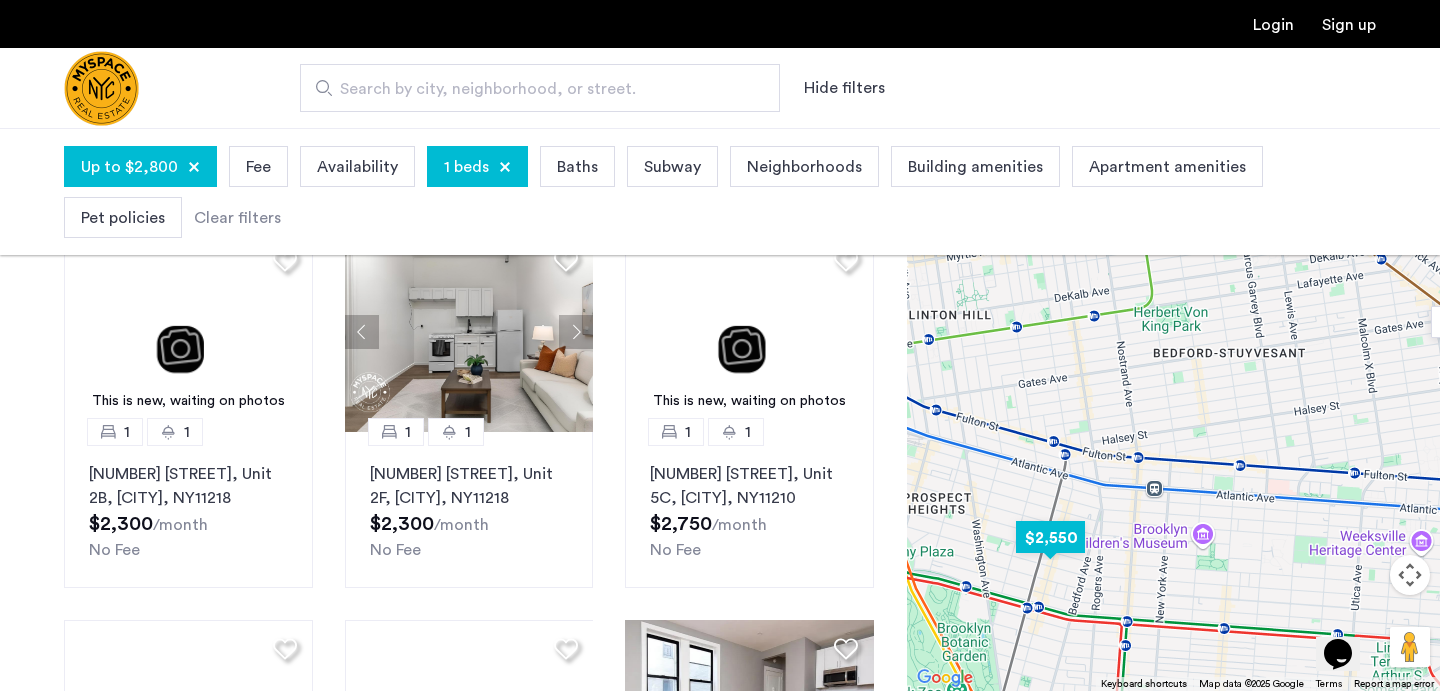 click at bounding box center [1050, 537] 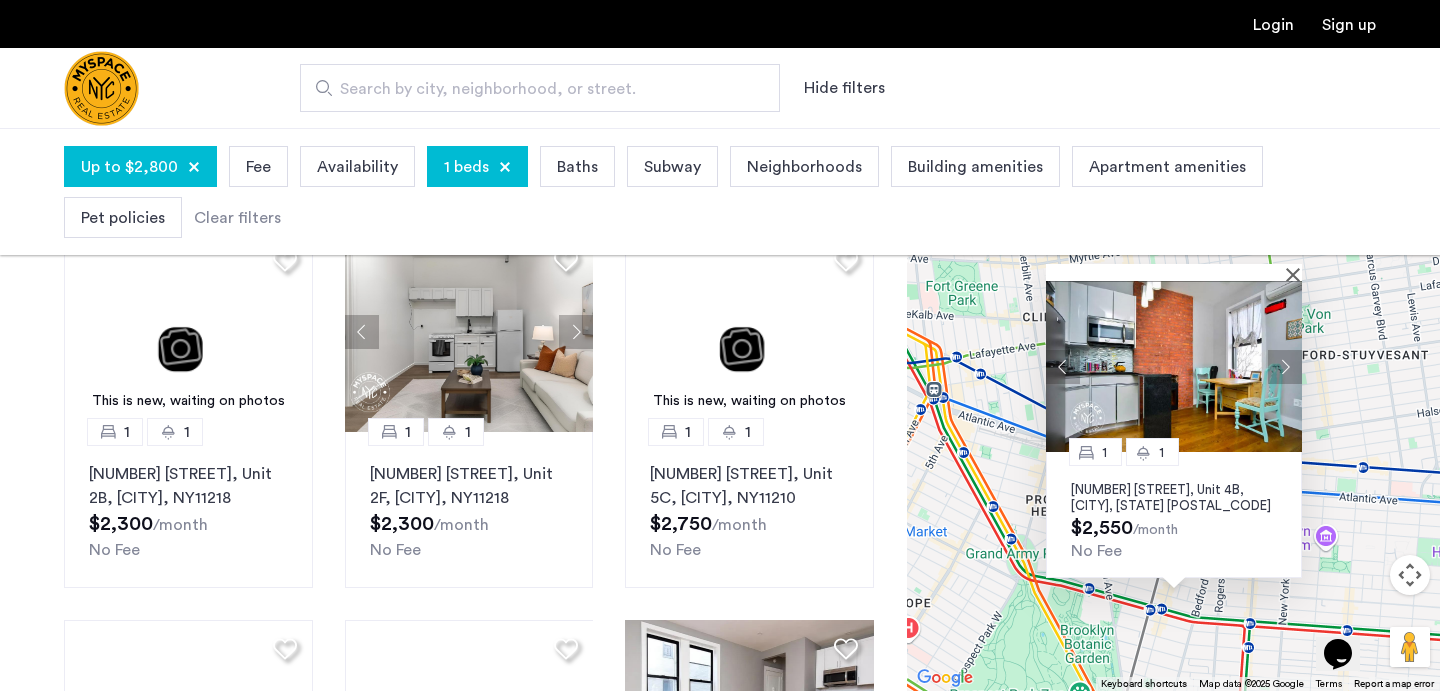 click on "728 Franklin Ave, Unit 4B, Brooklyn, NY 11238" at bounding box center (1174, 498) 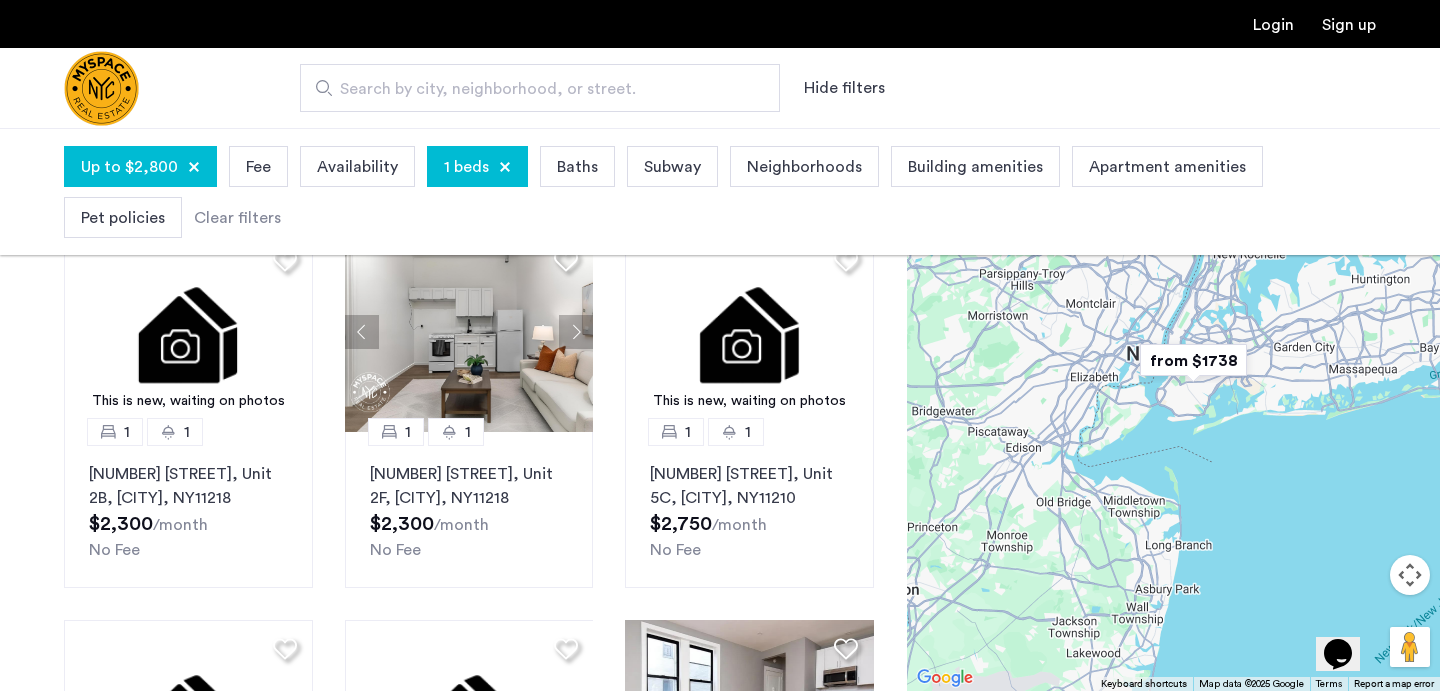 drag, startPoint x: 1257, startPoint y: 360, endPoint x: 1163, endPoint y: 567, distance: 227.34335 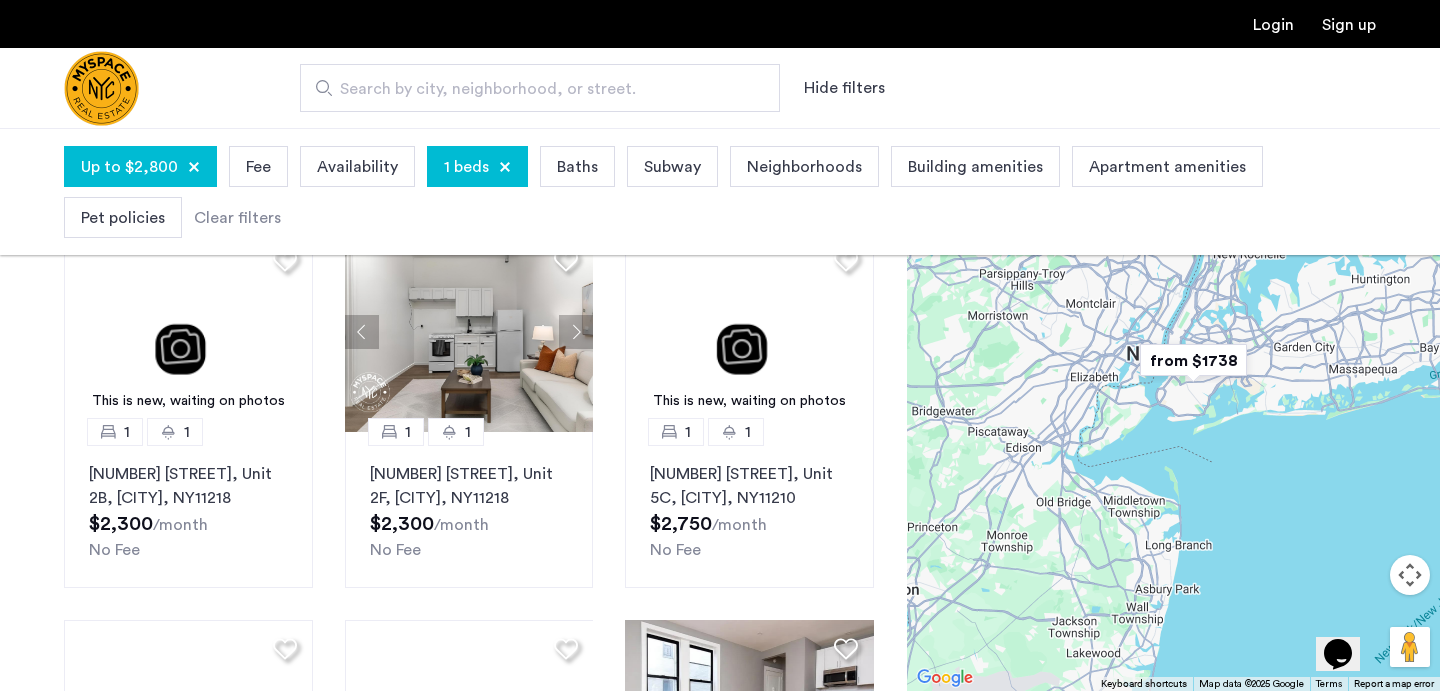 click at bounding box center [1173, 409] 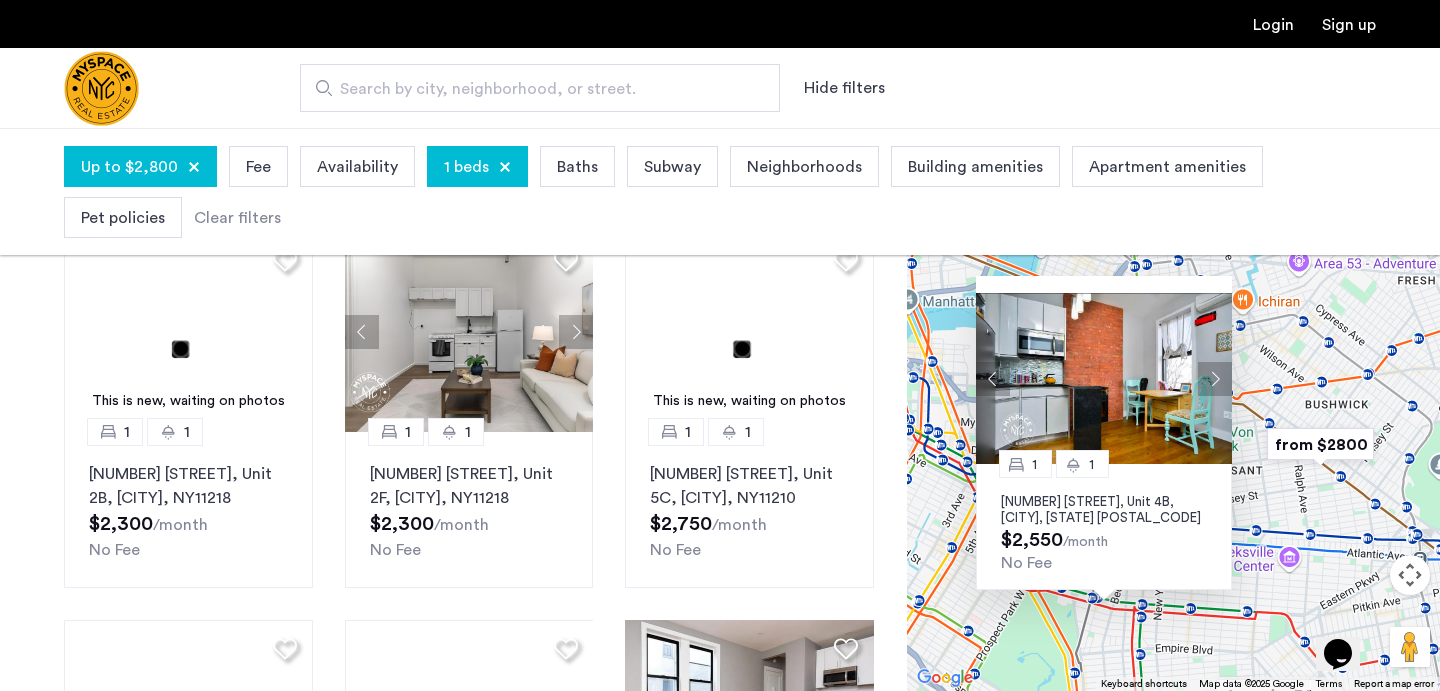 click at bounding box center (1320, 444) 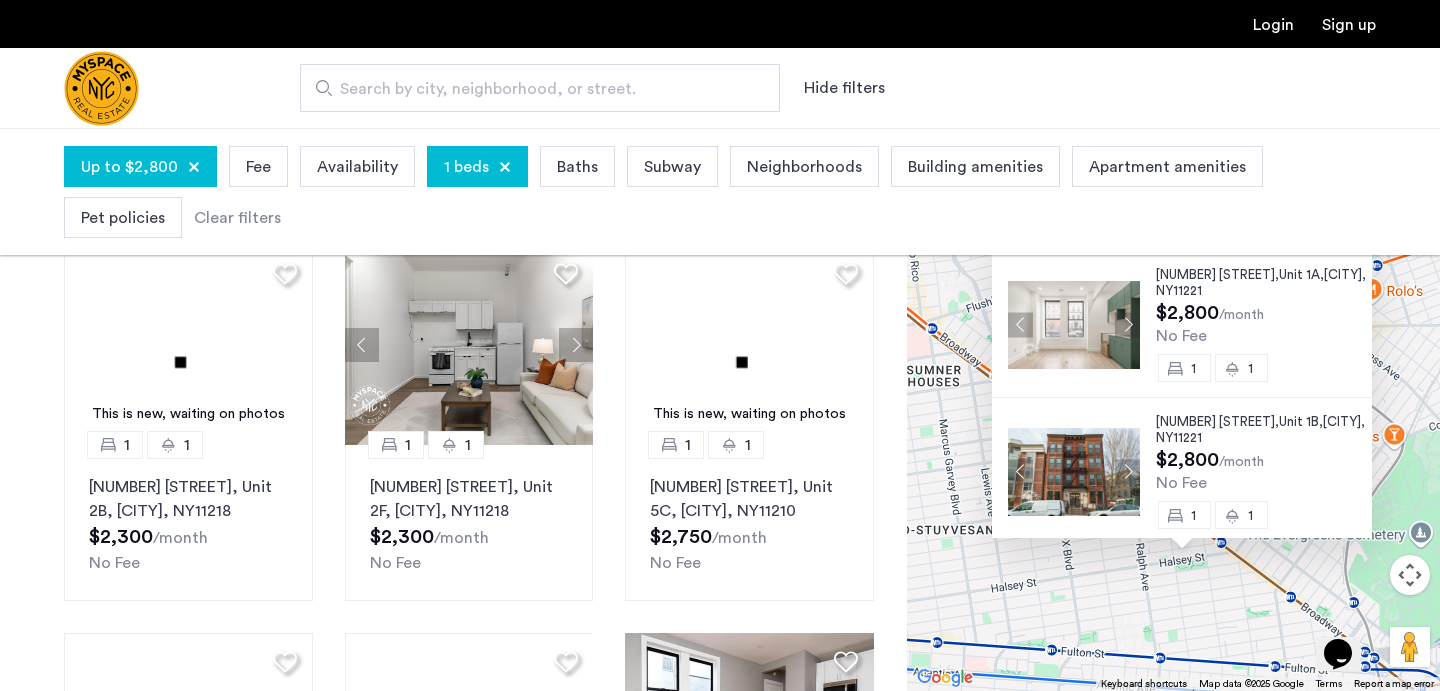scroll, scrollTop: 578, scrollLeft: 0, axis: vertical 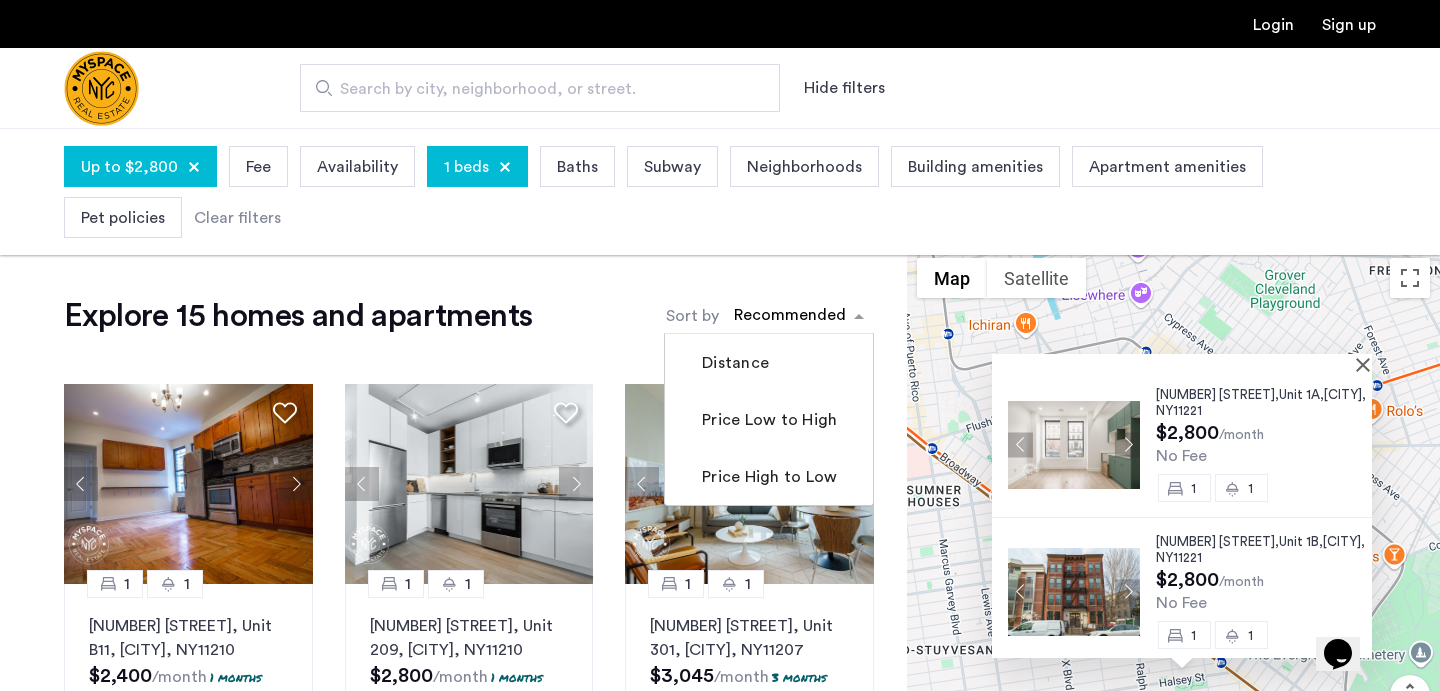 click 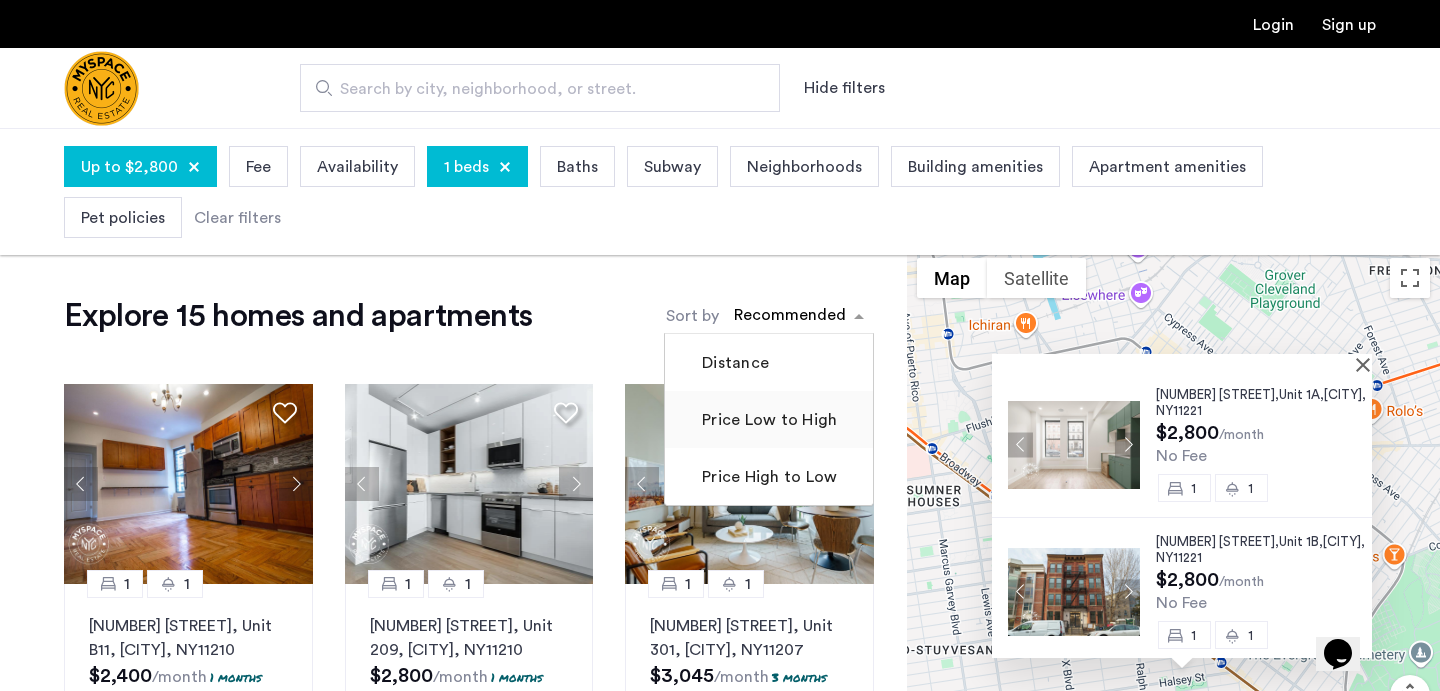 click on "Price Low to High" at bounding box center (767, 420) 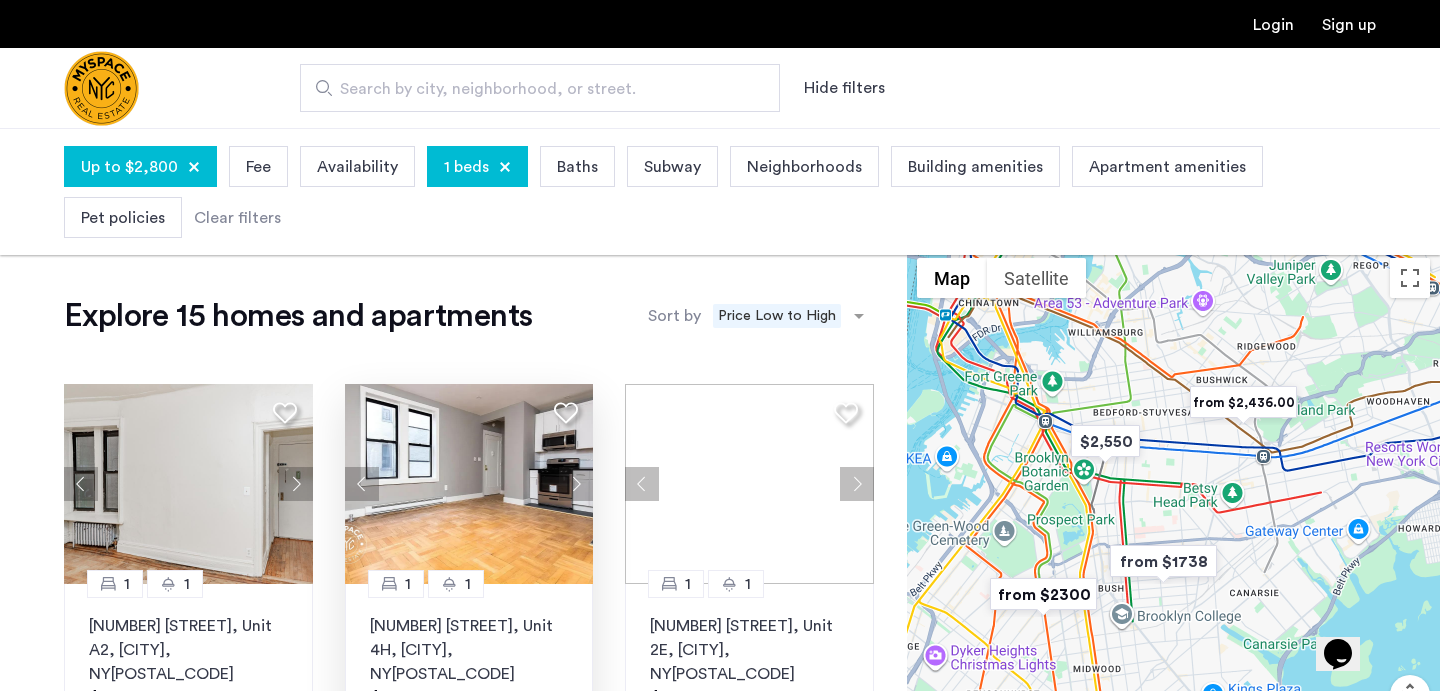 scroll, scrollTop: 0, scrollLeft: 0, axis: both 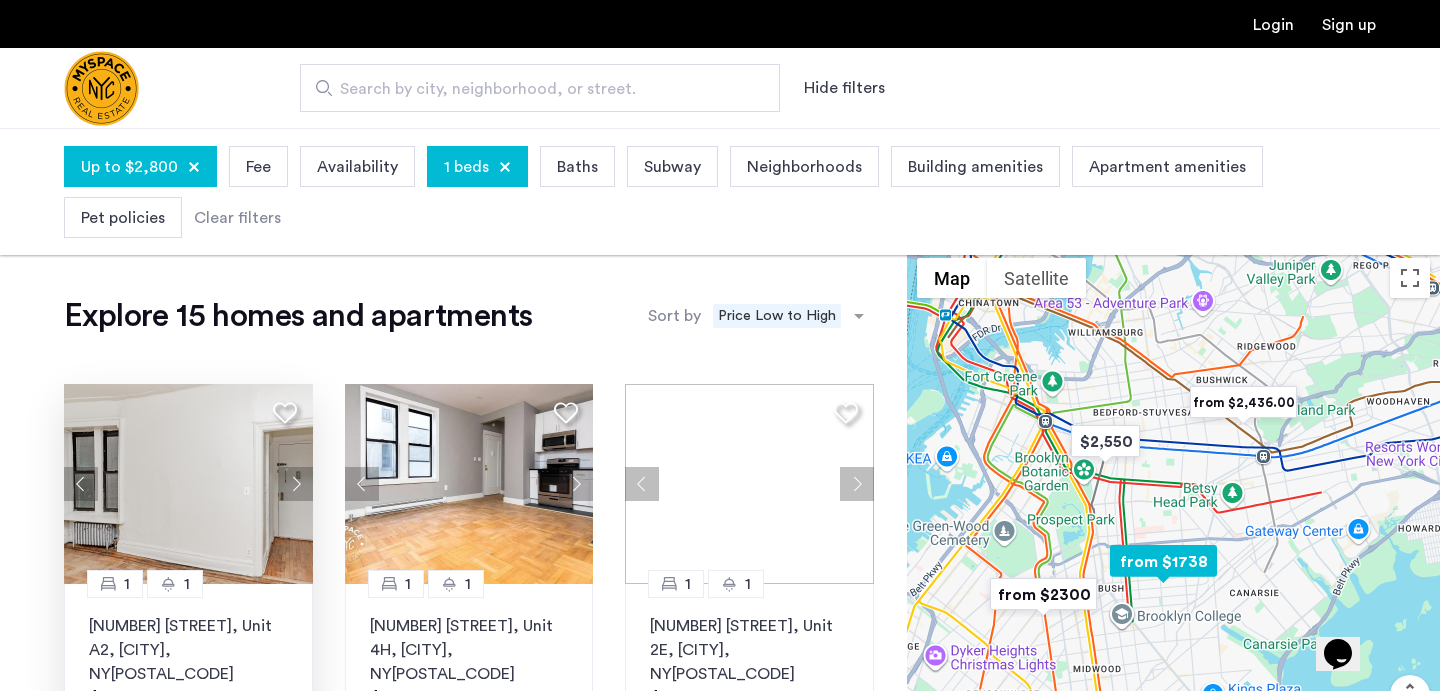 click on "374 E 49th St, Unit A2, Brooklyn , NY  11203" 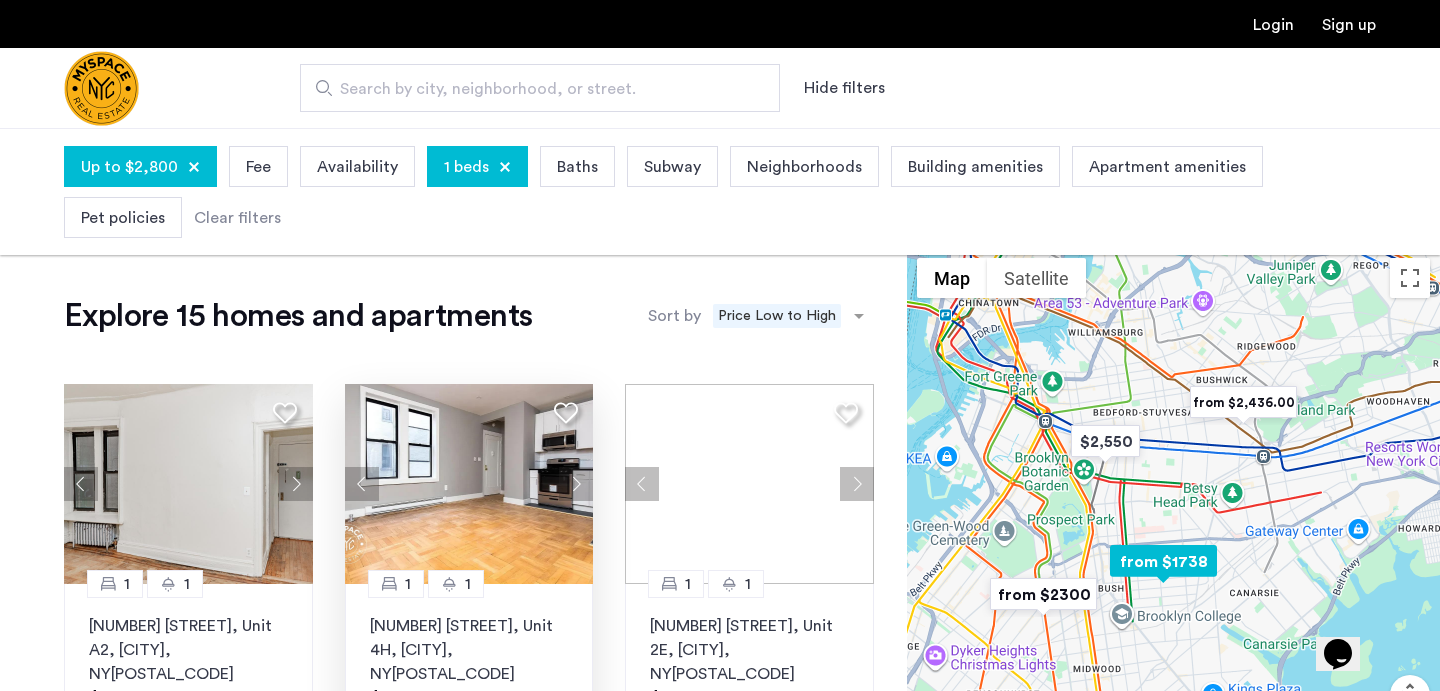 click on "92 East 53rd Street, Unit 4H, Brooklyn , NY  11203" 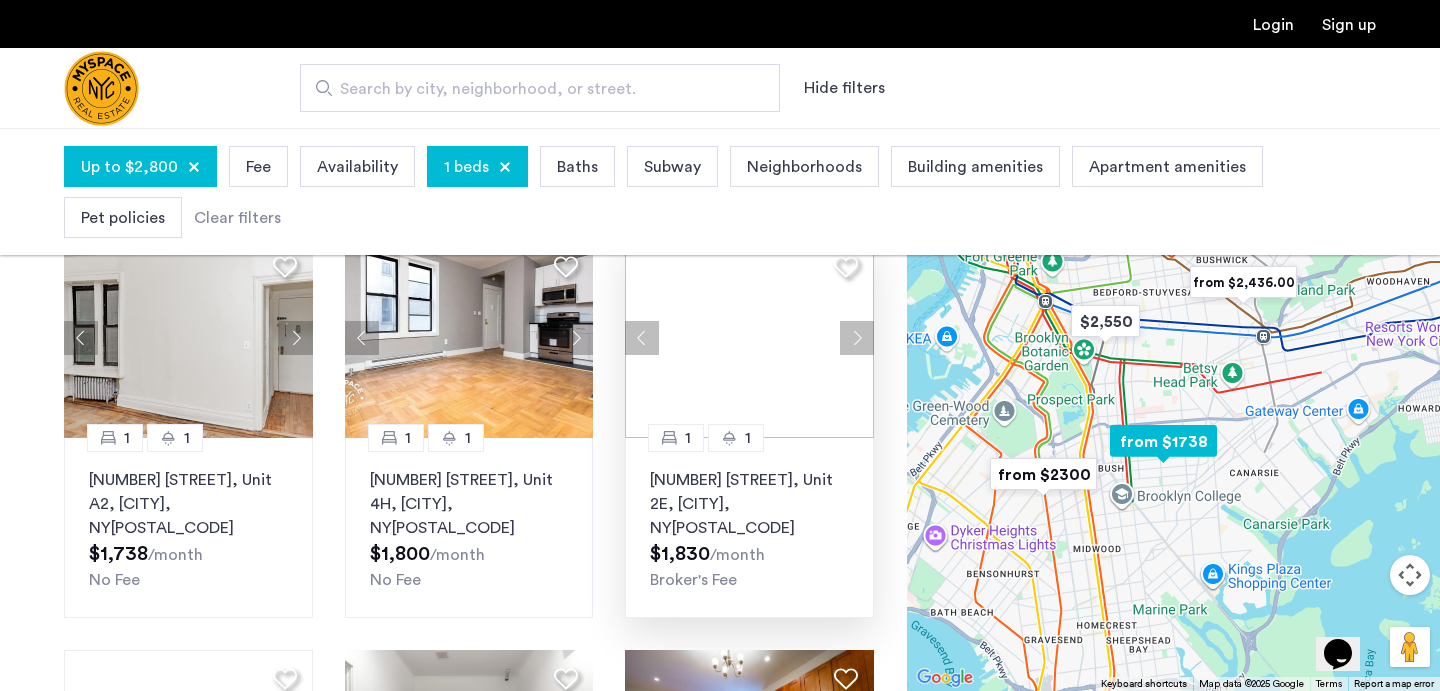 scroll, scrollTop: 145, scrollLeft: 0, axis: vertical 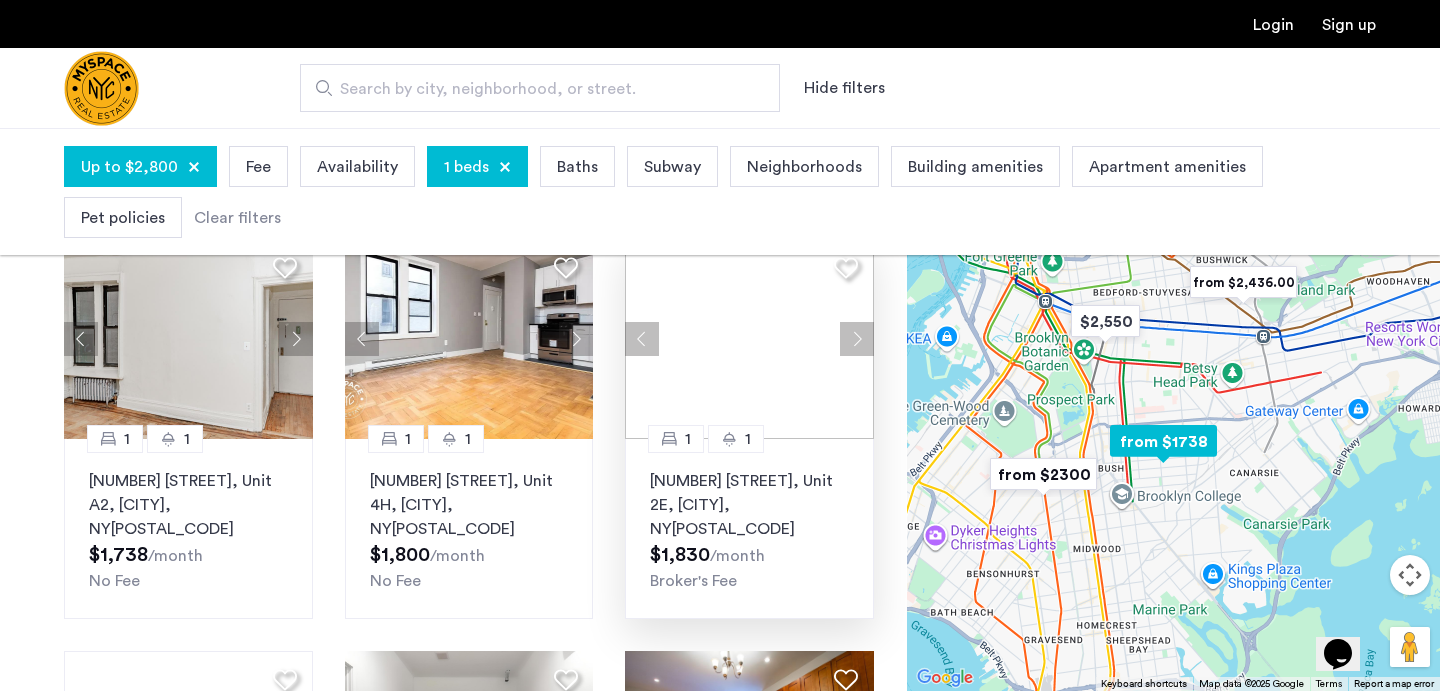 click on "262 E 55th St, Unit 2E, Brooklyn , NY  11203" 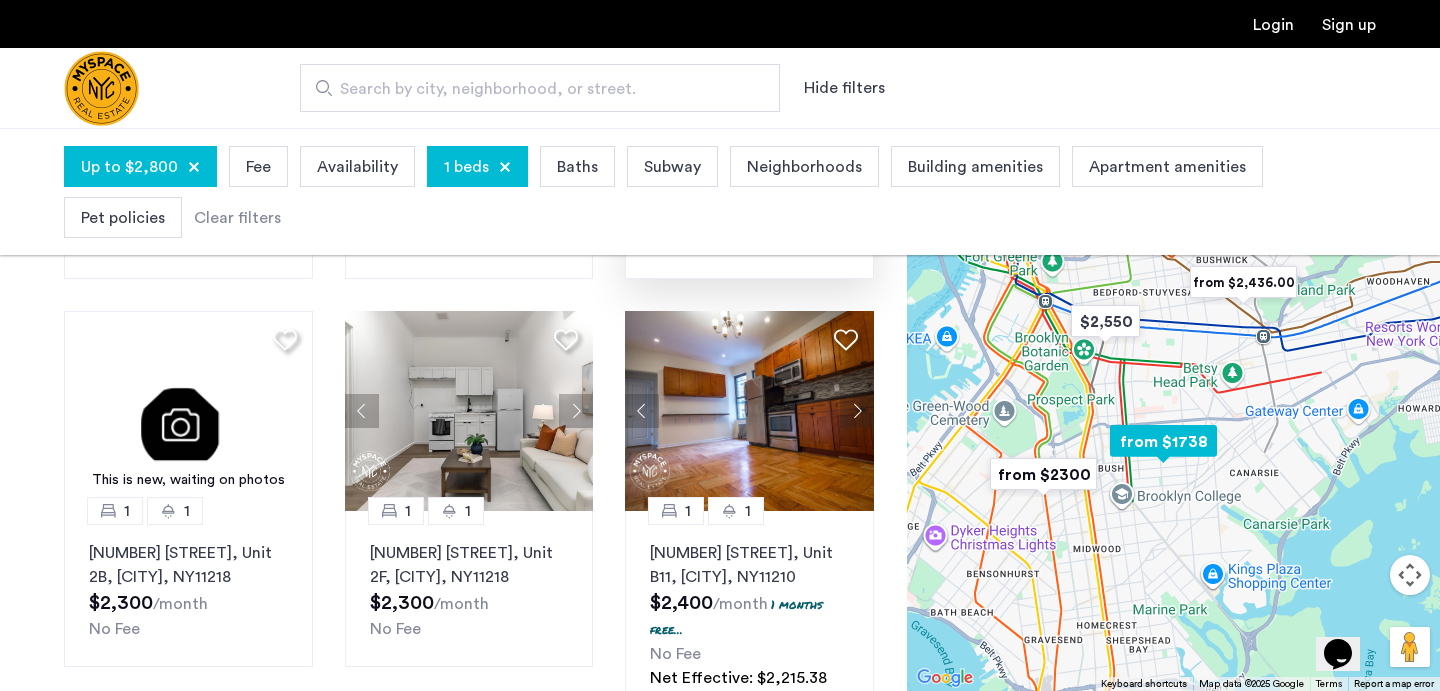 scroll, scrollTop: 499, scrollLeft: 0, axis: vertical 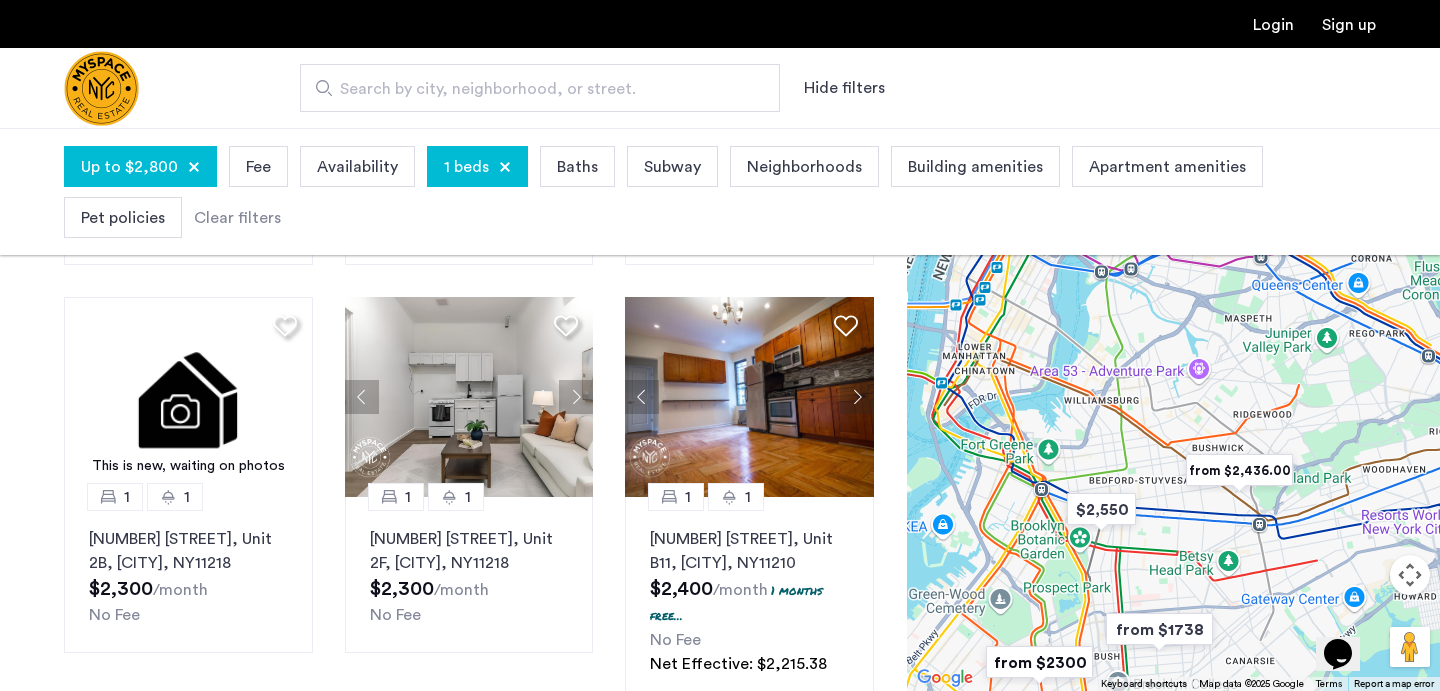 drag, startPoint x: 1219, startPoint y: 342, endPoint x: 1215, endPoint y: 539, distance: 197.0406 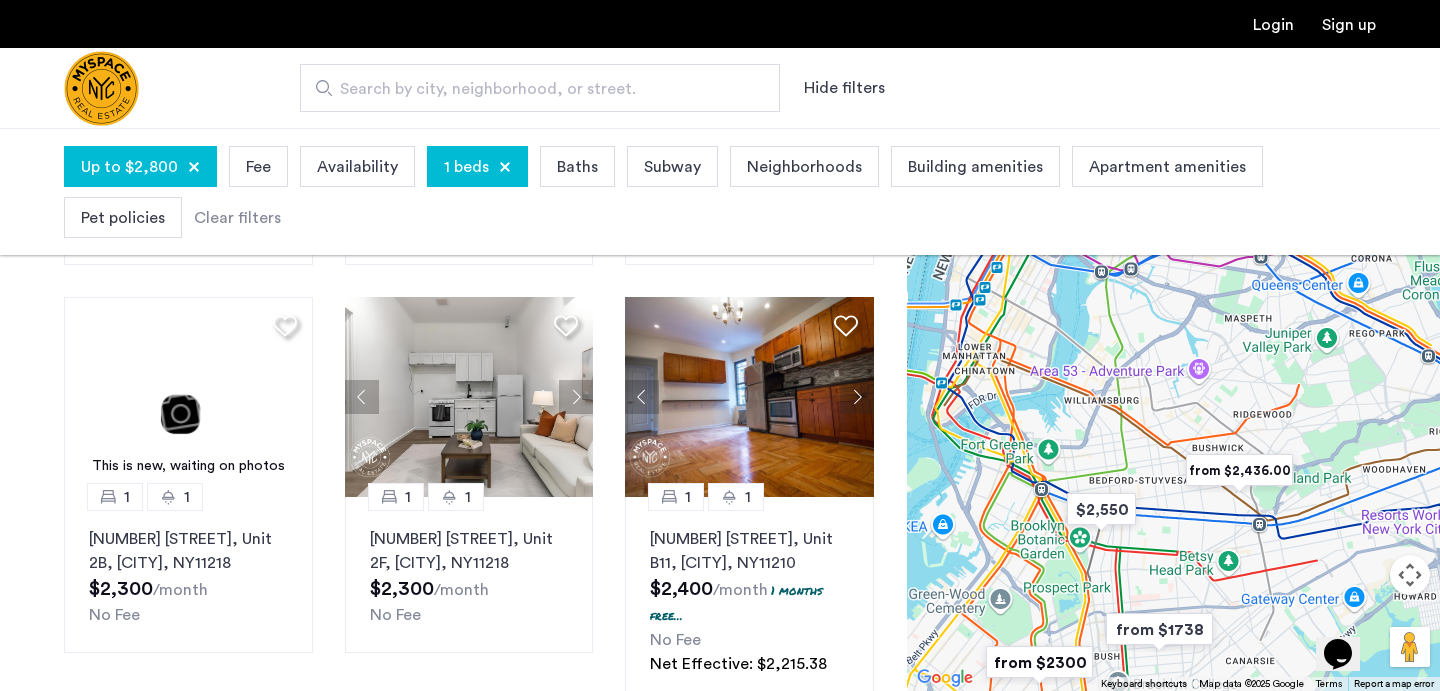 click at bounding box center (1173, 409) 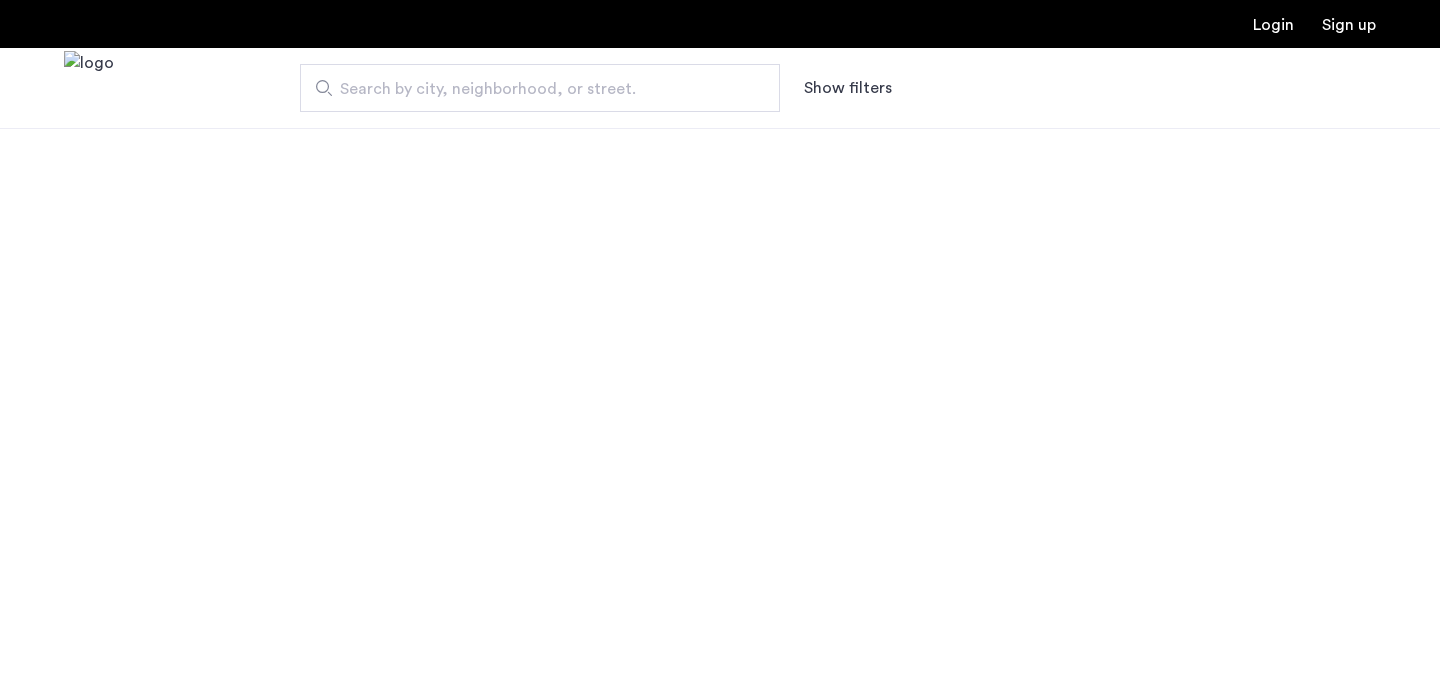 scroll, scrollTop: 0, scrollLeft: 0, axis: both 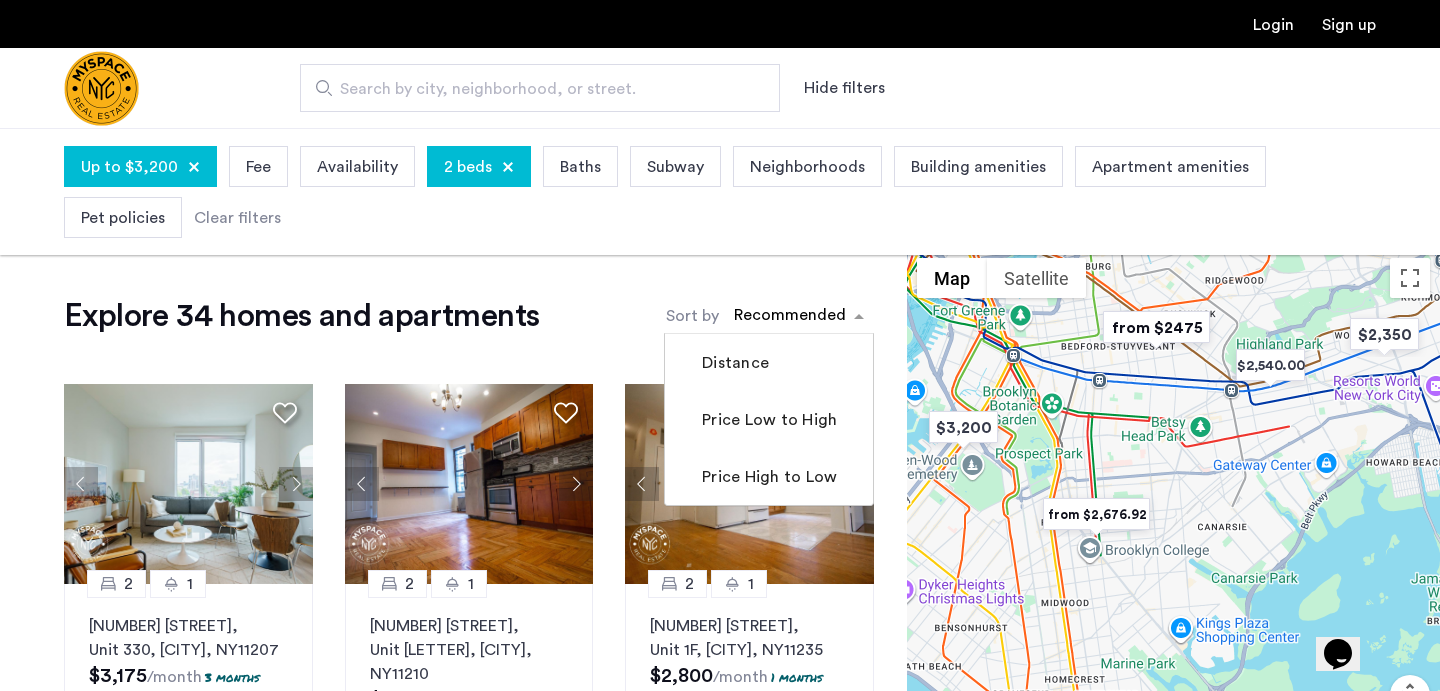 click 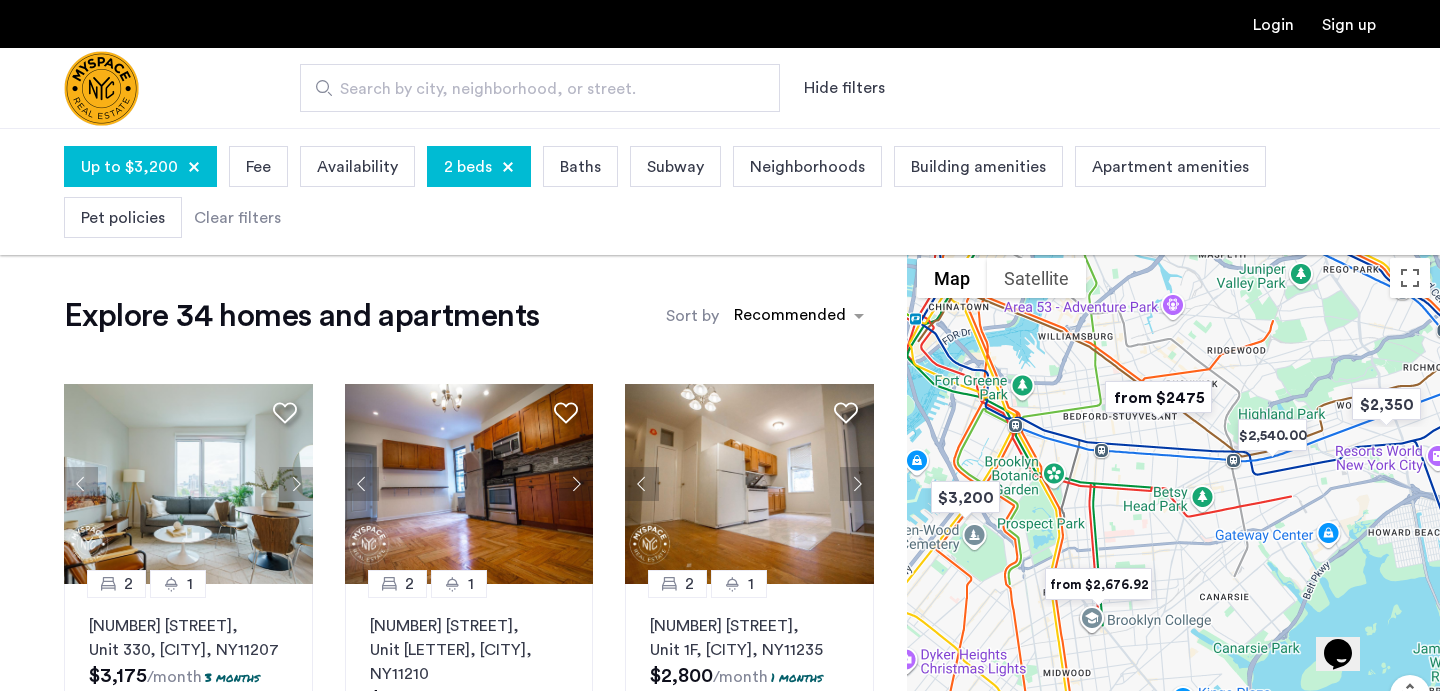 drag, startPoint x: 1112, startPoint y: 398, endPoint x: 1114, endPoint y: 472, distance: 74.02702 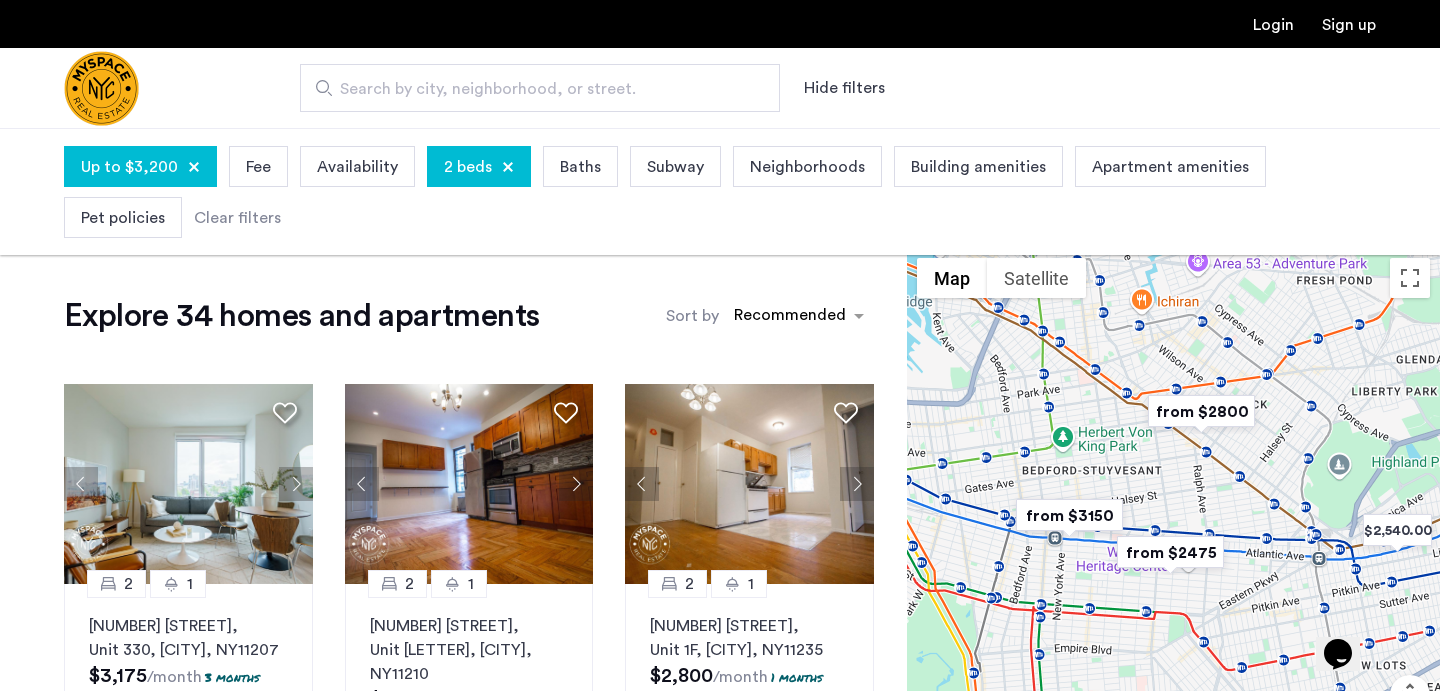 drag, startPoint x: 1173, startPoint y: 355, endPoint x: 1139, endPoint y: 469, distance: 118.96218 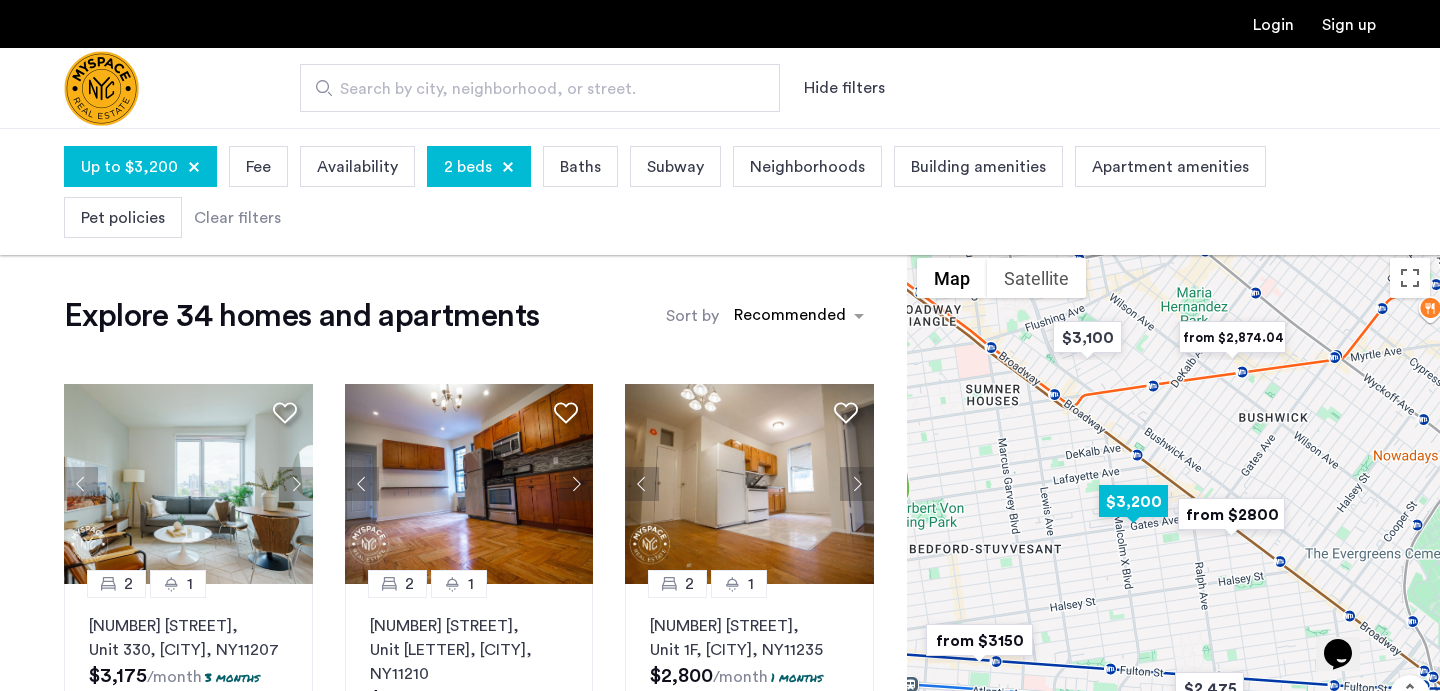 drag, startPoint x: 1197, startPoint y: 440, endPoint x: 1137, endPoint y: 519, distance: 99.20181 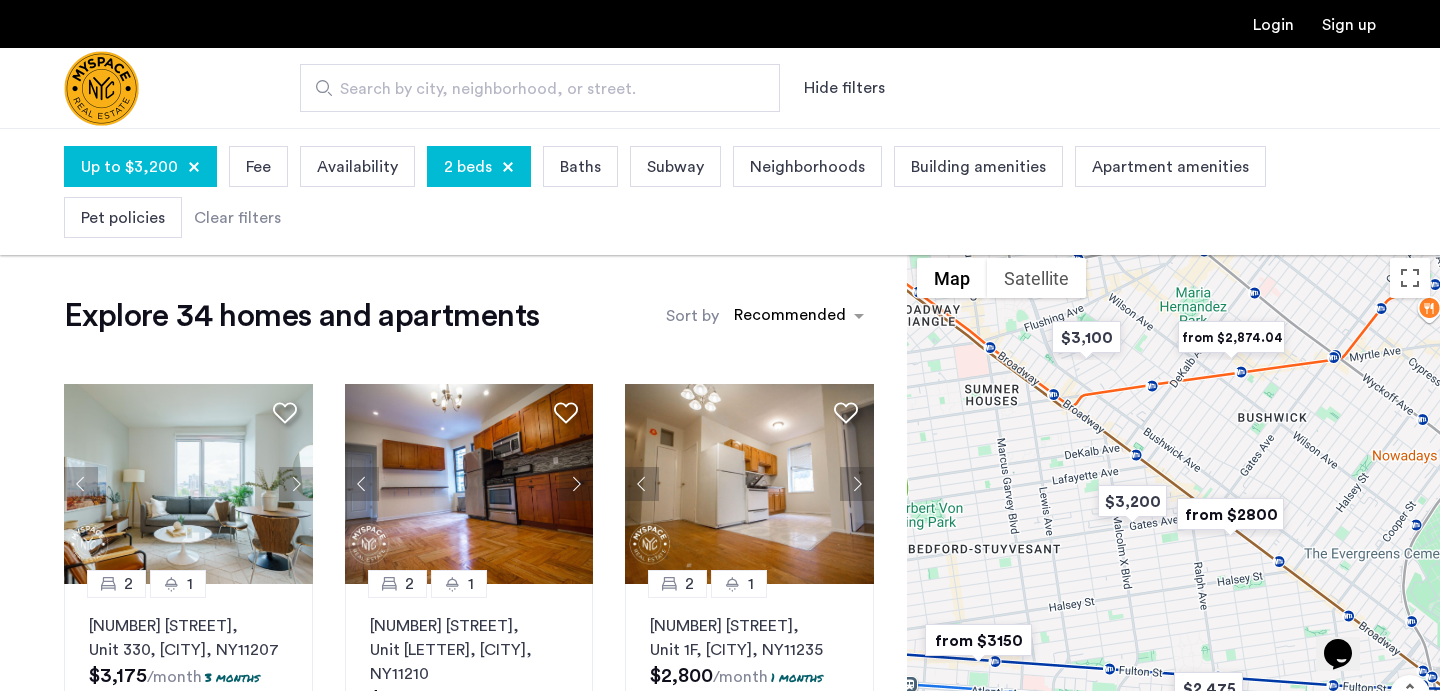 click at bounding box center (1230, 514) 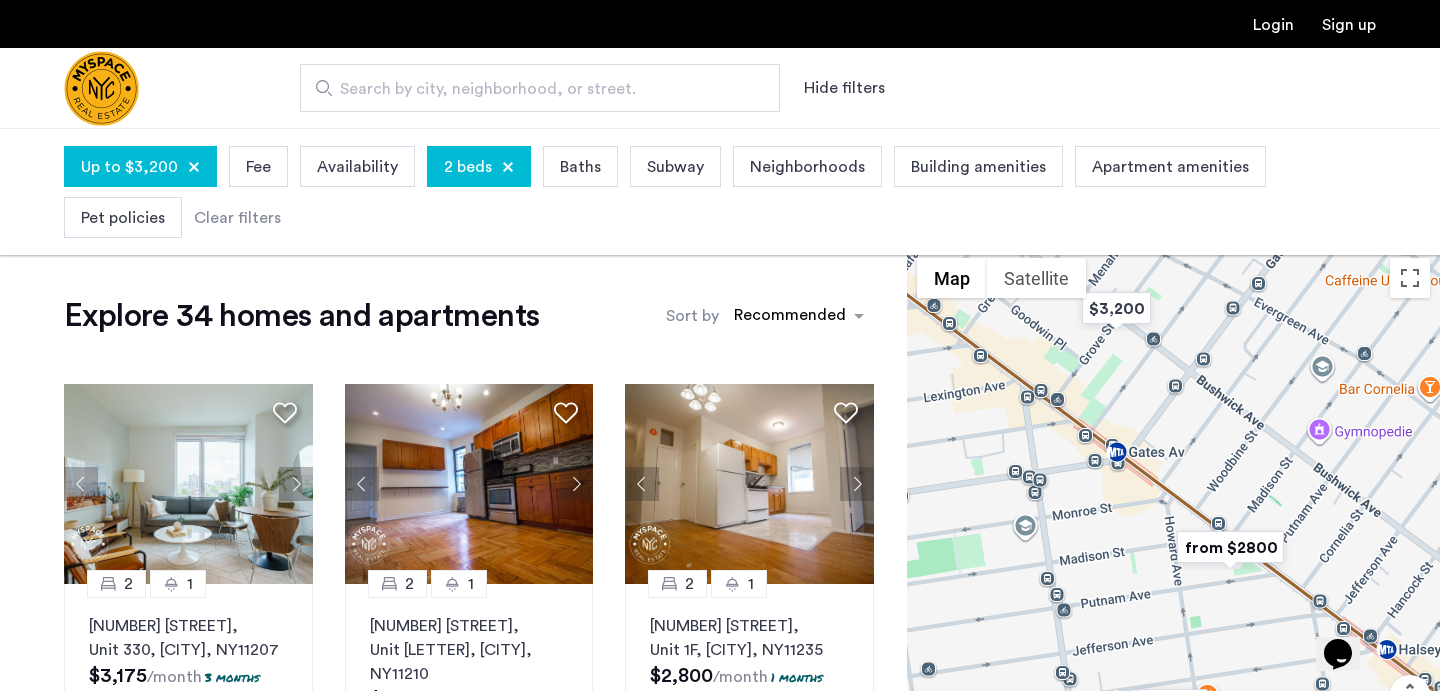 click at bounding box center (1230, 547) 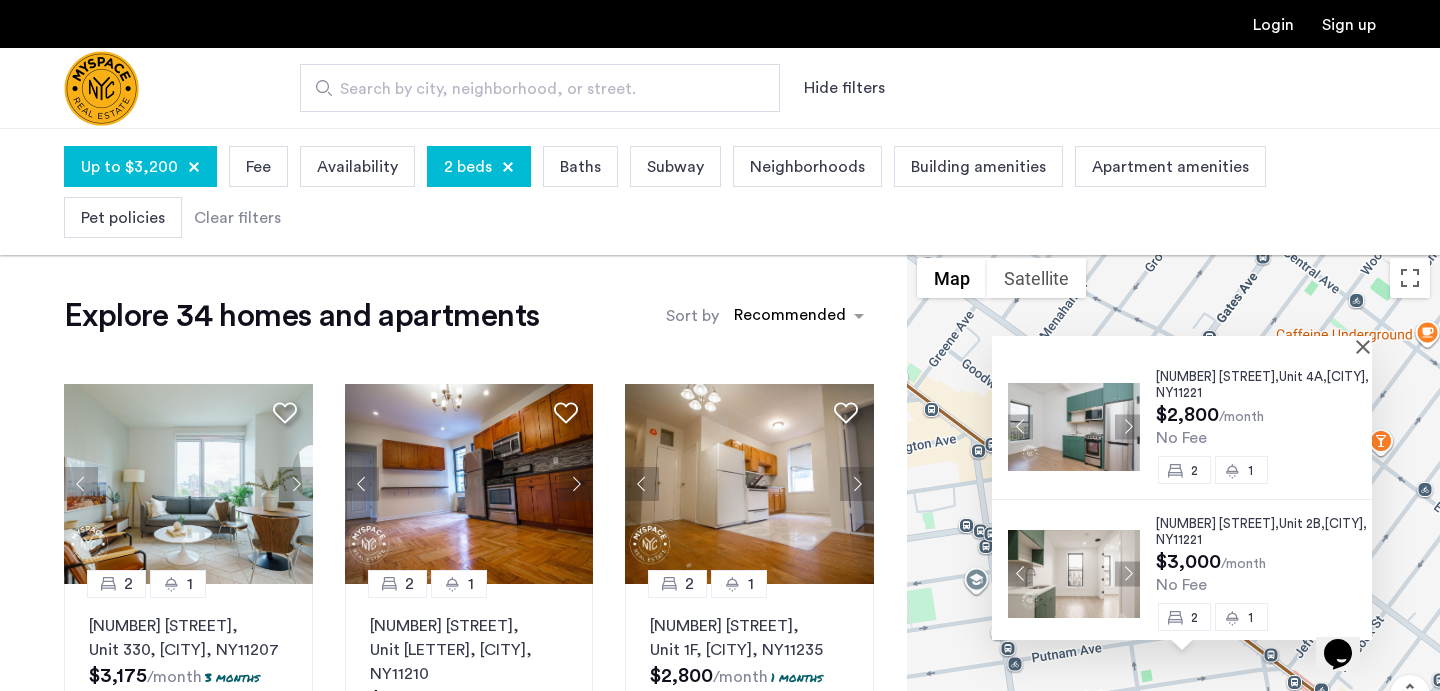 click at bounding box center (1074, 426) 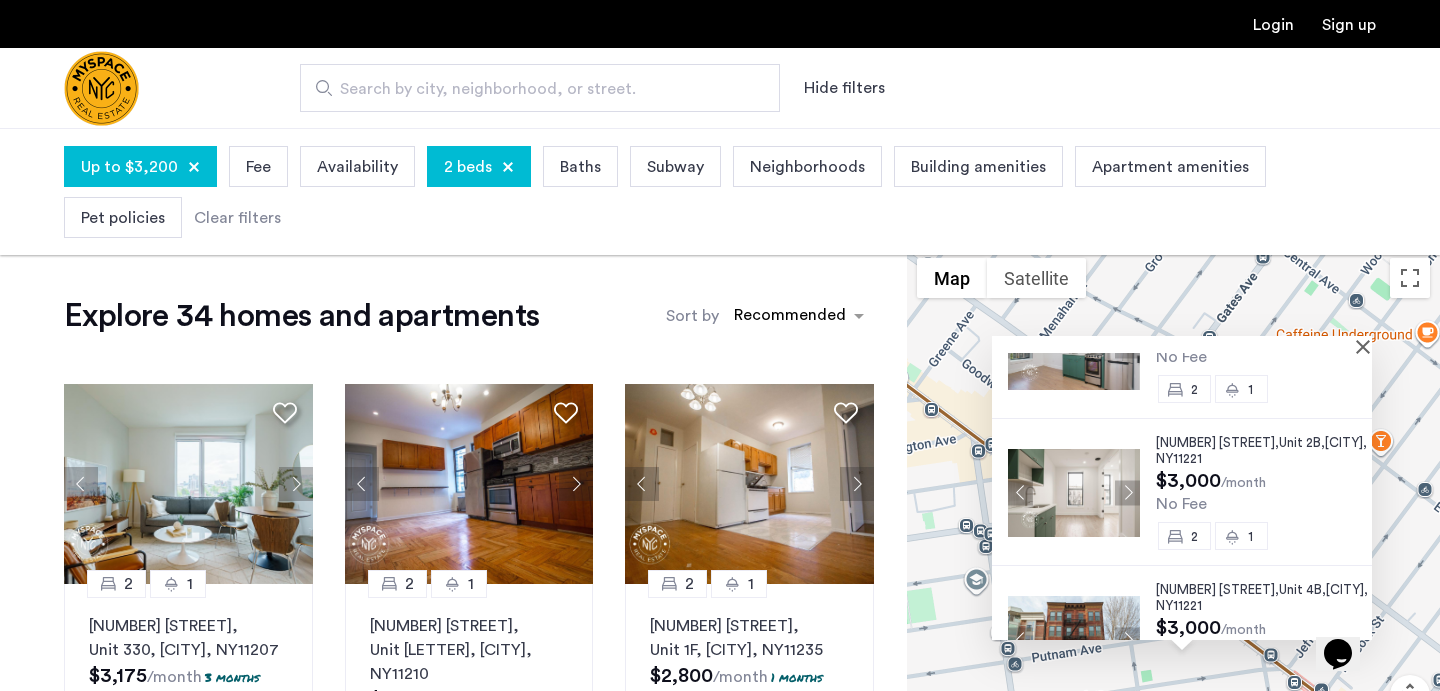 scroll, scrollTop: 160, scrollLeft: 0, axis: vertical 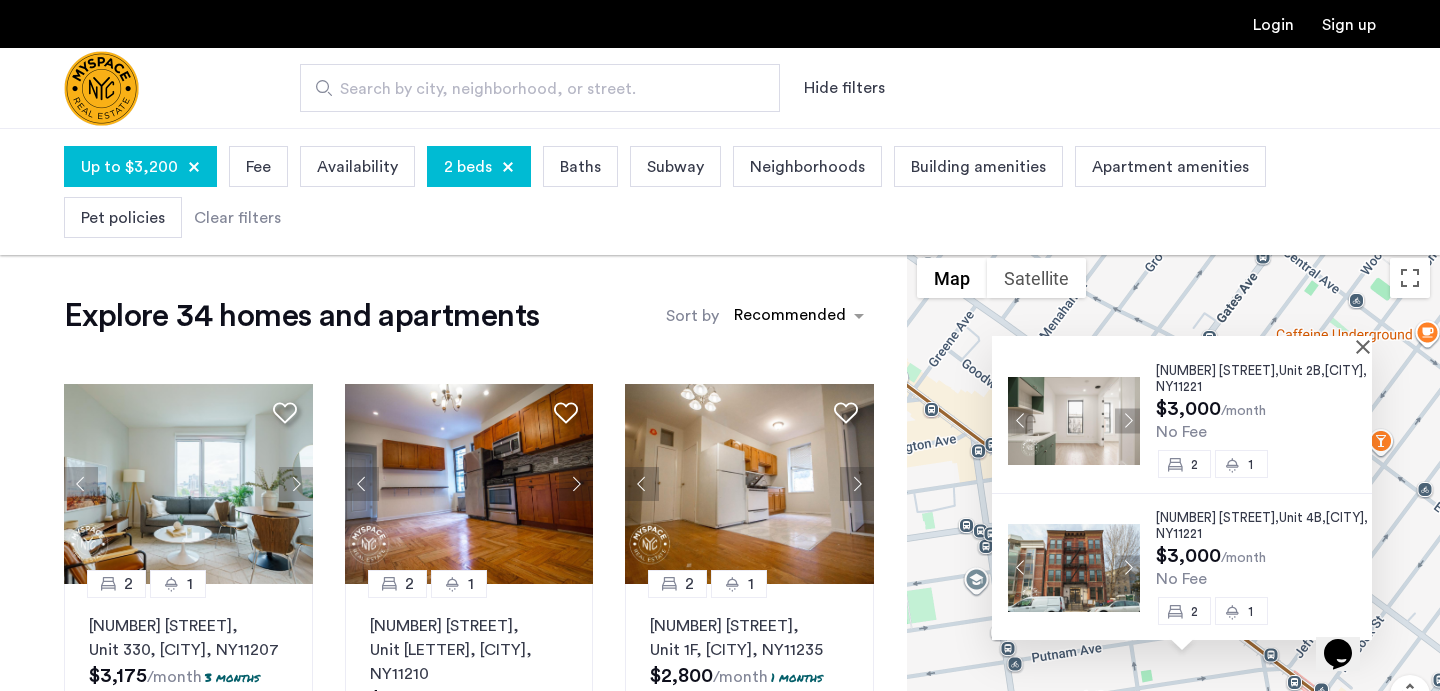 click at bounding box center (1074, 567) 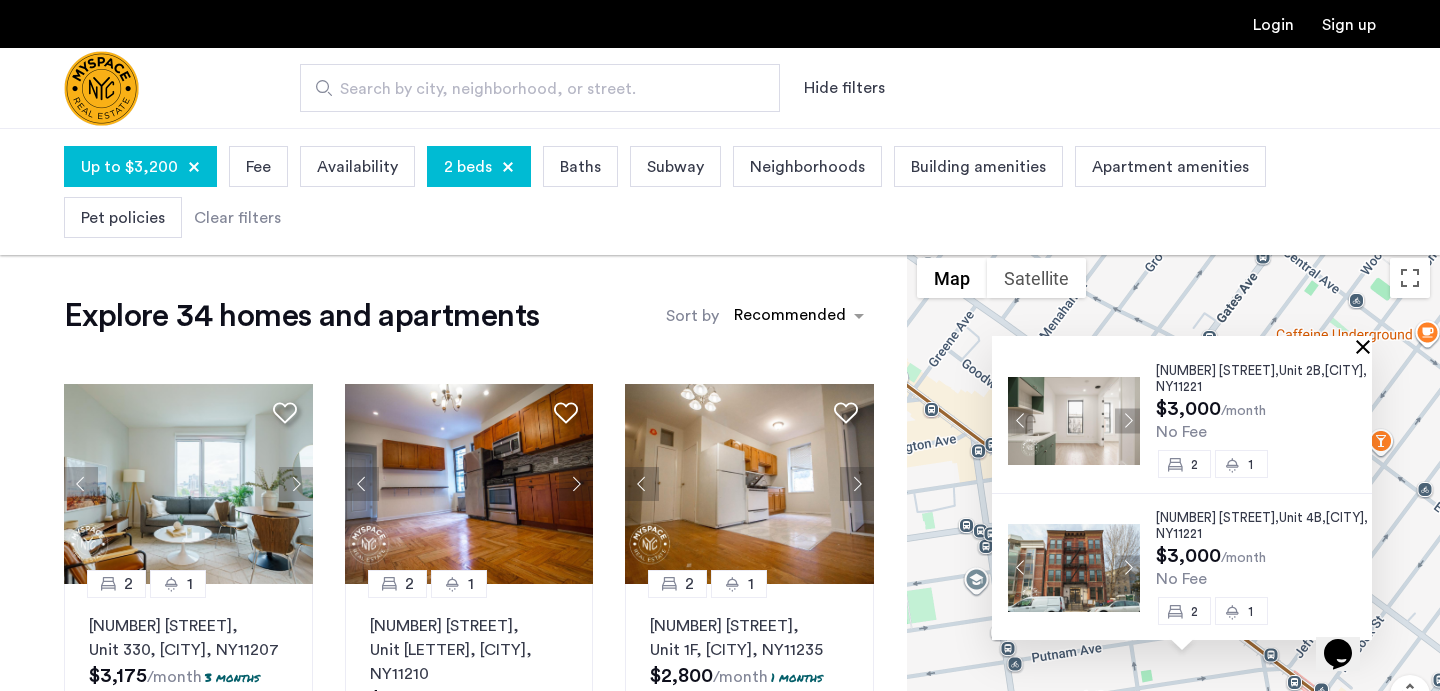 click at bounding box center [1367, 346] 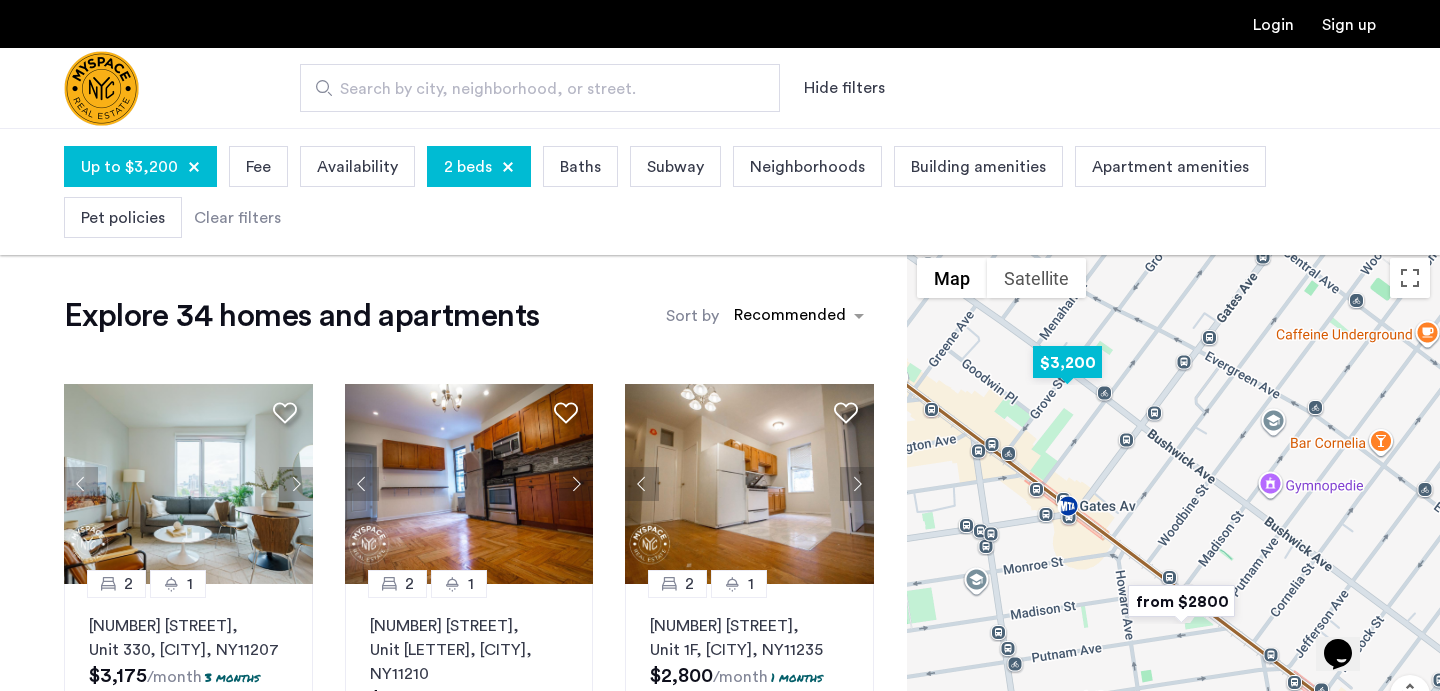 click at bounding box center (1067, 362) 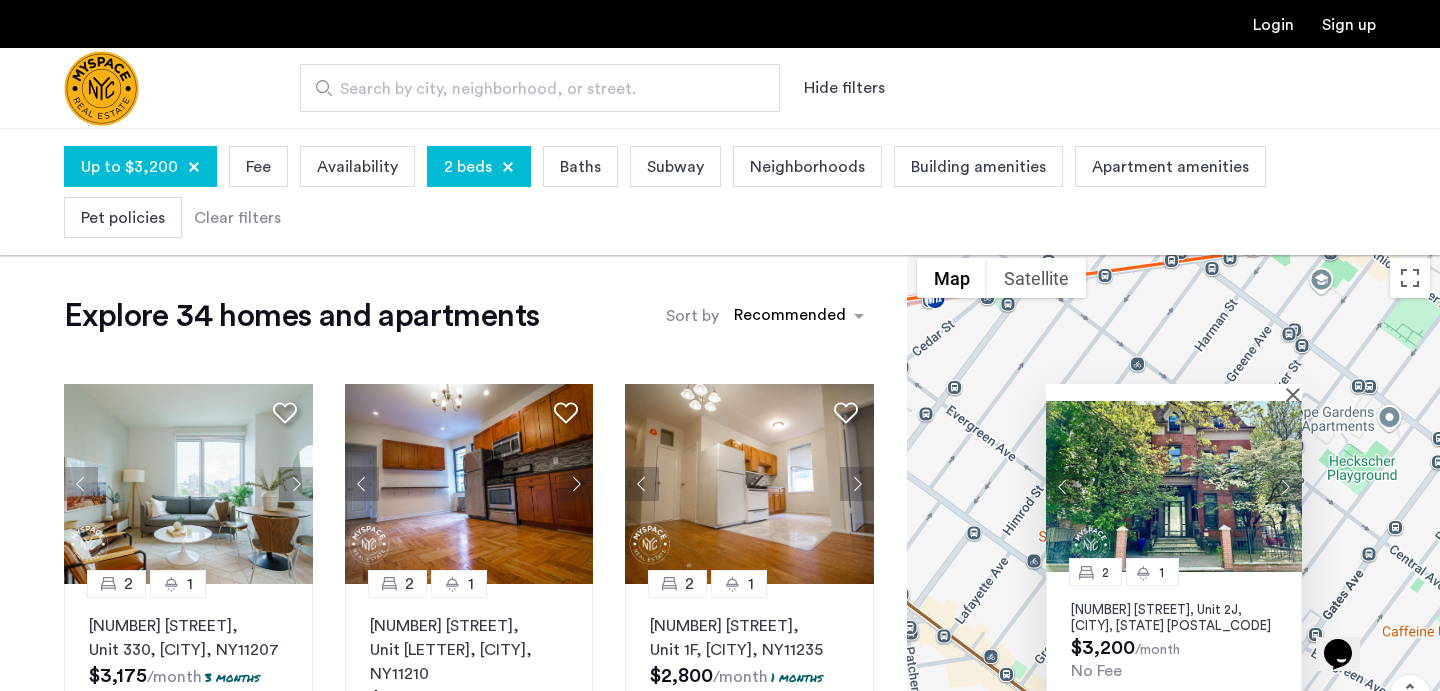 click at bounding box center (1174, 486) 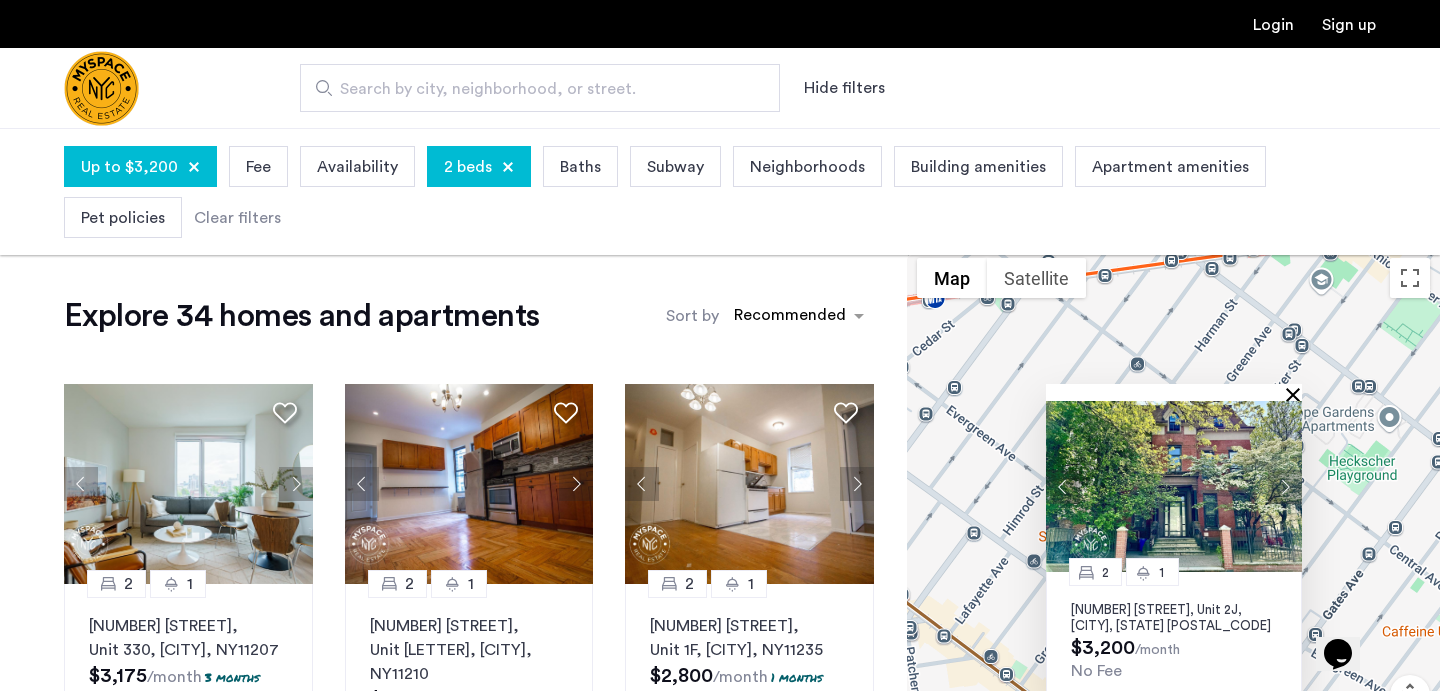click at bounding box center [1297, 394] 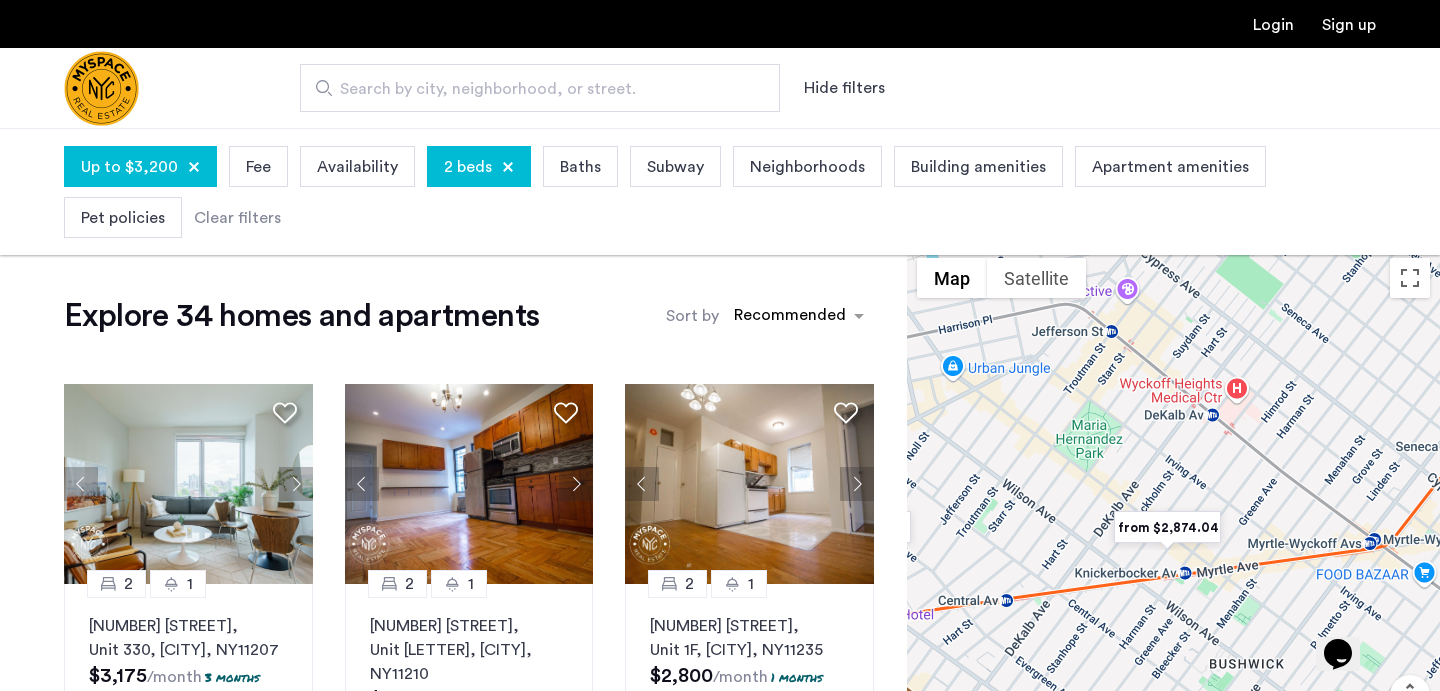 drag, startPoint x: 1220, startPoint y: 421, endPoint x: 1160, endPoint y: 677, distance: 262.93726 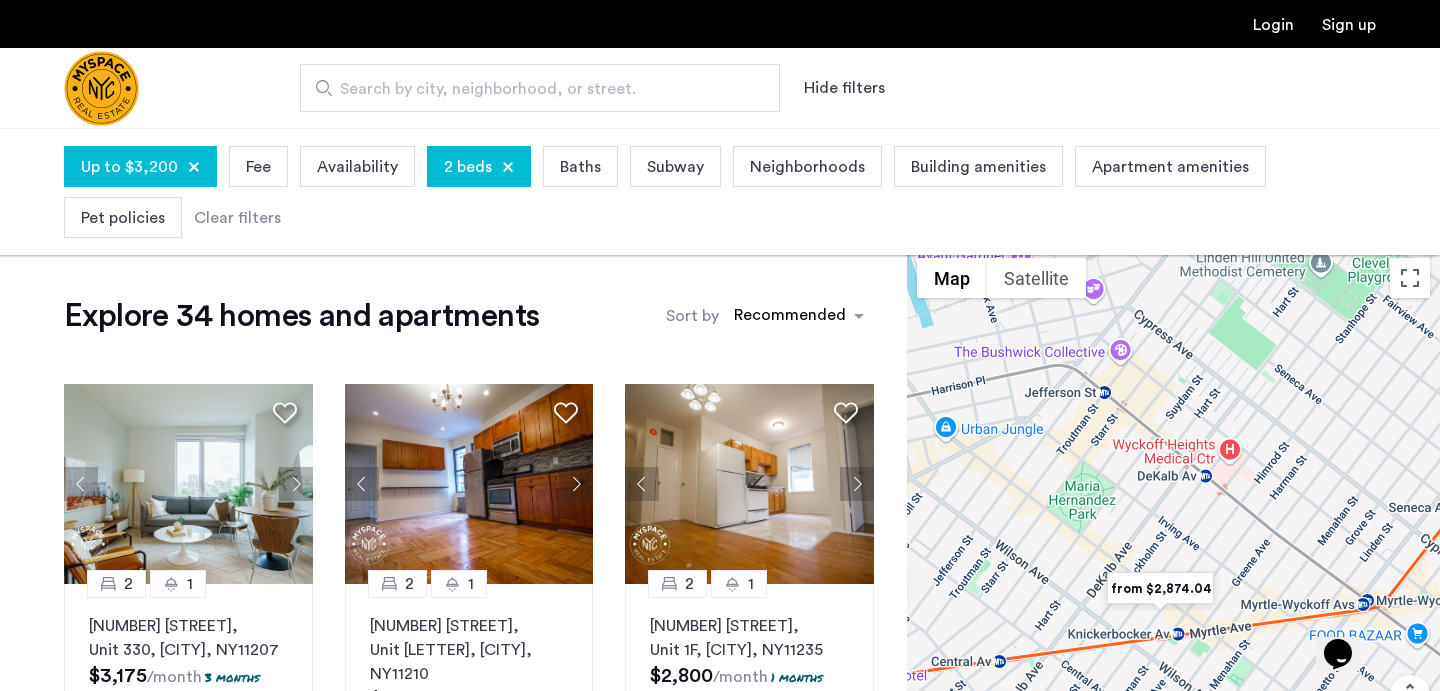 drag, startPoint x: 1191, startPoint y: 479, endPoint x: 1189, endPoint y: 545, distance: 66.0303 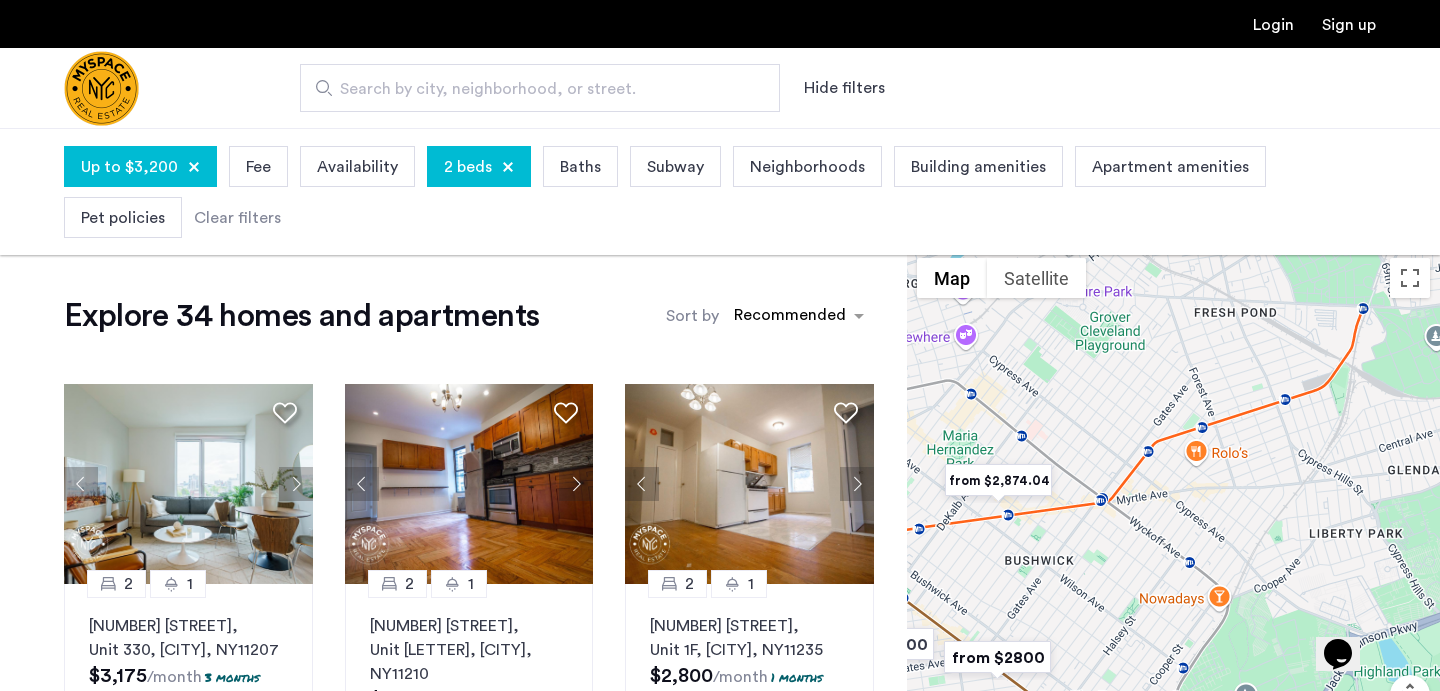 drag, startPoint x: 1283, startPoint y: 504, endPoint x: 1097, endPoint y: 428, distance: 200.92784 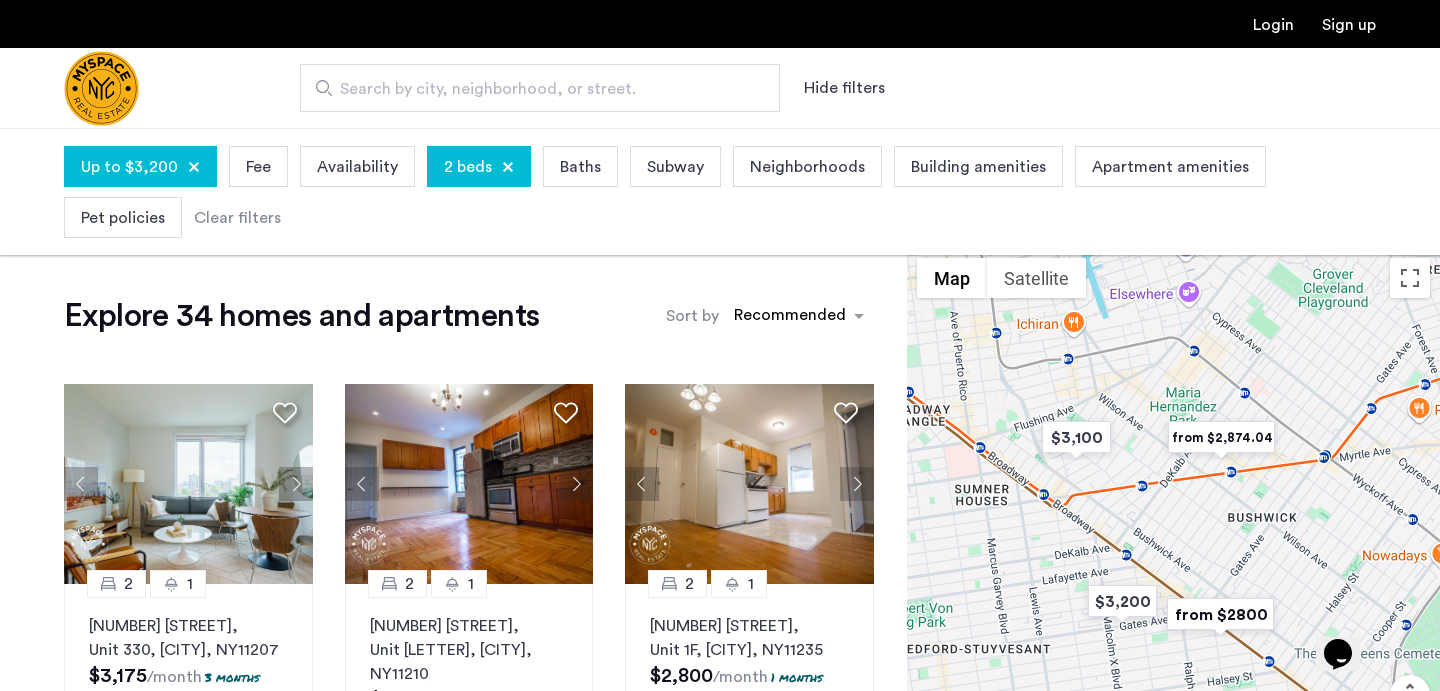 drag, startPoint x: 1097, startPoint y: 428, endPoint x: 1331, endPoint y: 385, distance: 237.91806 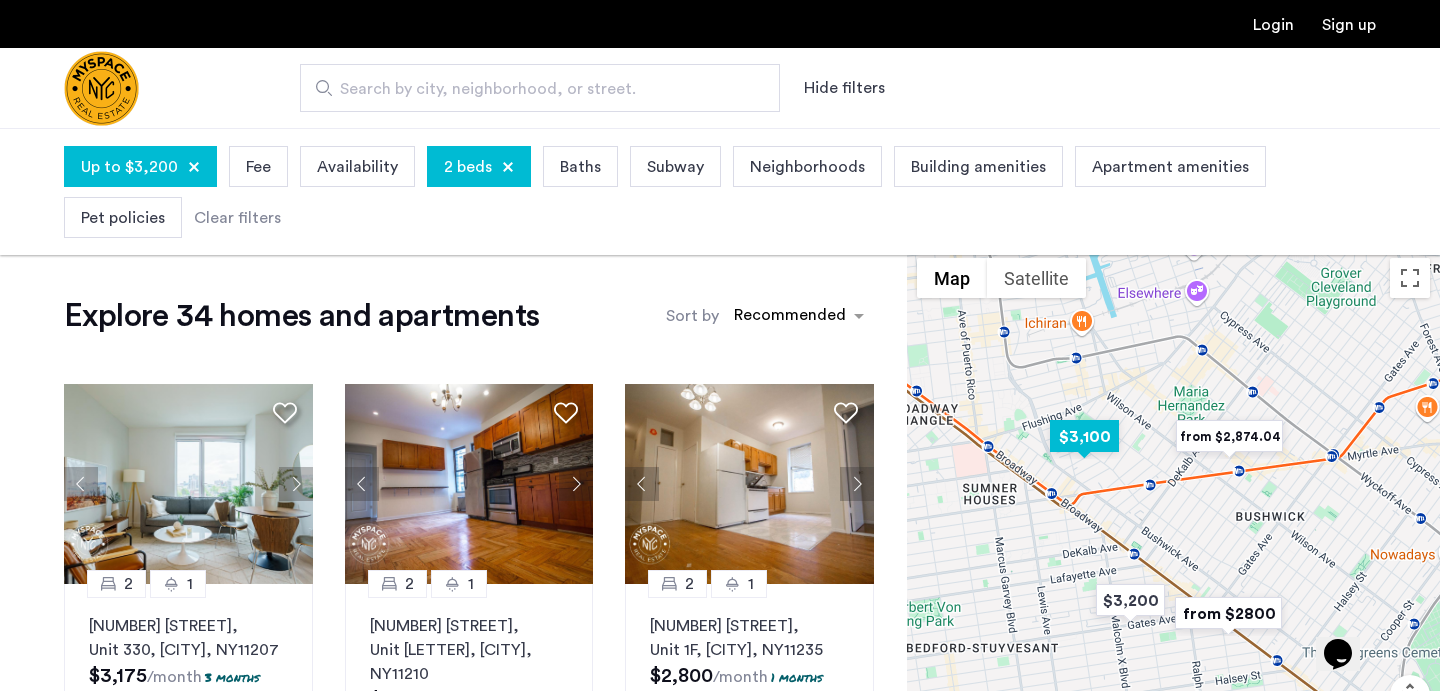 click at bounding box center (1084, 436) 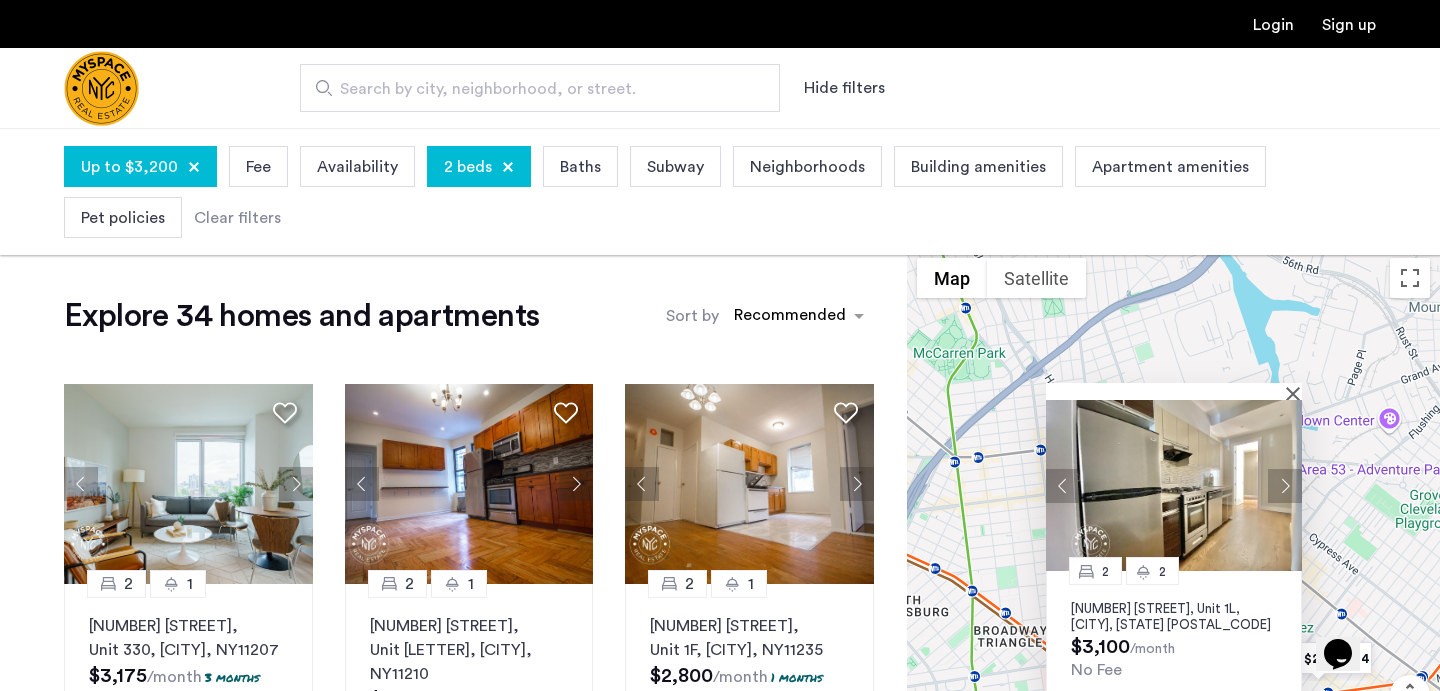 click at bounding box center [1285, 485] 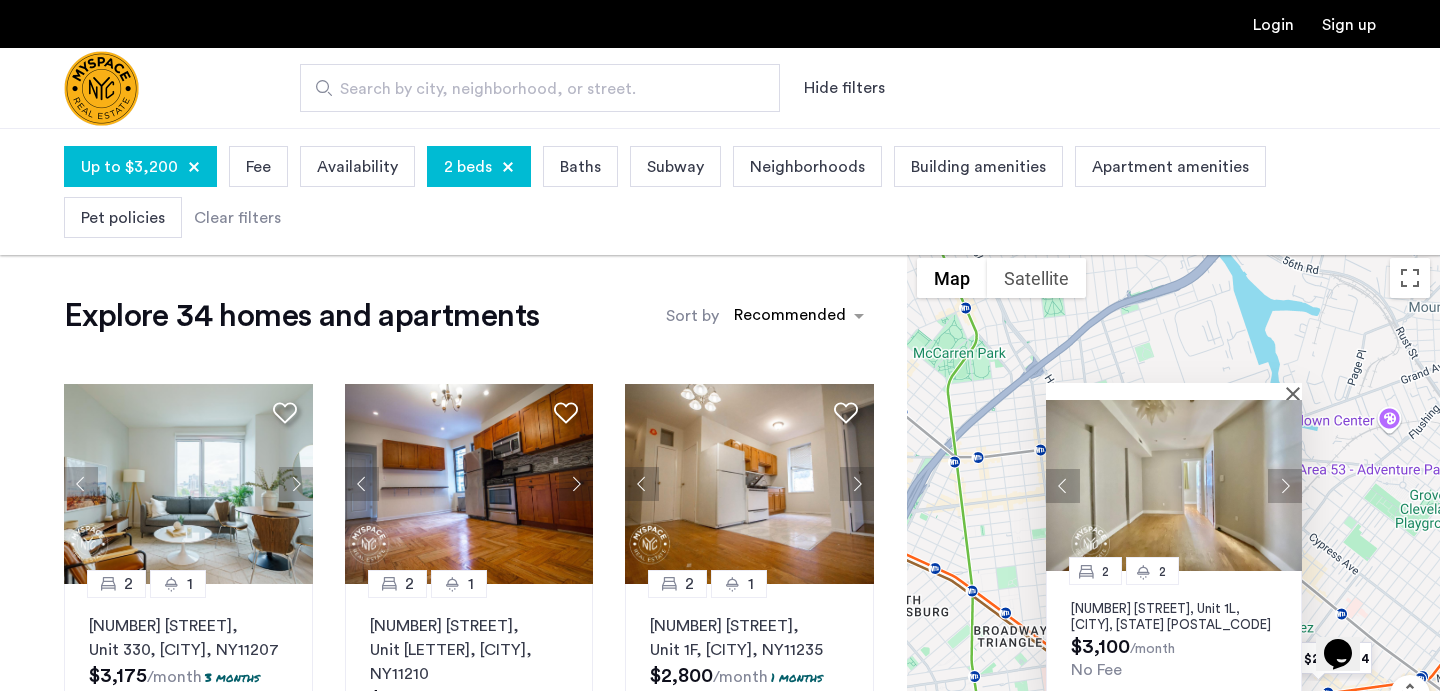 click at bounding box center [1285, 485] 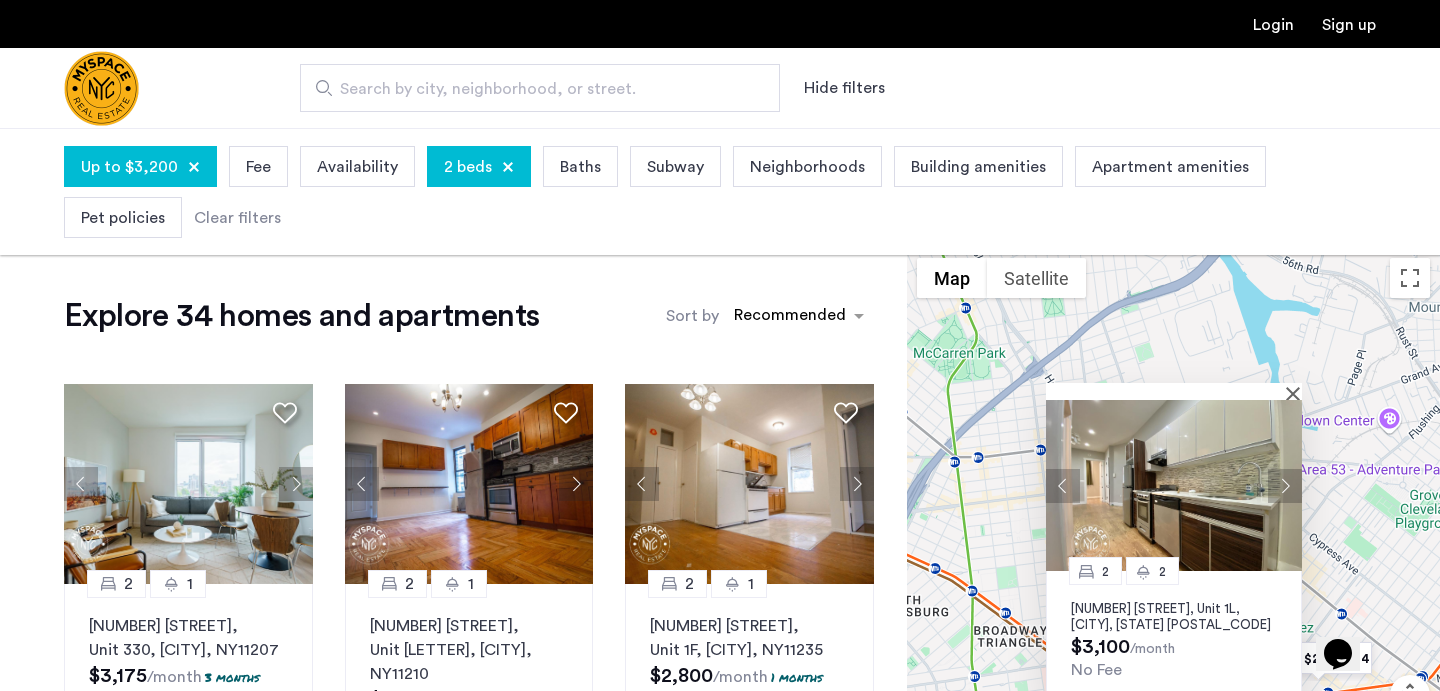 click at bounding box center (1285, 485) 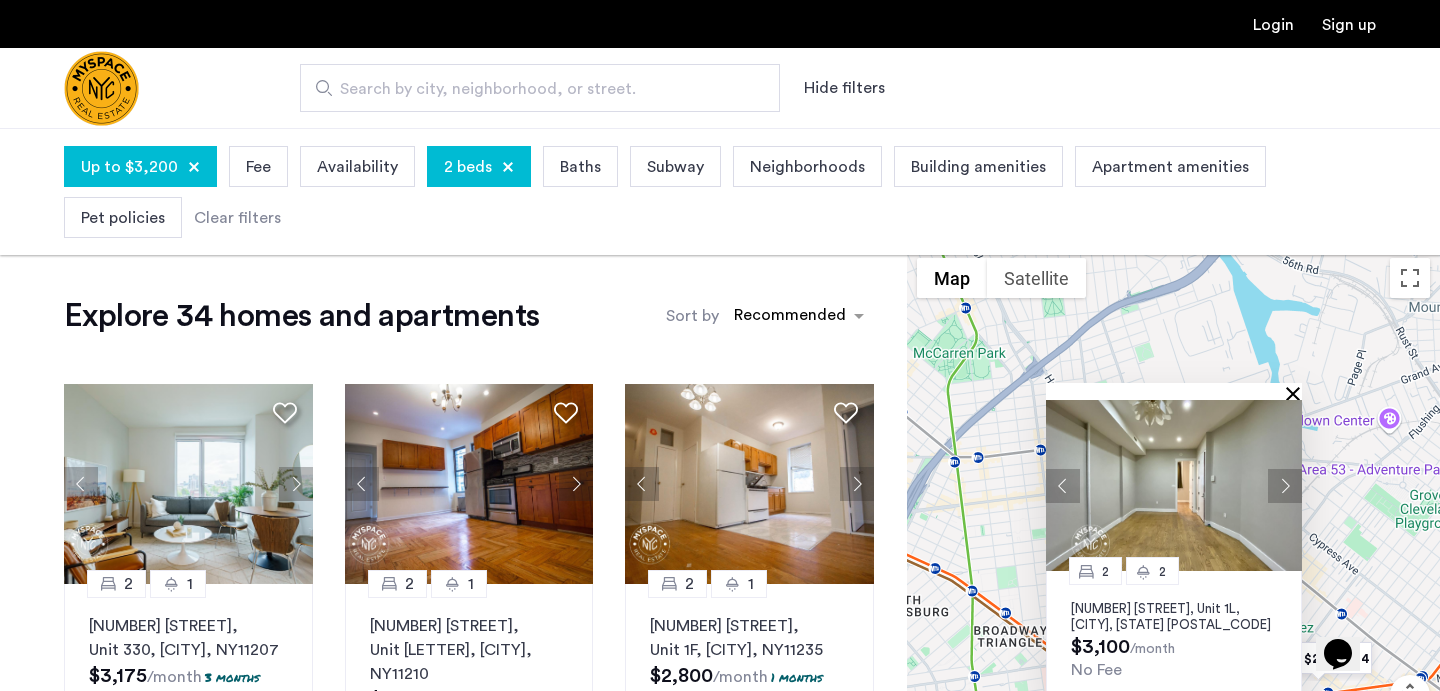 click at bounding box center (1297, 393) 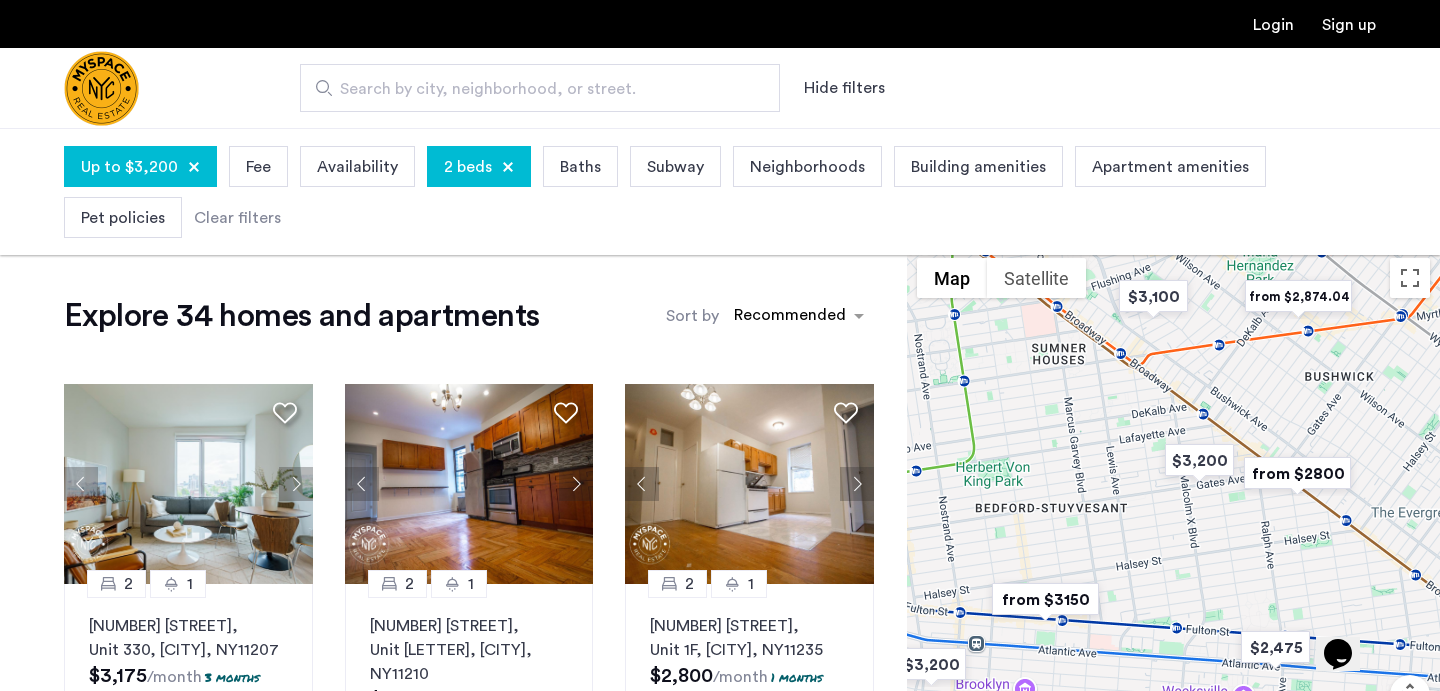 drag, startPoint x: 1262, startPoint y: 571, endPoint x: 1242, endPoint y: 209, distance: 362.55206 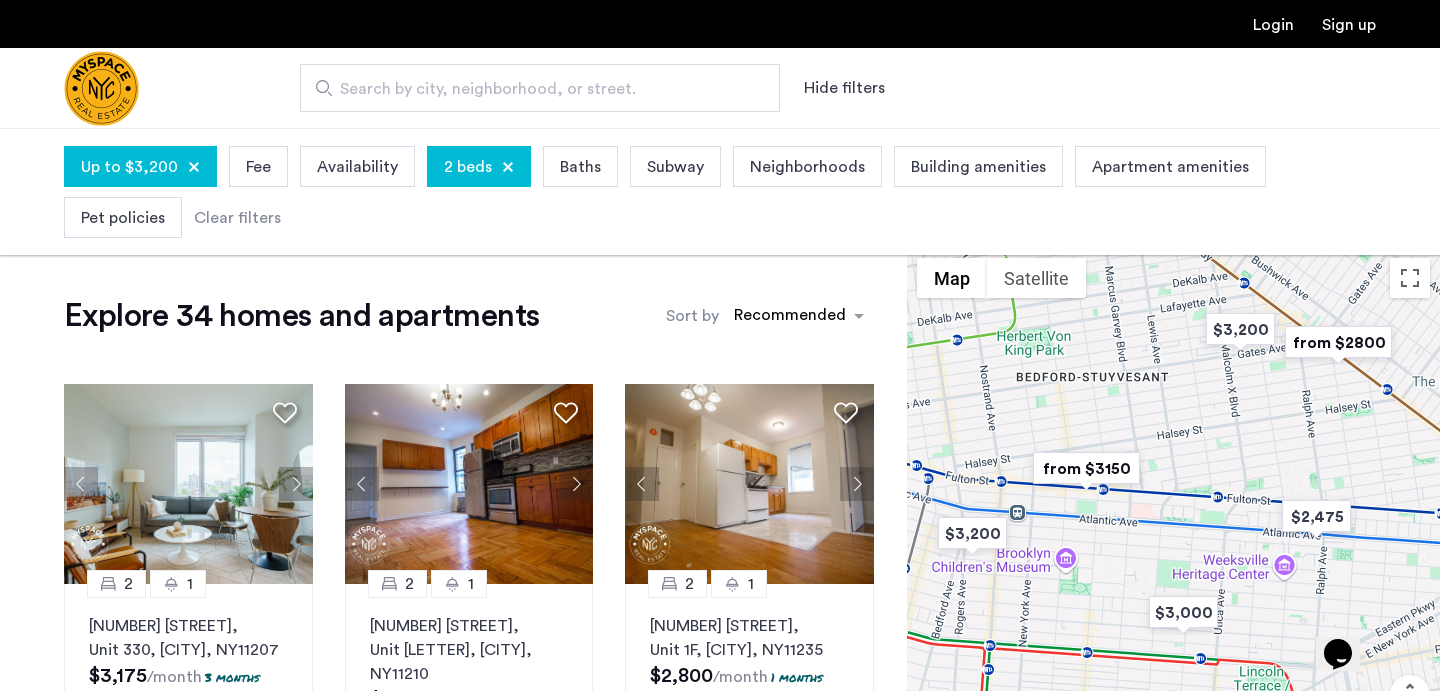 drag, startPoint x: 1118, startPoint y: 525, endPoint x: 1159, endPoint y: 389, distance: 142.04576 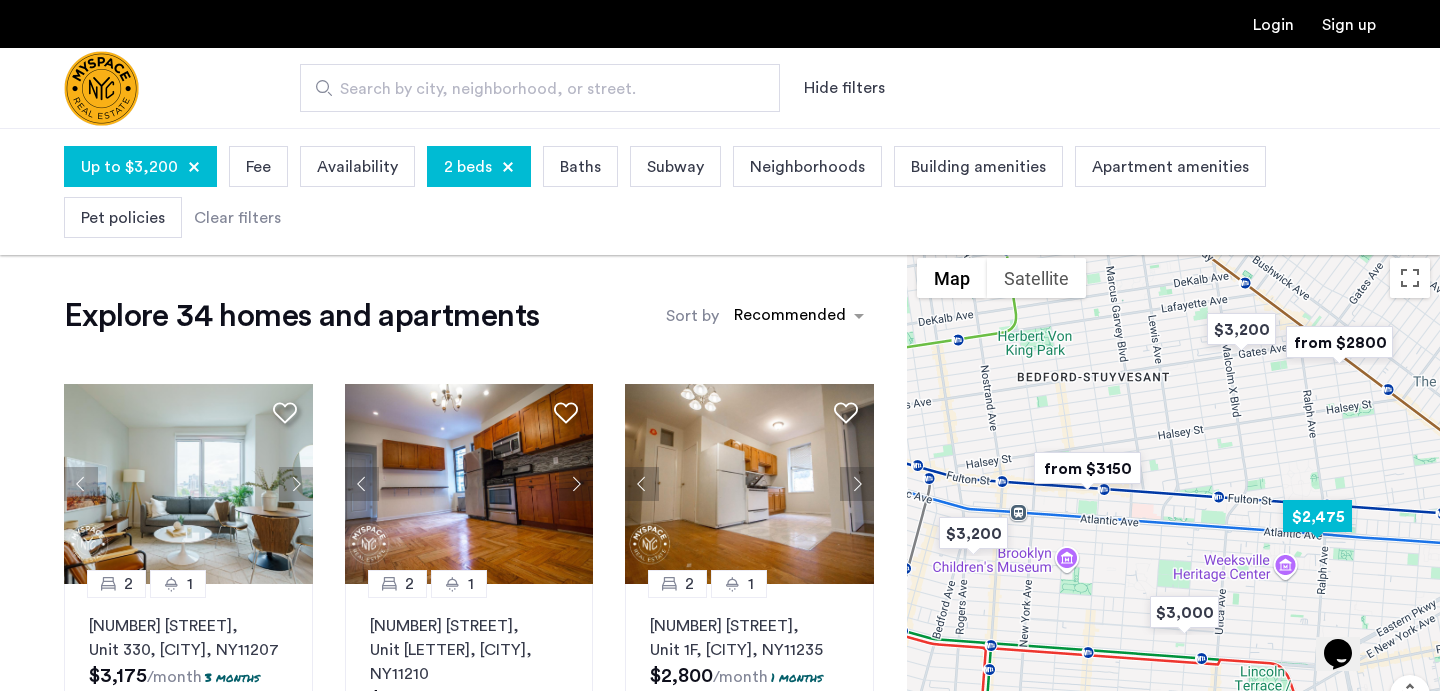 click at bounding box center [1317, 516] 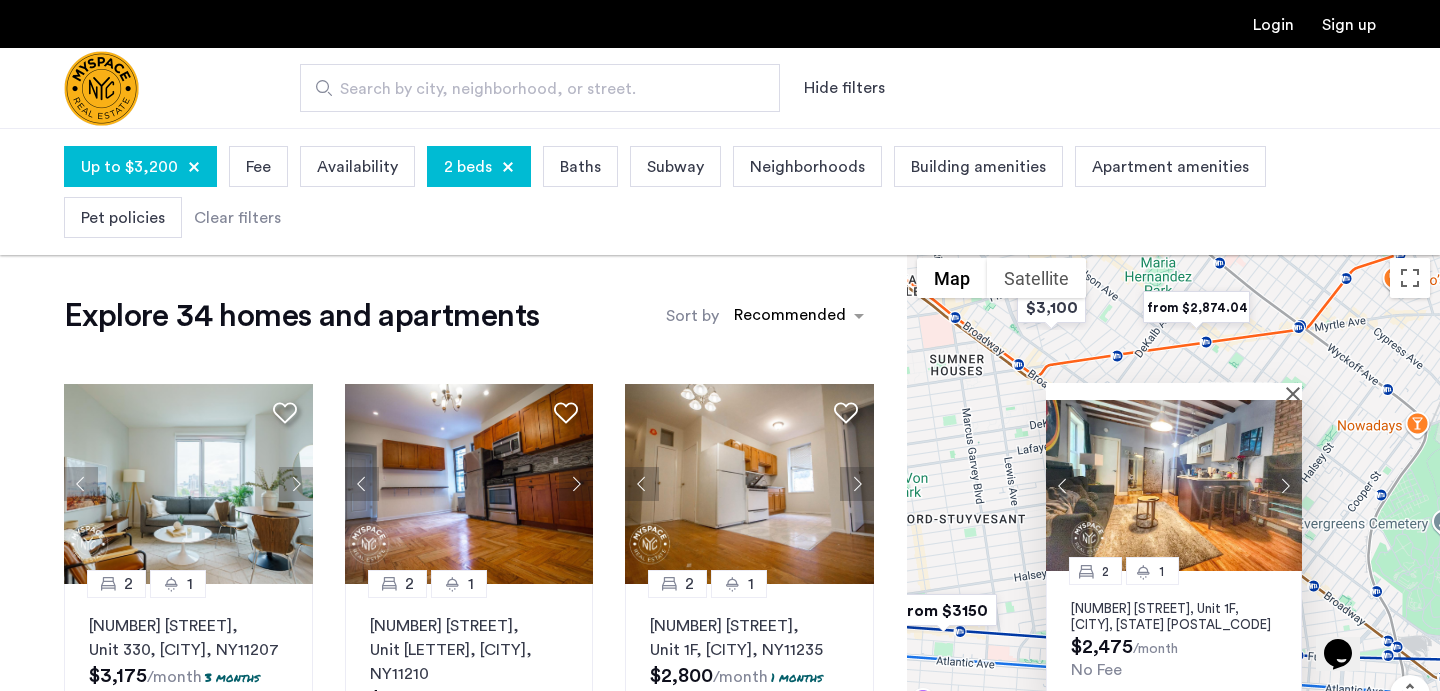 click on "1982 Atlantic Avenue, Unit 1F, Brooklyn, NY 11233" at bounding box center [1174, 617] 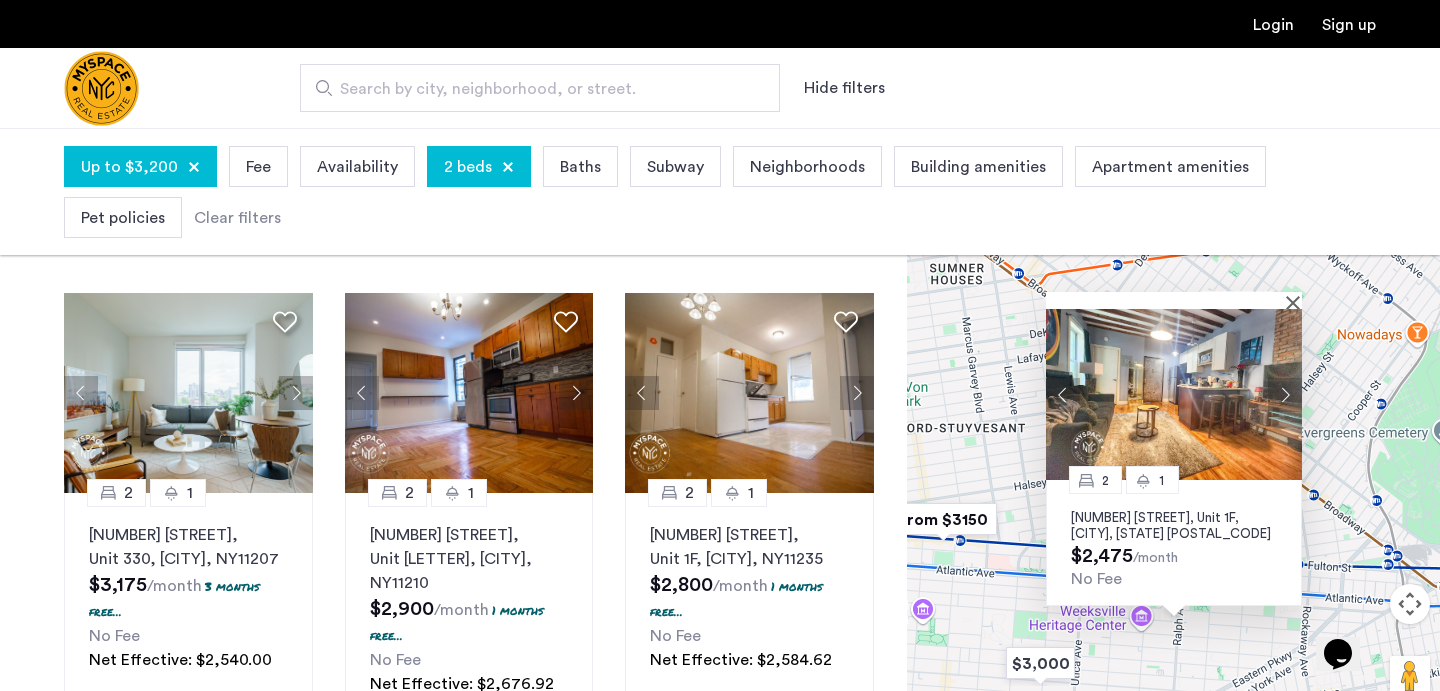 scroll, scrollTop: 101, scrollLeft: 0, axis: vertical 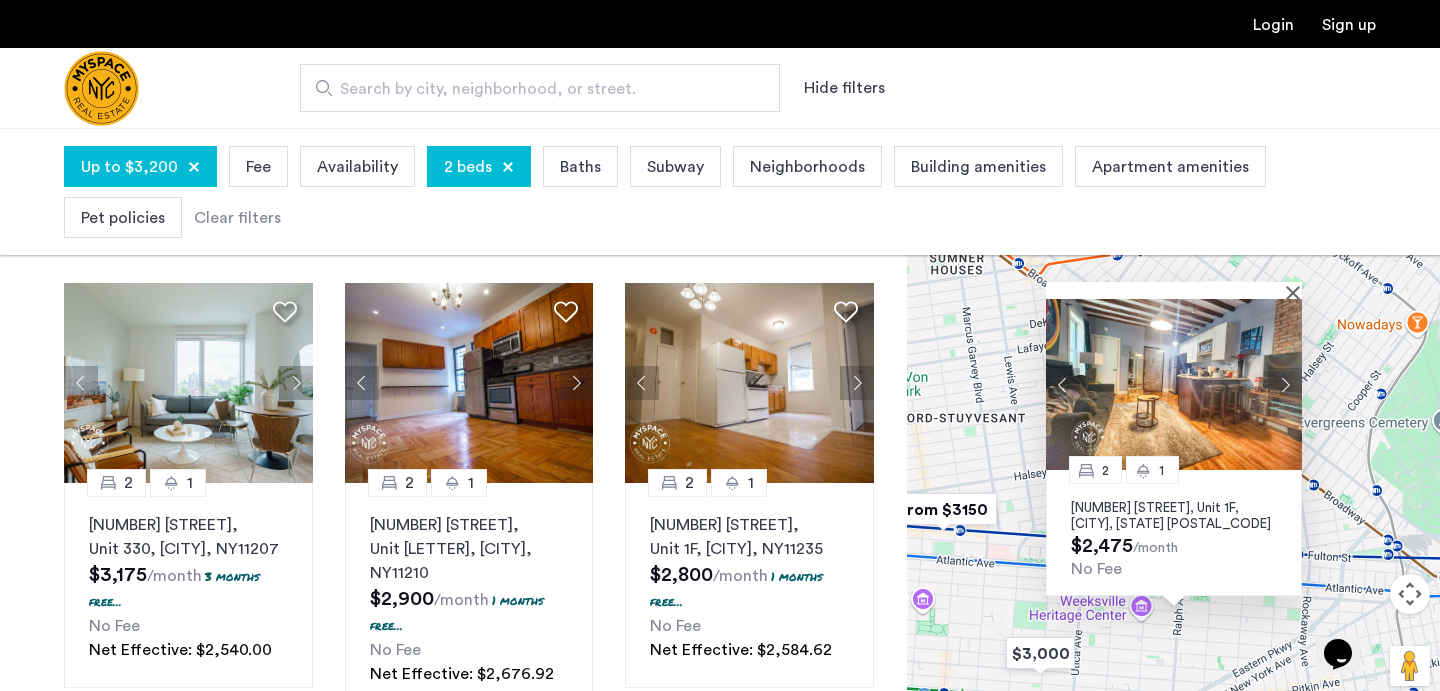 click at bounding box center (943, 509) 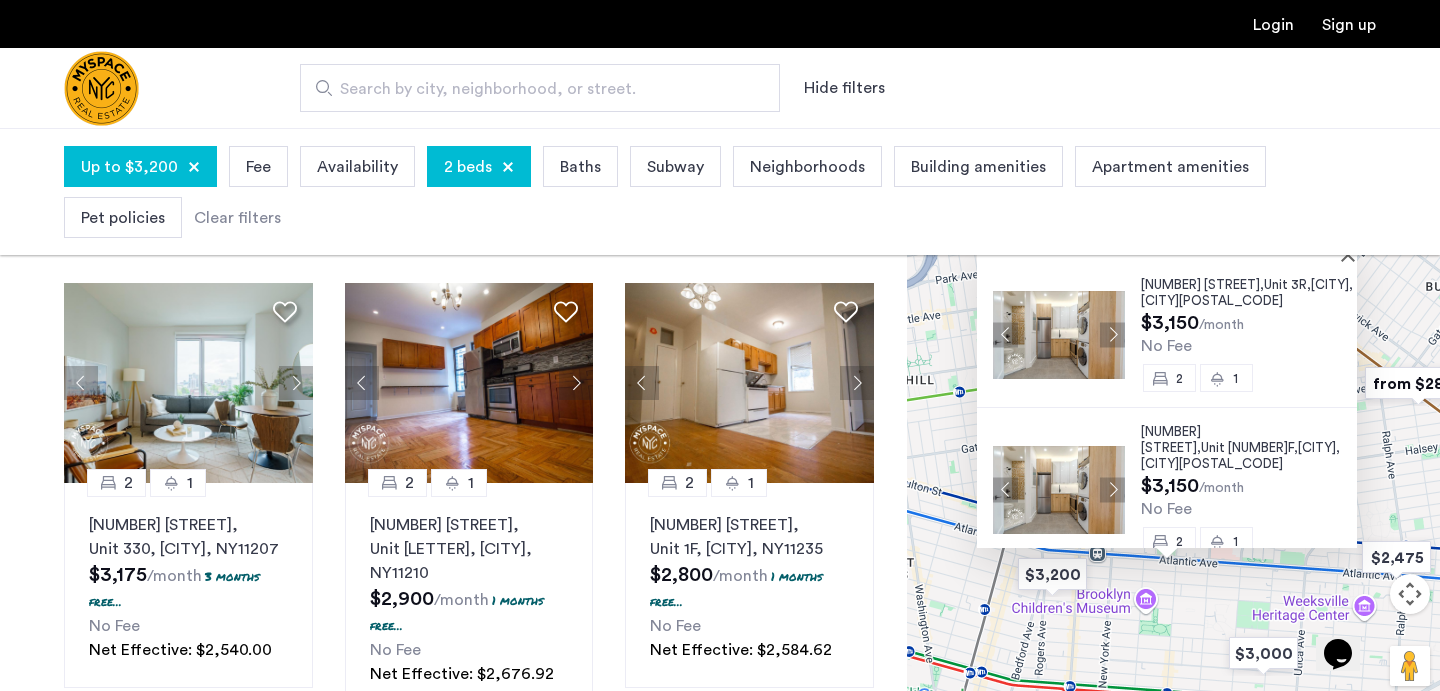 scroll, scrollTop: 11, scrollLeft: 0, axis: vertical 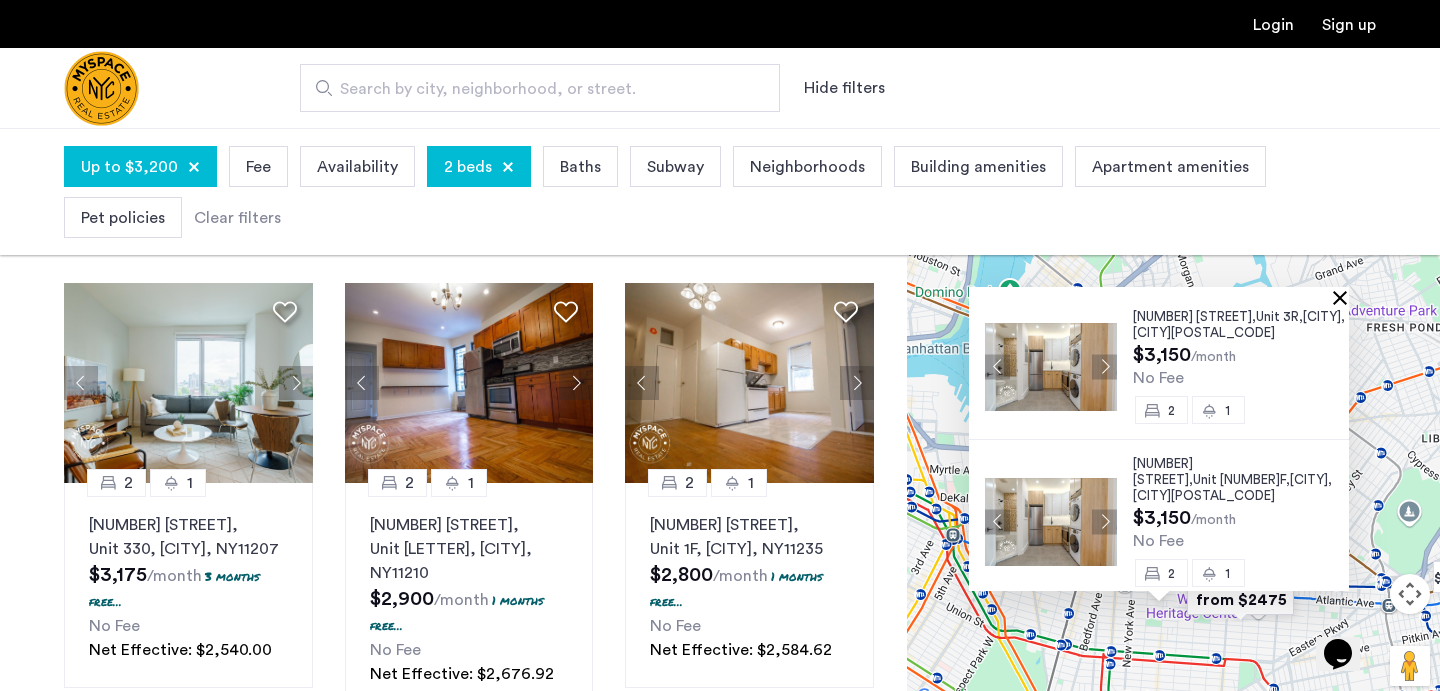 click at bounding box center [1344, 297] 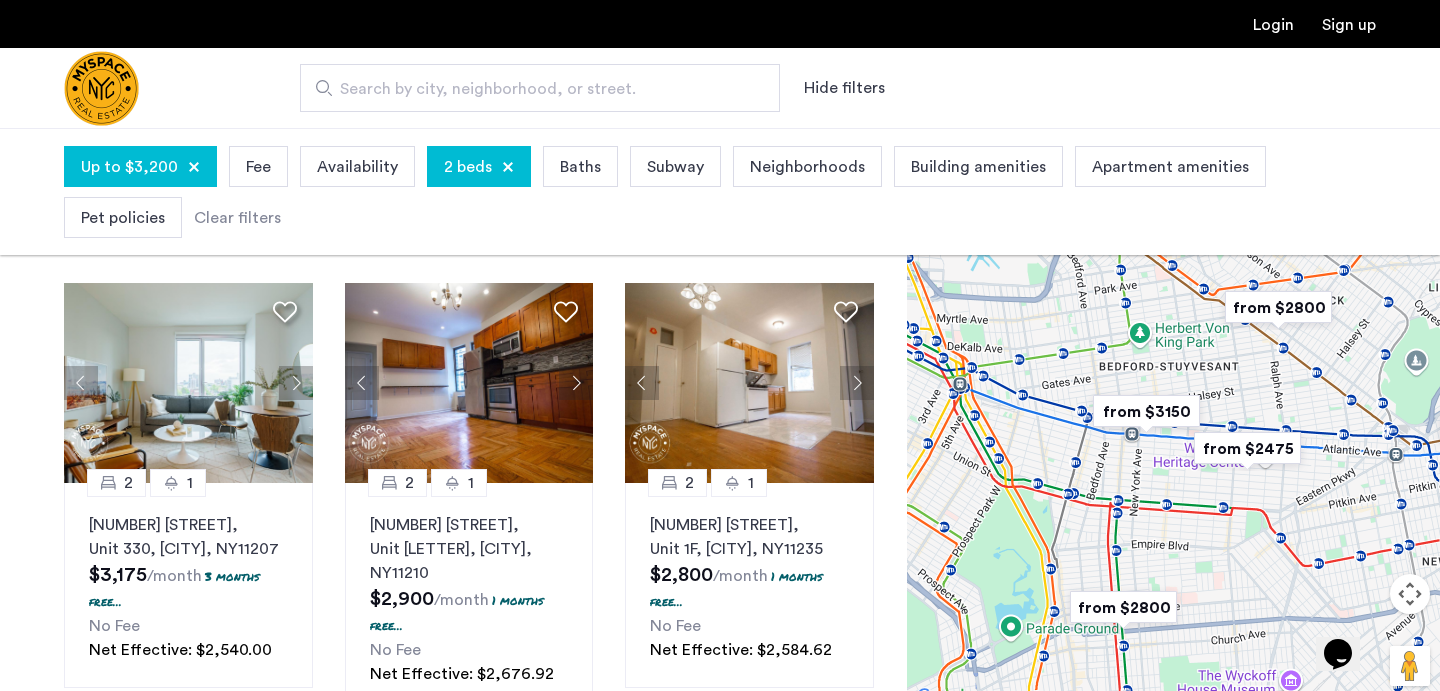drag, startPoint x: 1207, startPoint y: 559, endPoint x: 1213, endPoint y: 404, distance: 155.11609 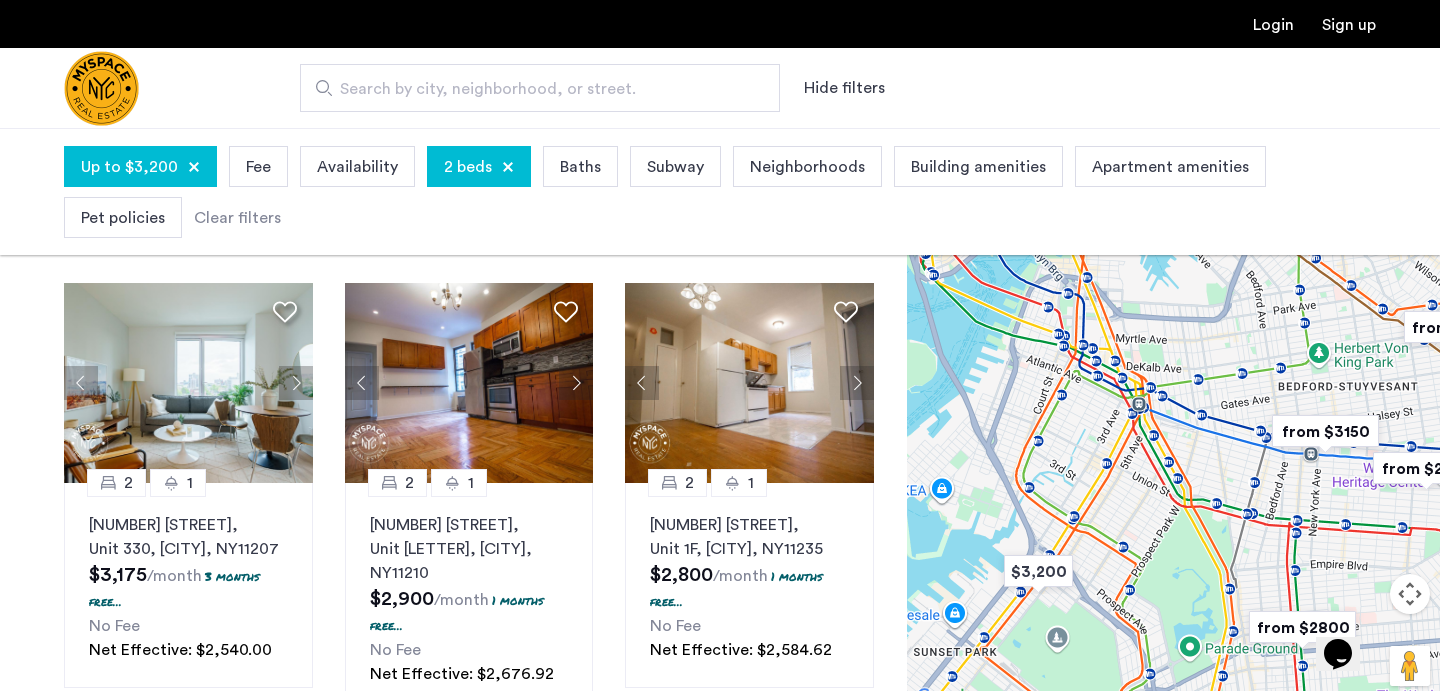 drag, startPoint x: 1136, startPoint y: 528, endPoint x: 1323, endPoint y: 548, distance: 188.06648 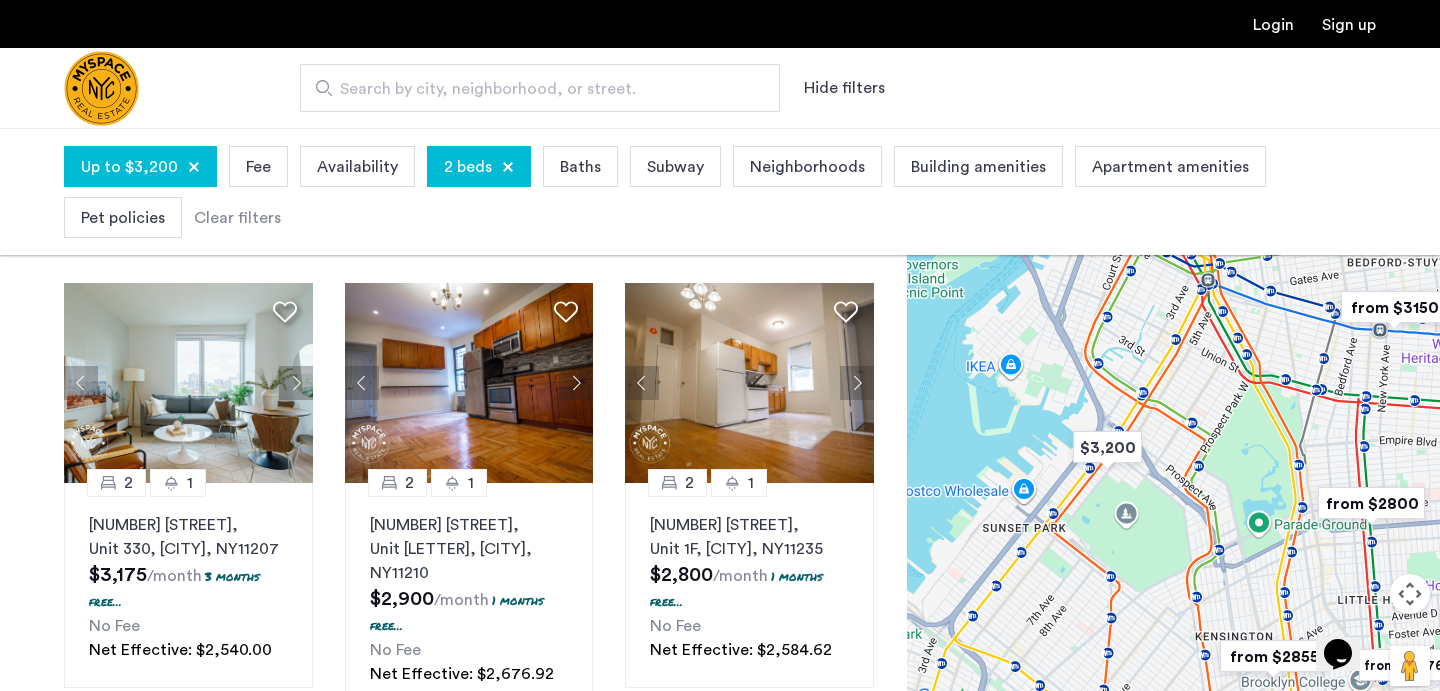 drag, startPoint x: 1156, startPoint y: 399, endPoint x: 1221, endPoint y: 278, distance: 137.35356 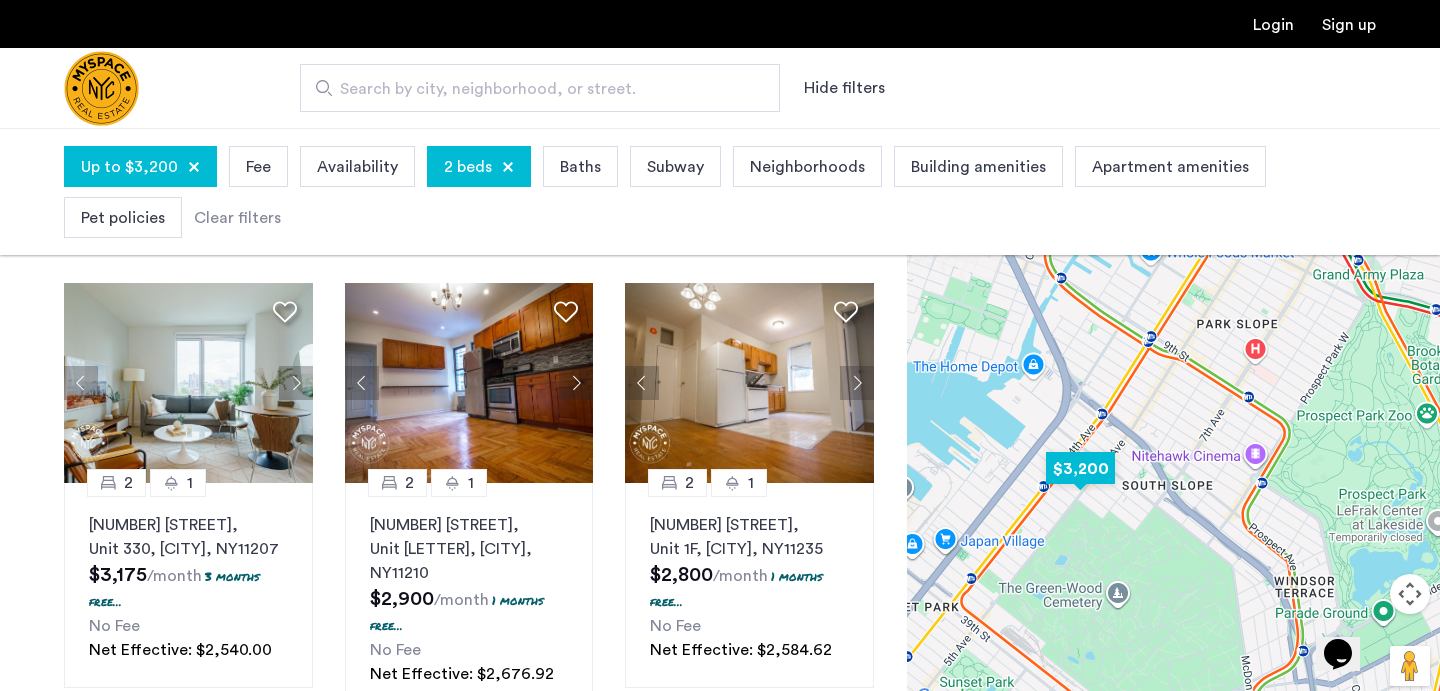 click at bounding box center [1080, 468] 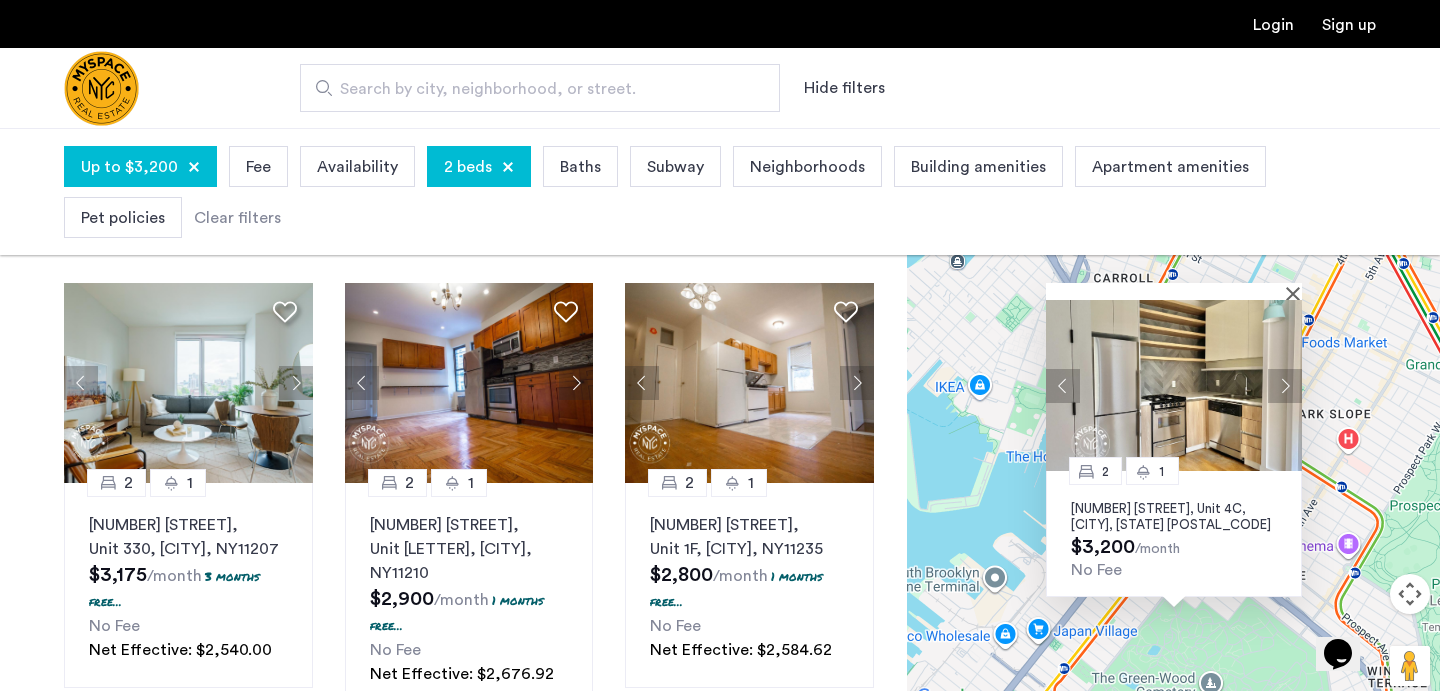 click at bounding box center [1285, 385] 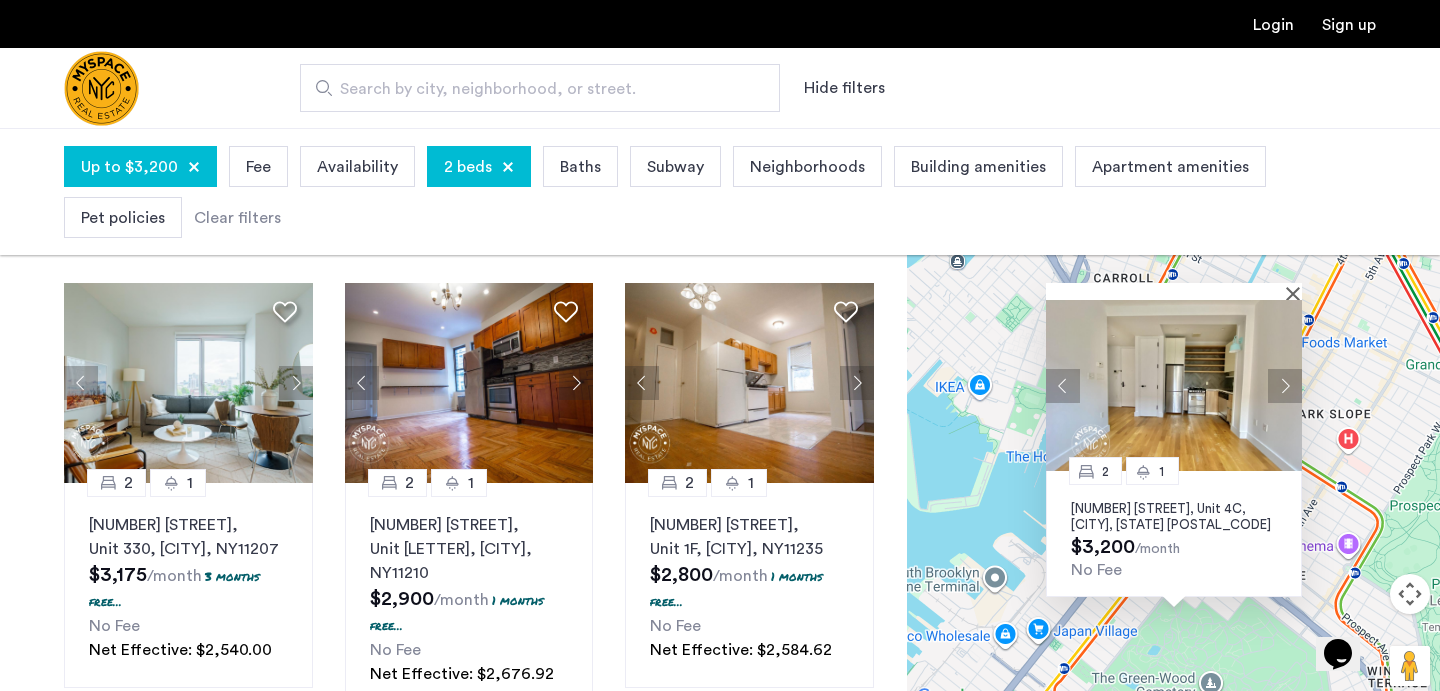 click at bounding box center [1285, 385] 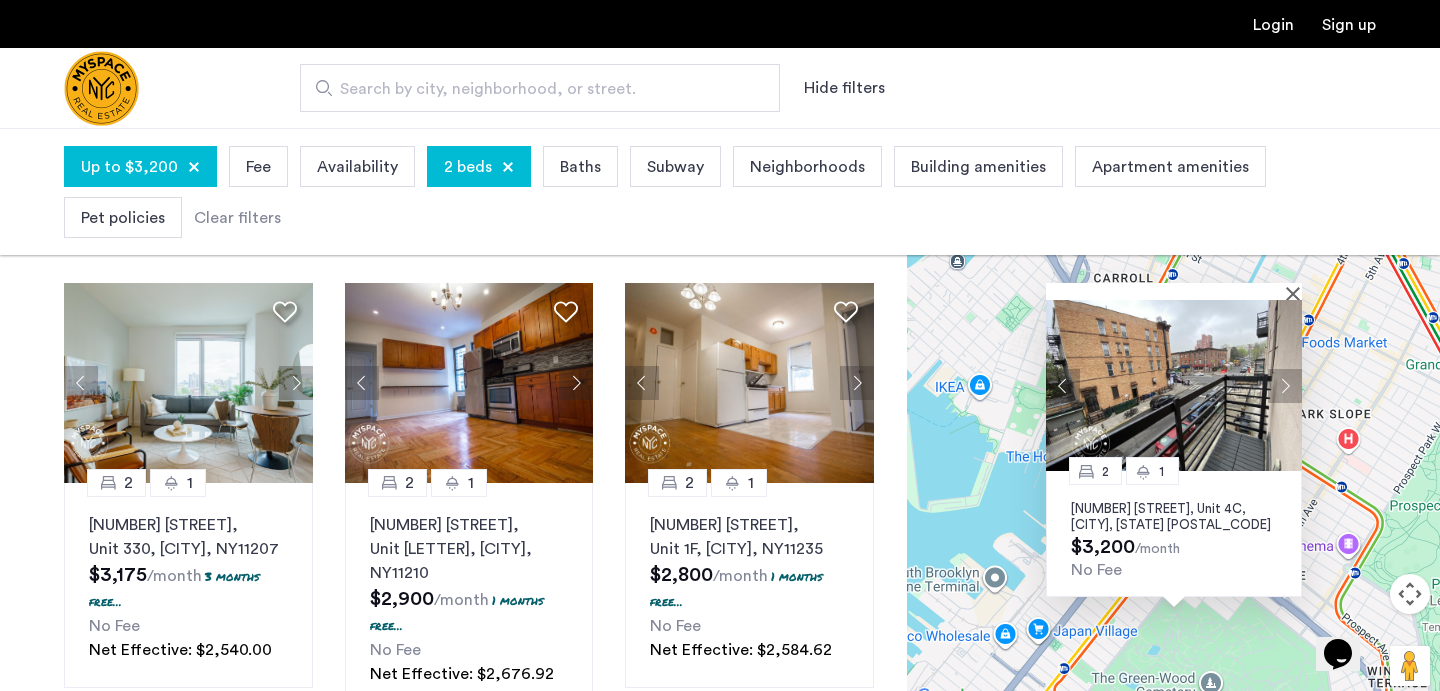 click at bounding box center [1285, 385] 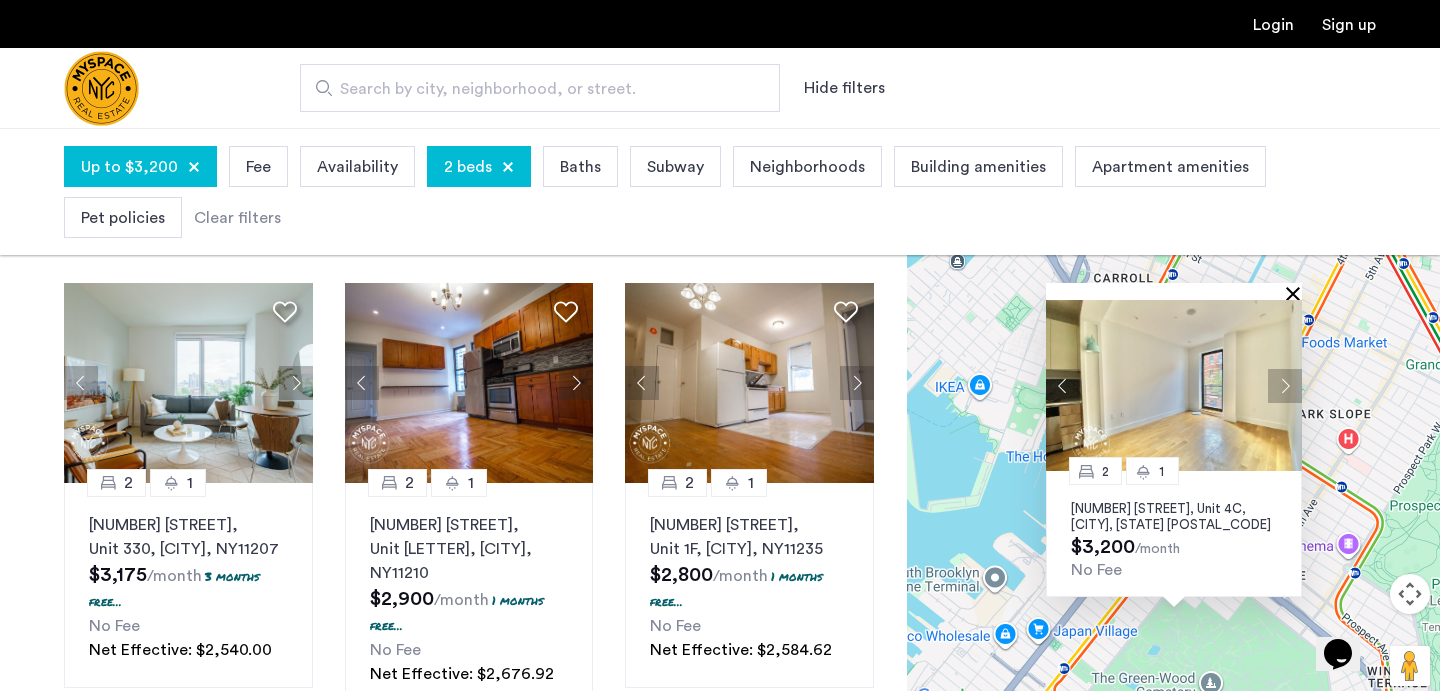 click at bounding box center [1297, 293] 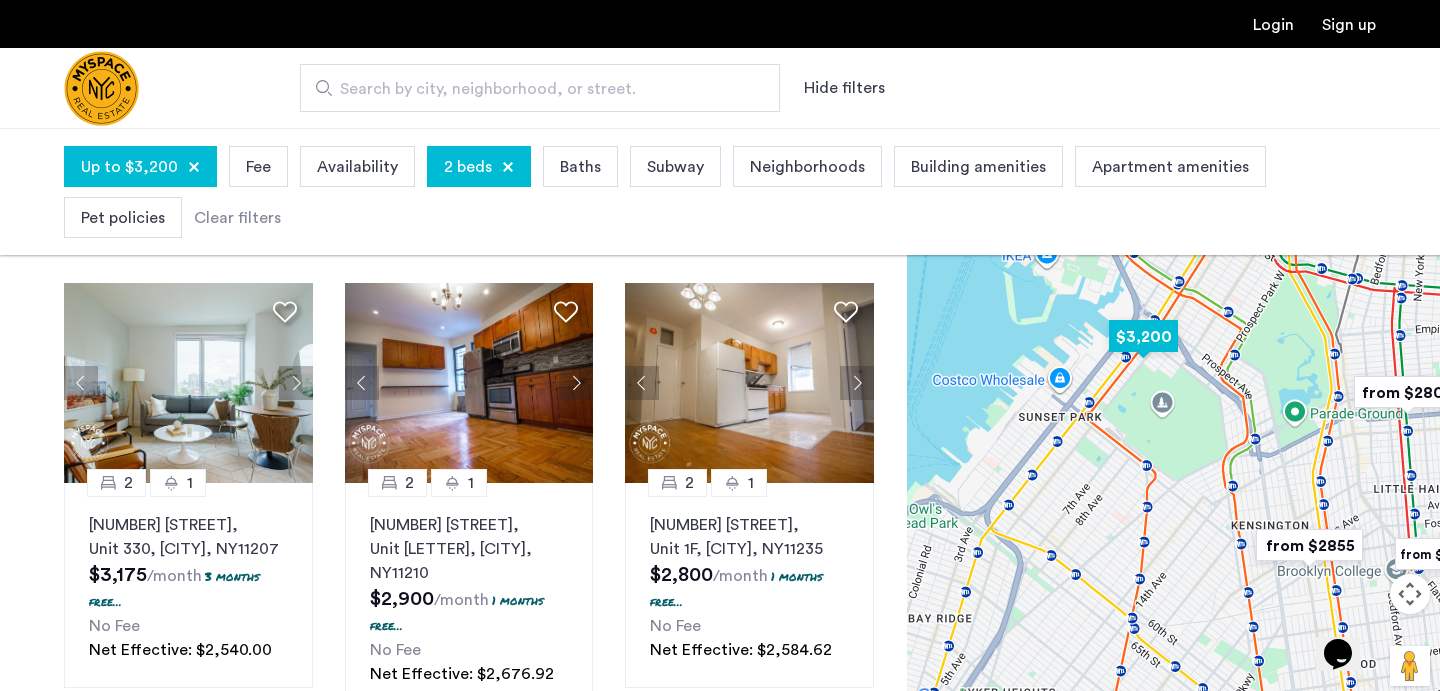 drag, startPoint x: 1248, startPoint y: 512, endPoint x: 1176, endPoint y: 304, distance: 220.10907 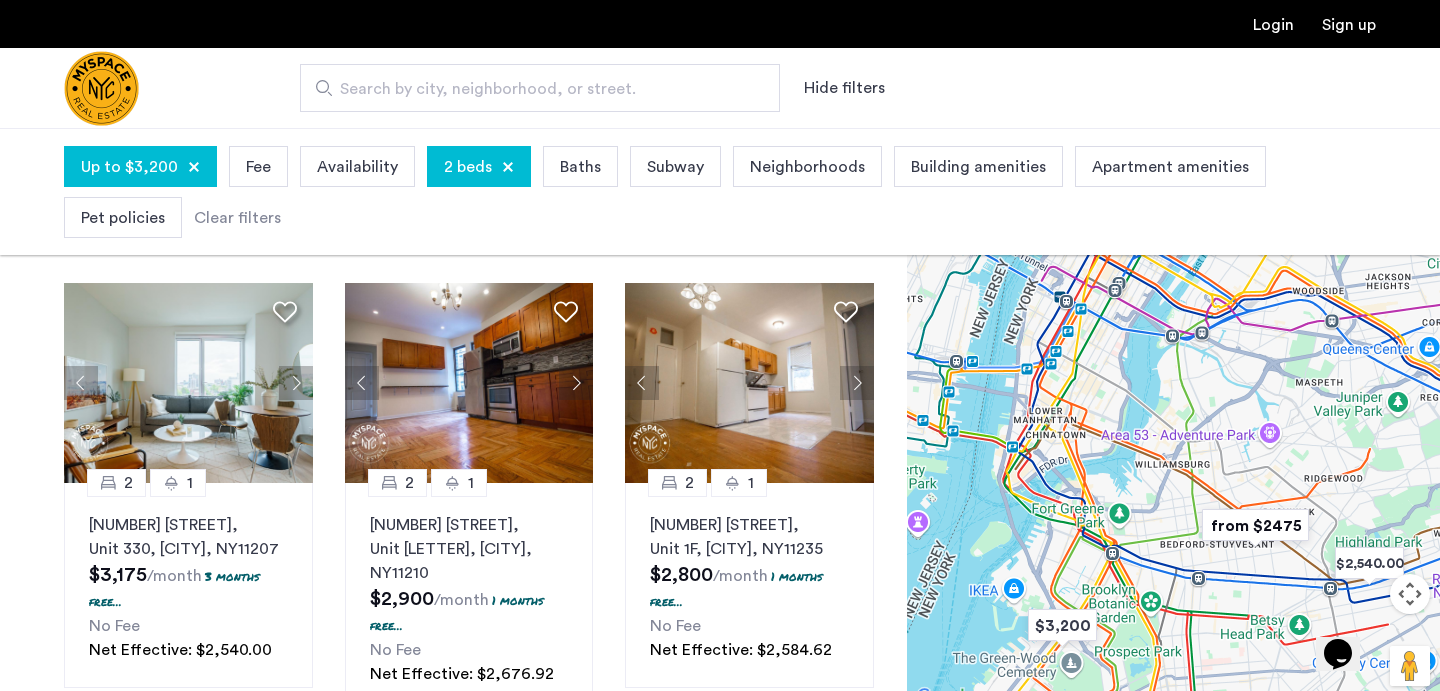 drag, startPoint x: 1225, startPoint y: 400, endPoint x: 1129, endPoint y: 608, distance: 229.08514 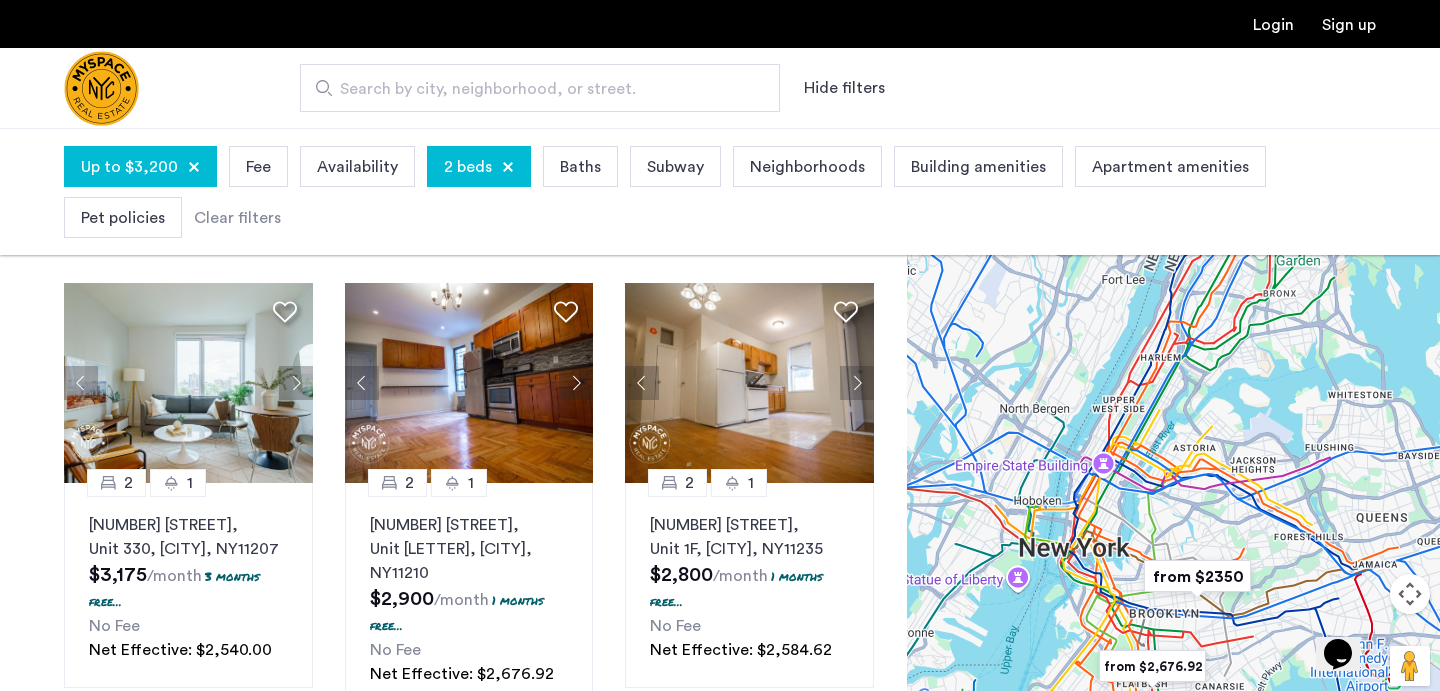 drag, startPoint x: 1134, startPoint y: 539, endPoint x: 1139, endPoint y: 592, distance: 53.235325 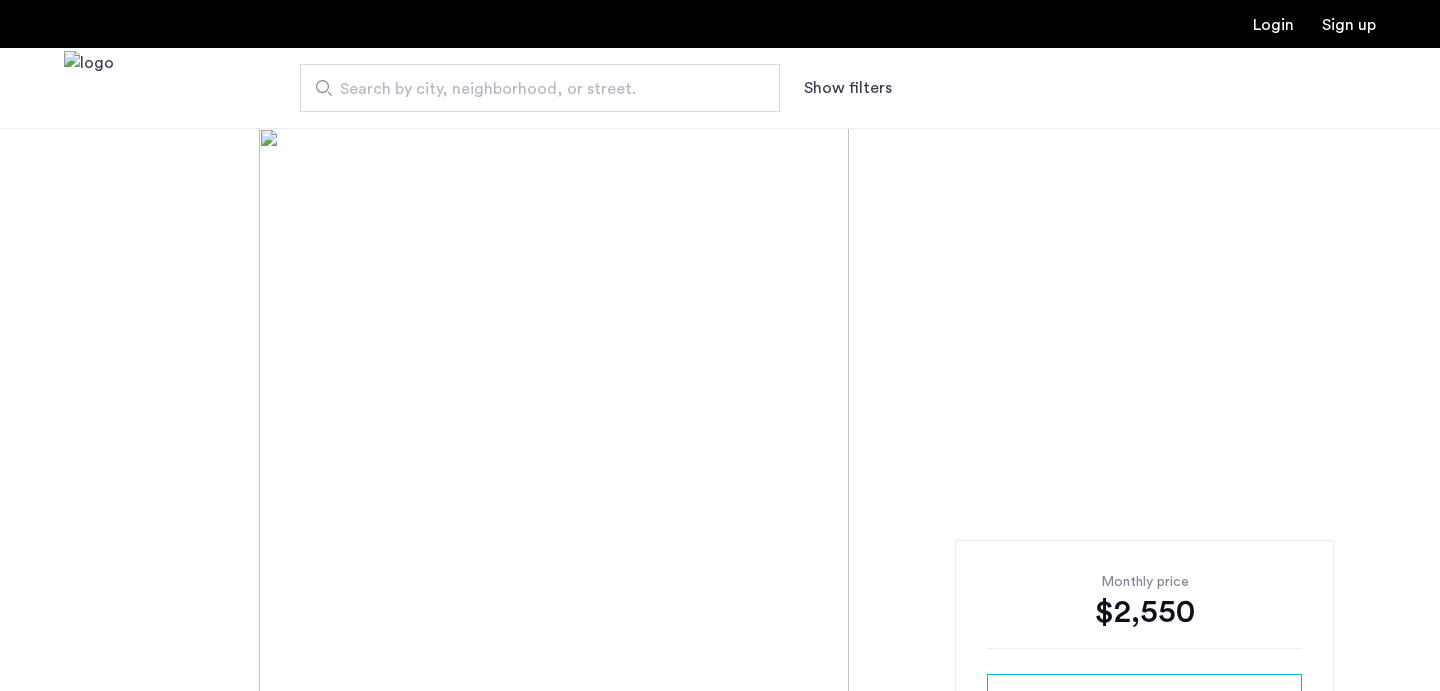 scroll, scrollTop: 0, scrollLeft: 0, axis: both 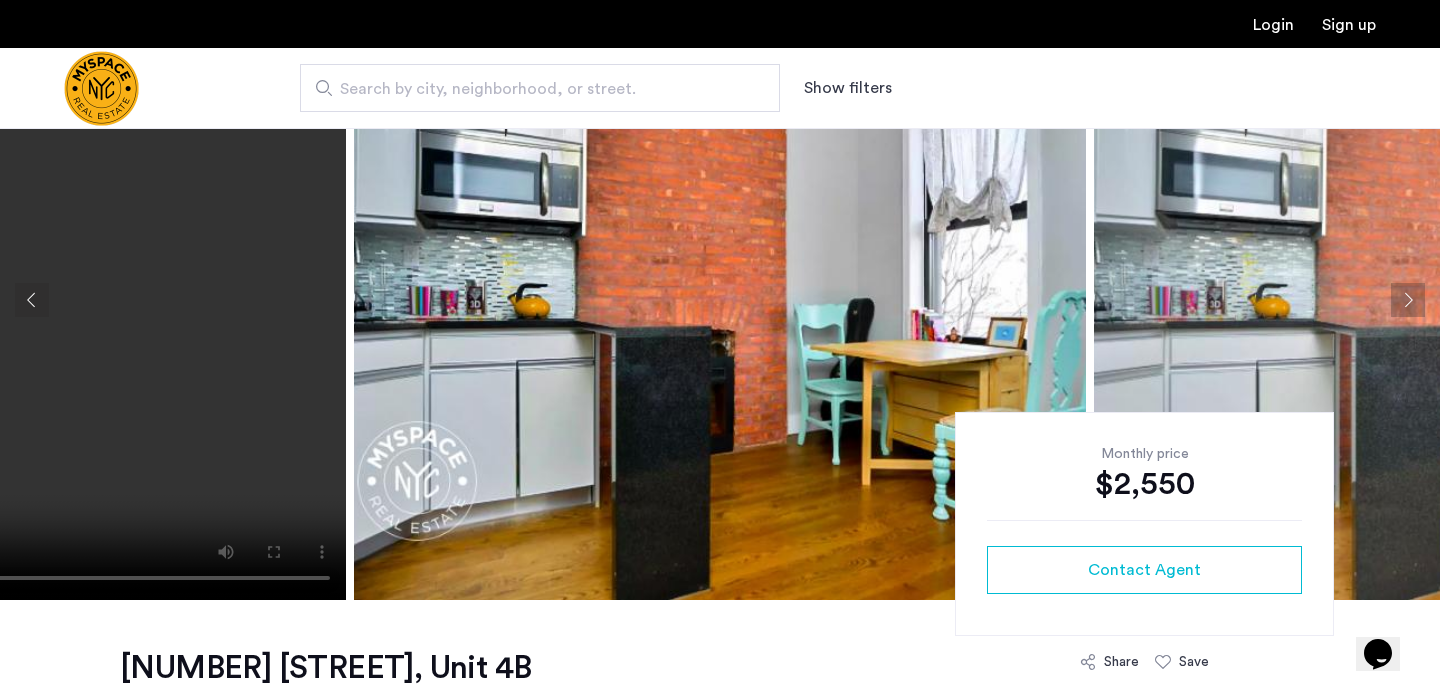 click 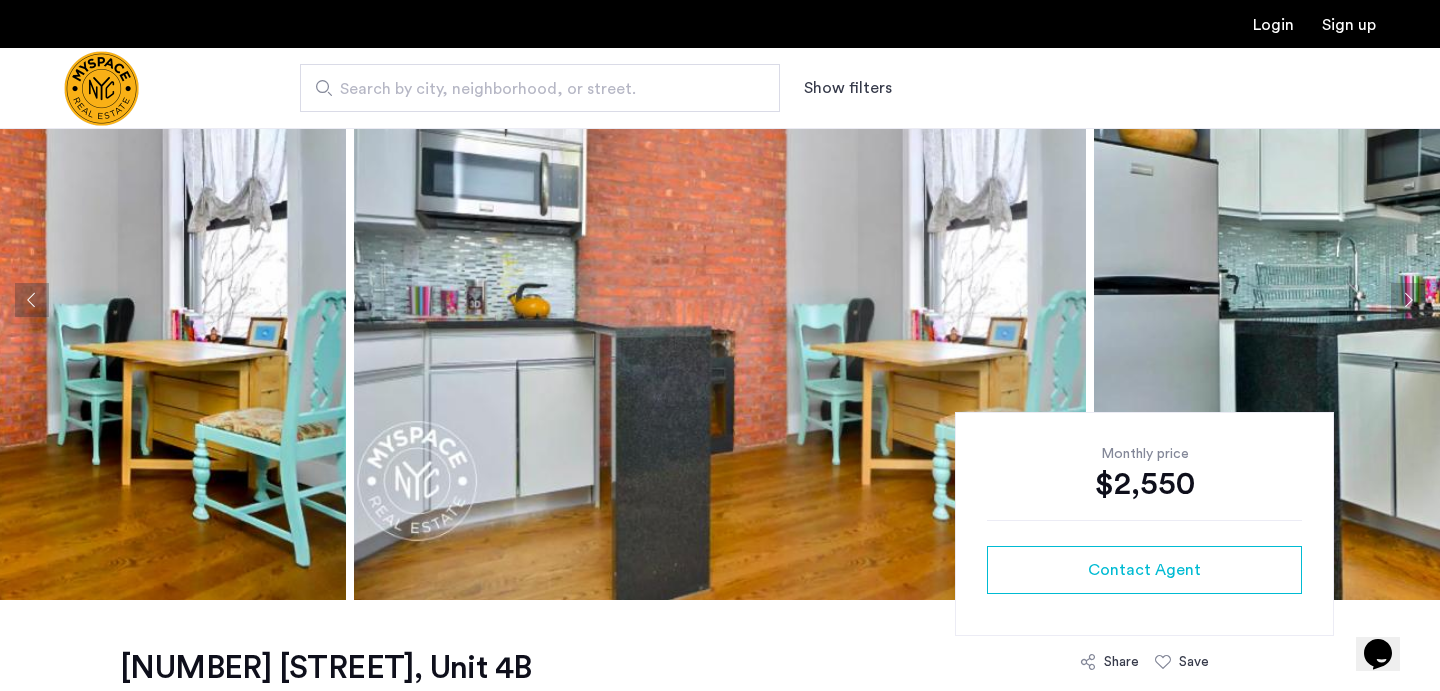 click 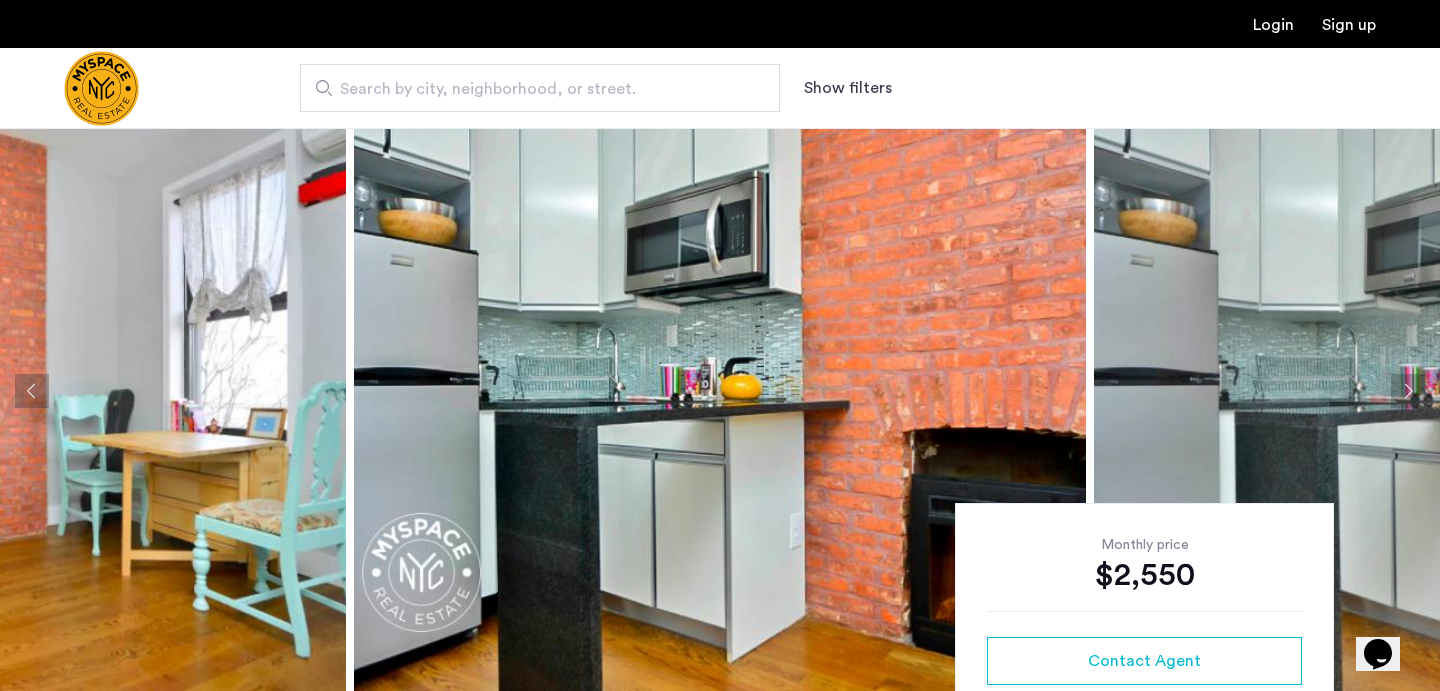 scroll, scrollTop: 31, scrollLeft: 0, axis: vertical 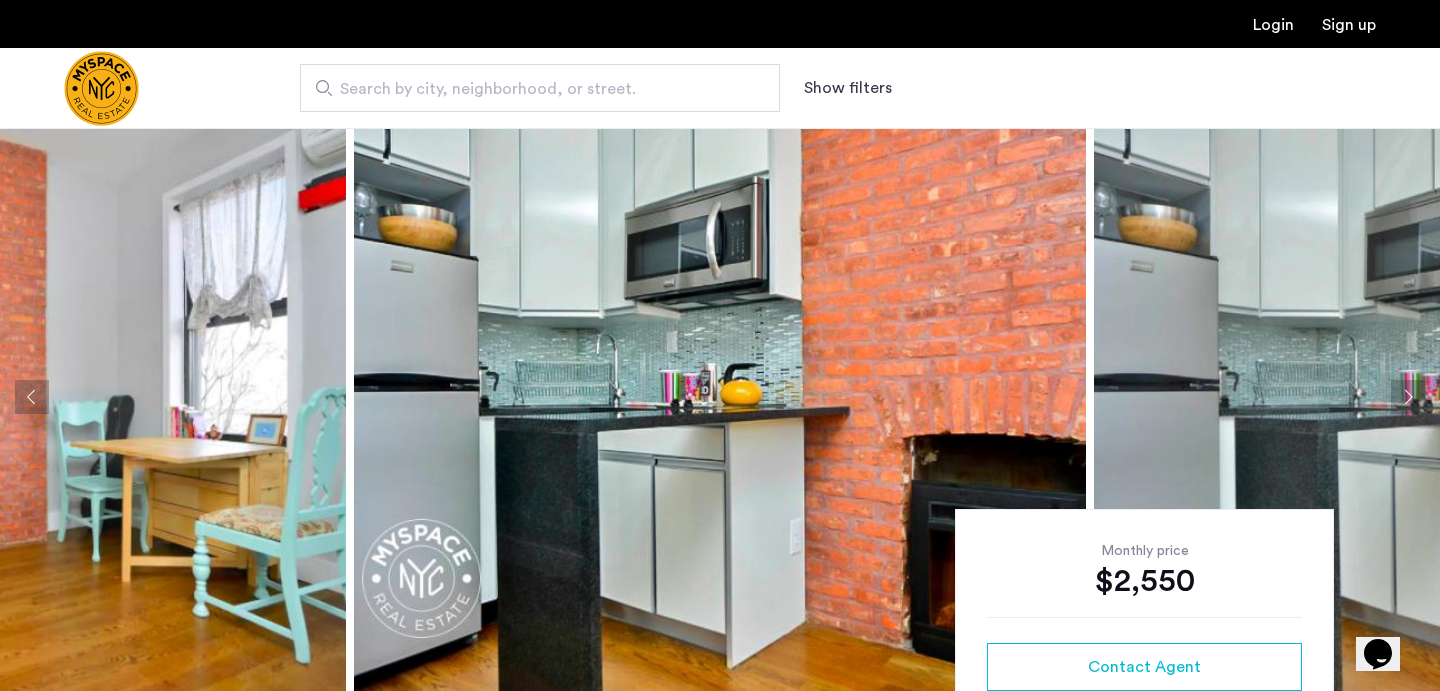 click 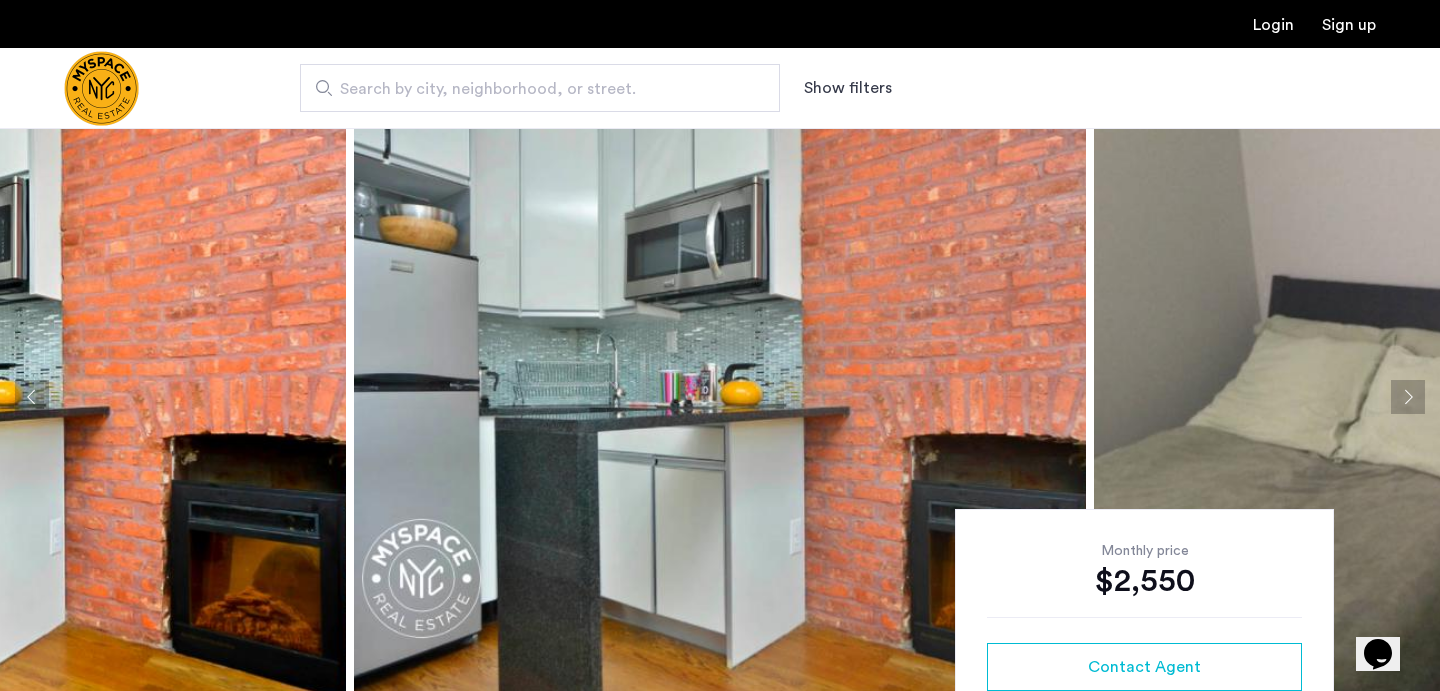 click 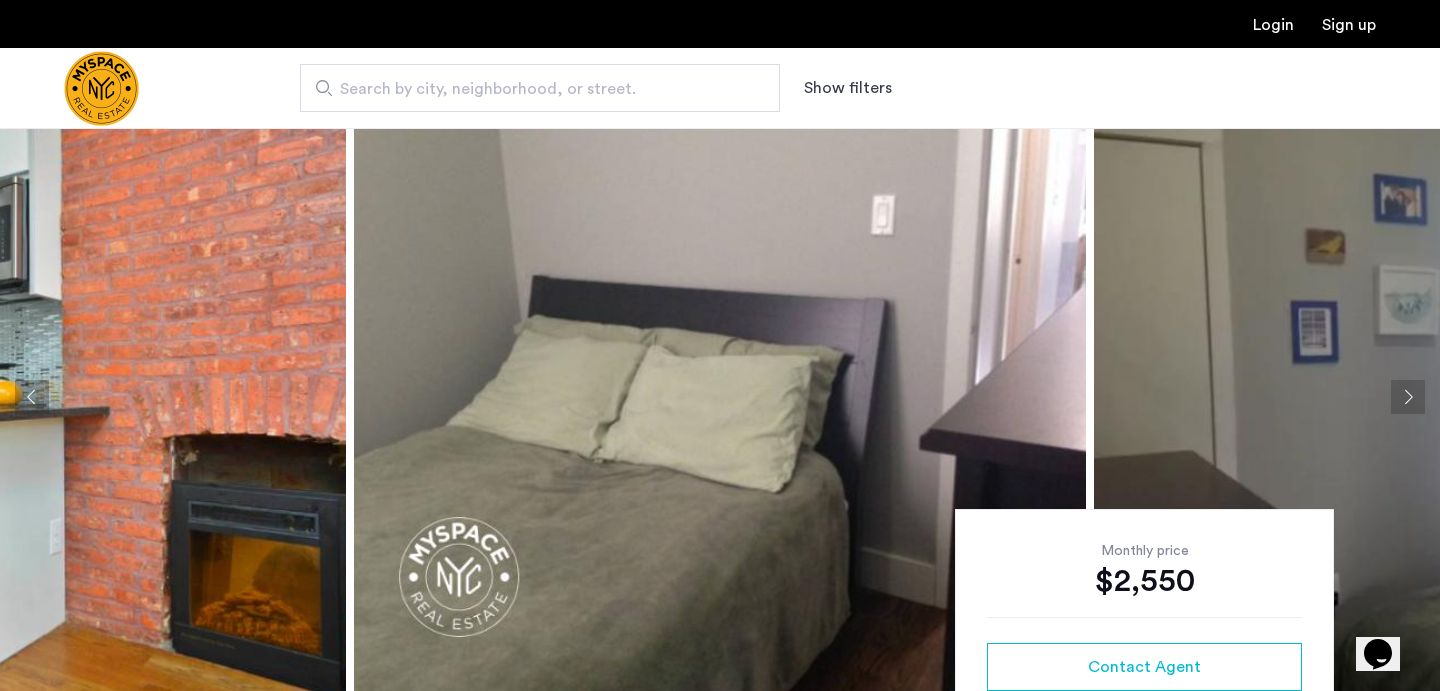 click 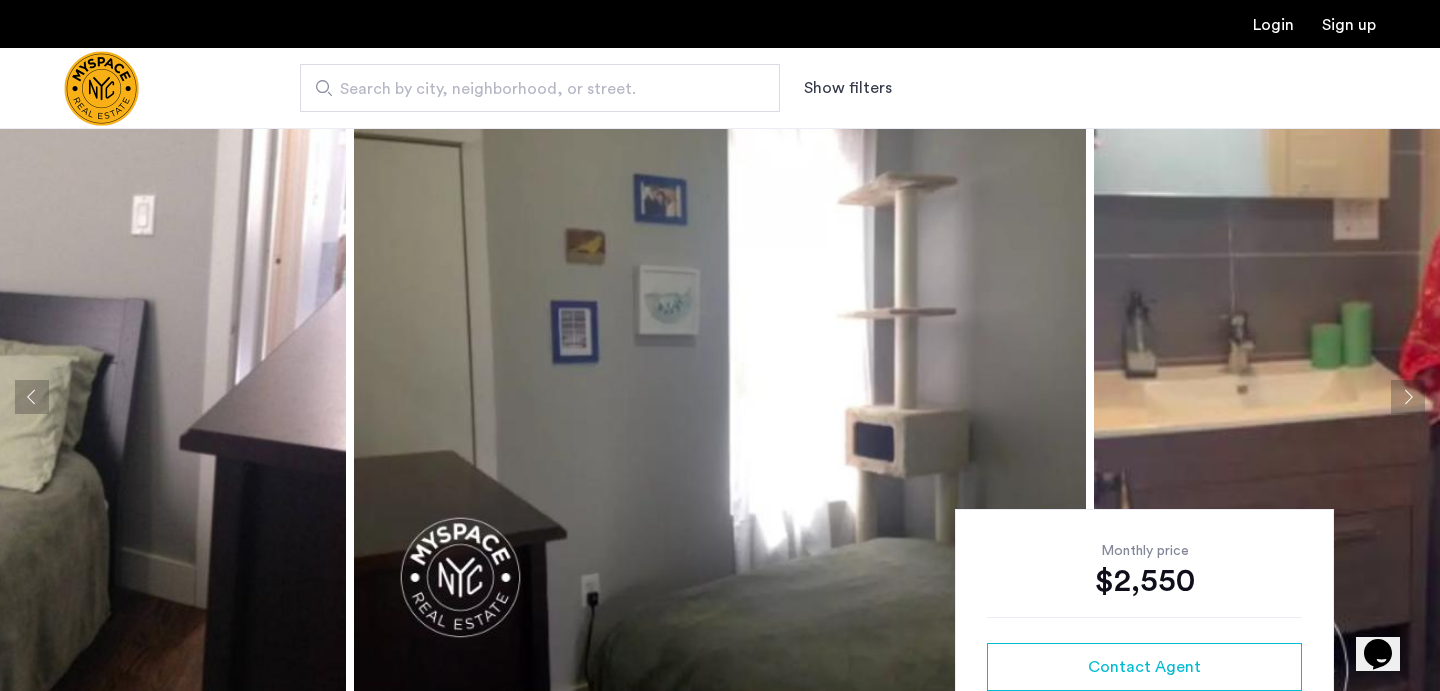 click 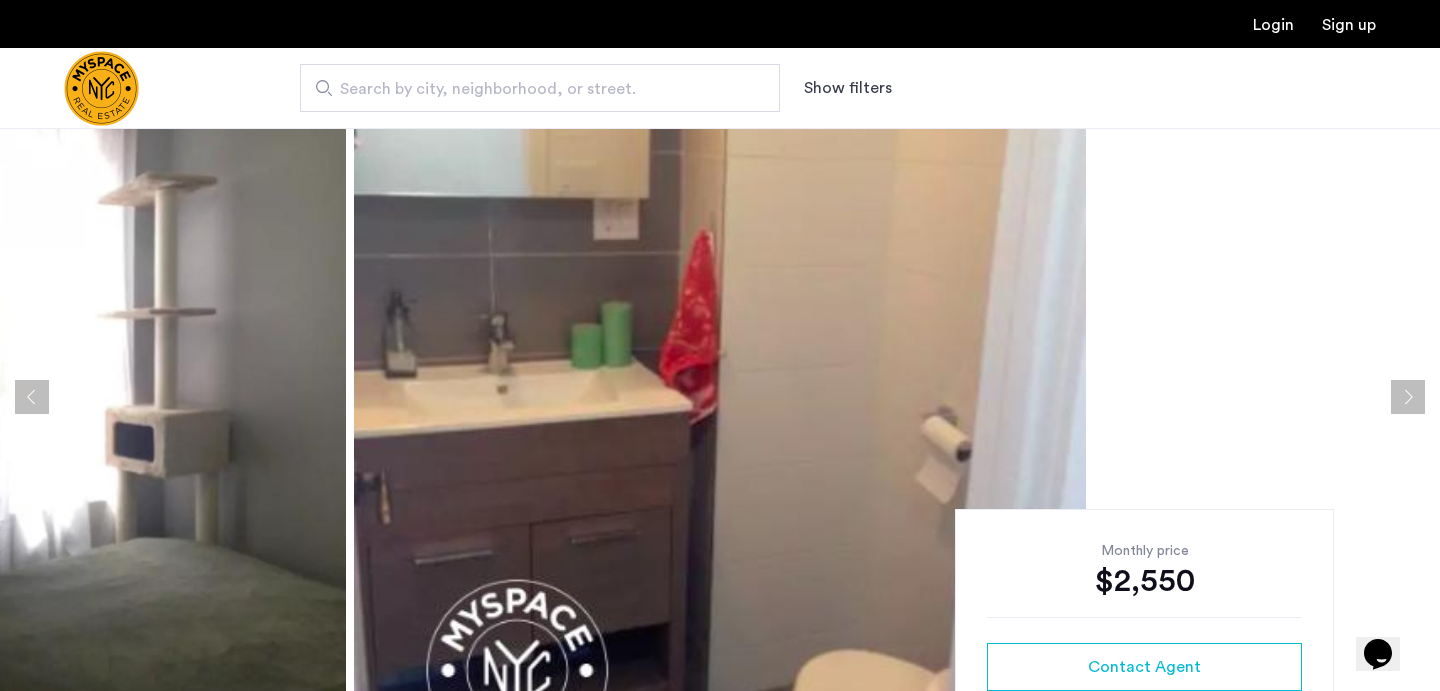 click 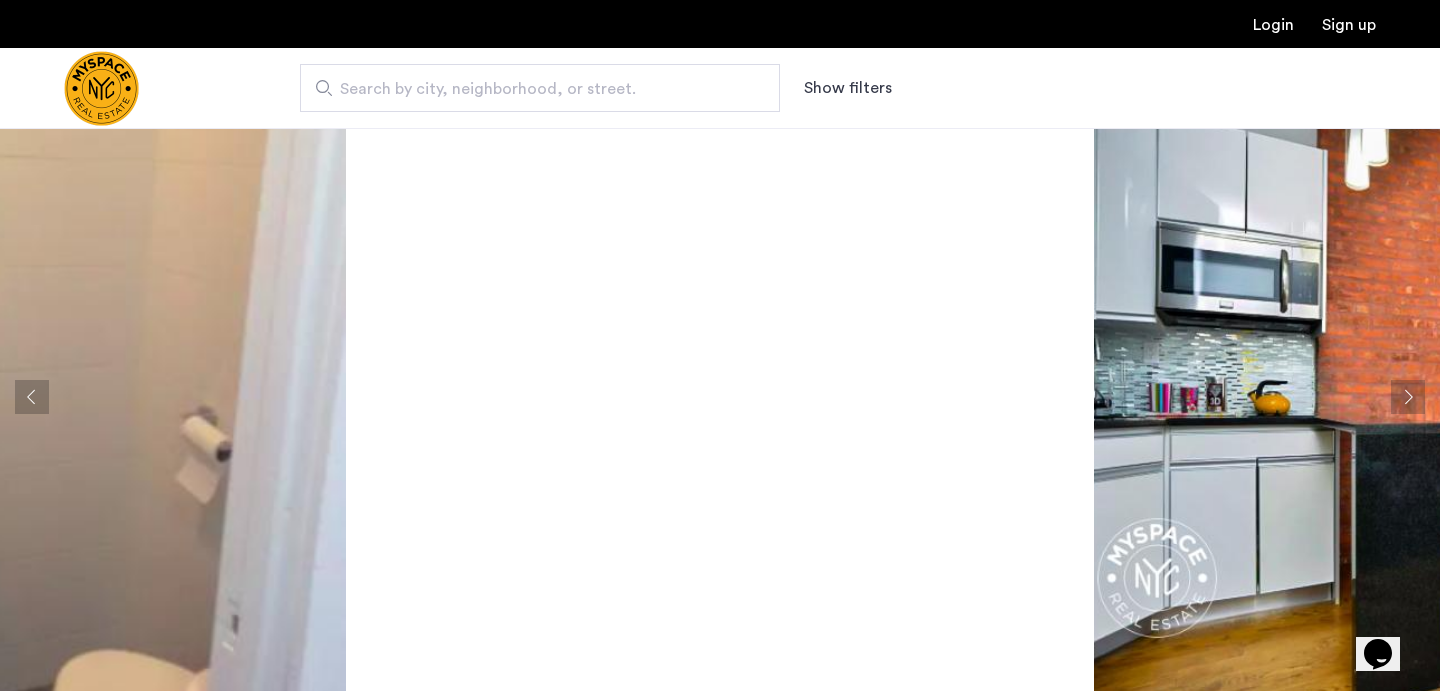 scroll, scrollTop: 37, scrollLeft: 0, axis: vertical 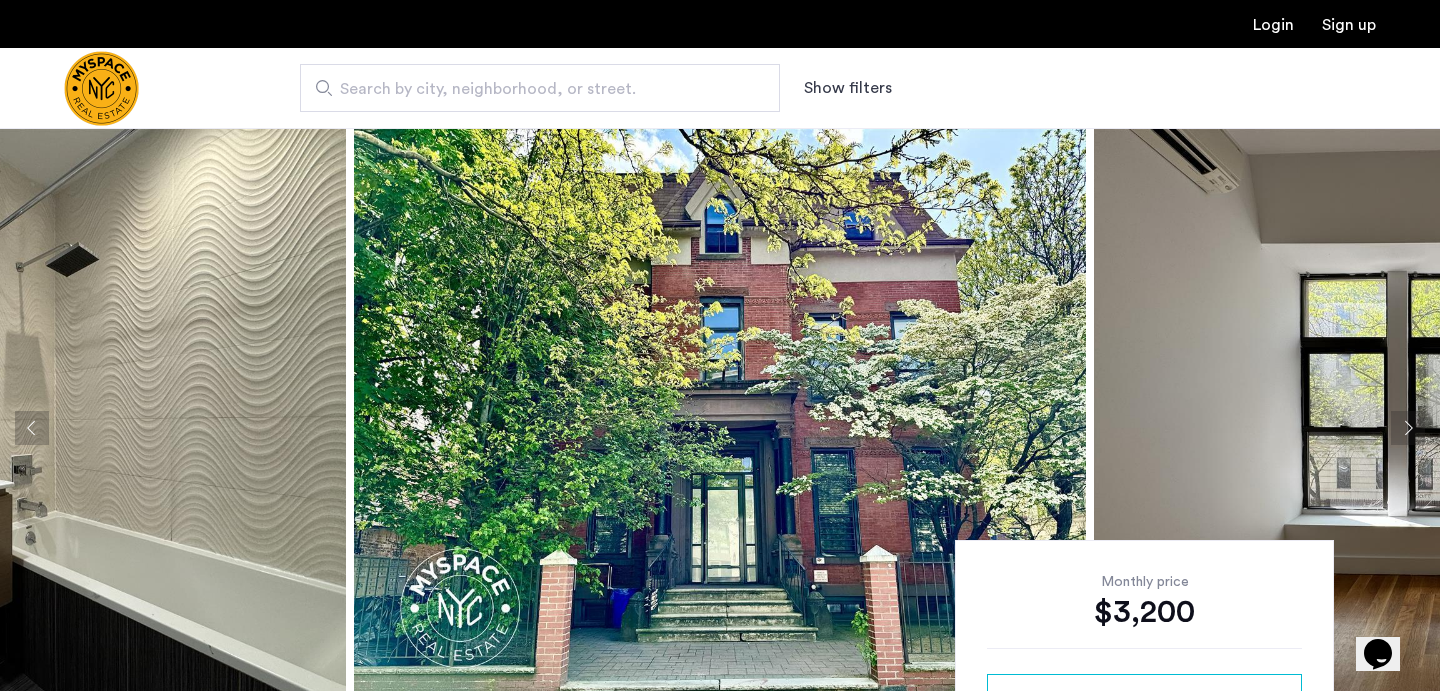 click 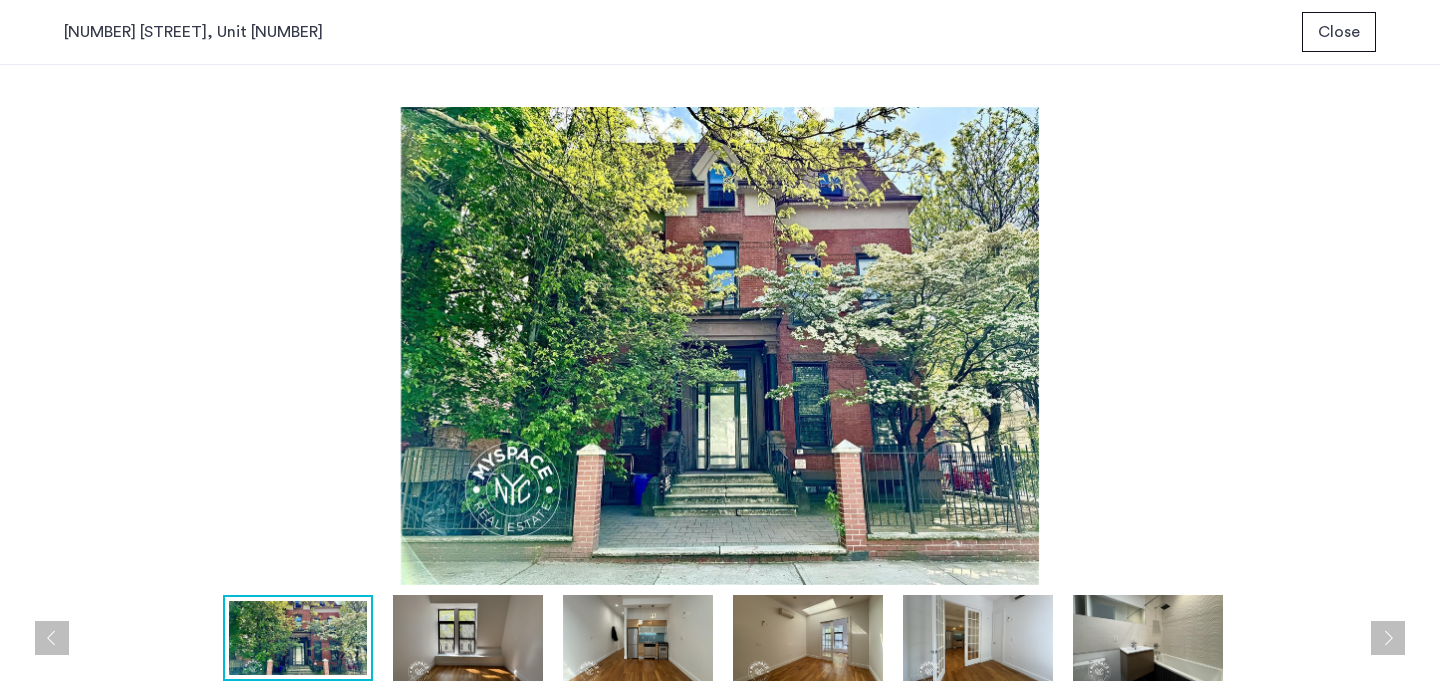 click at bounding box center (1388, 638) 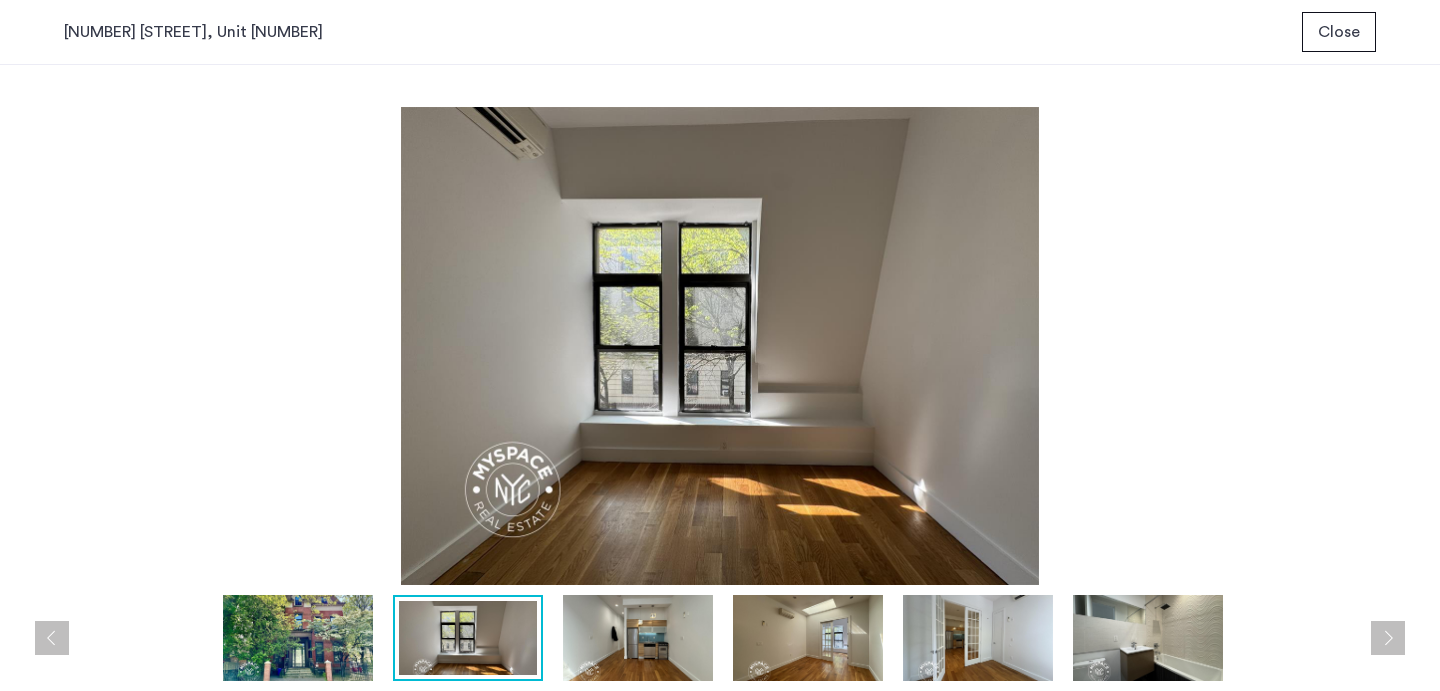 click at bounding box center (1388, 638) 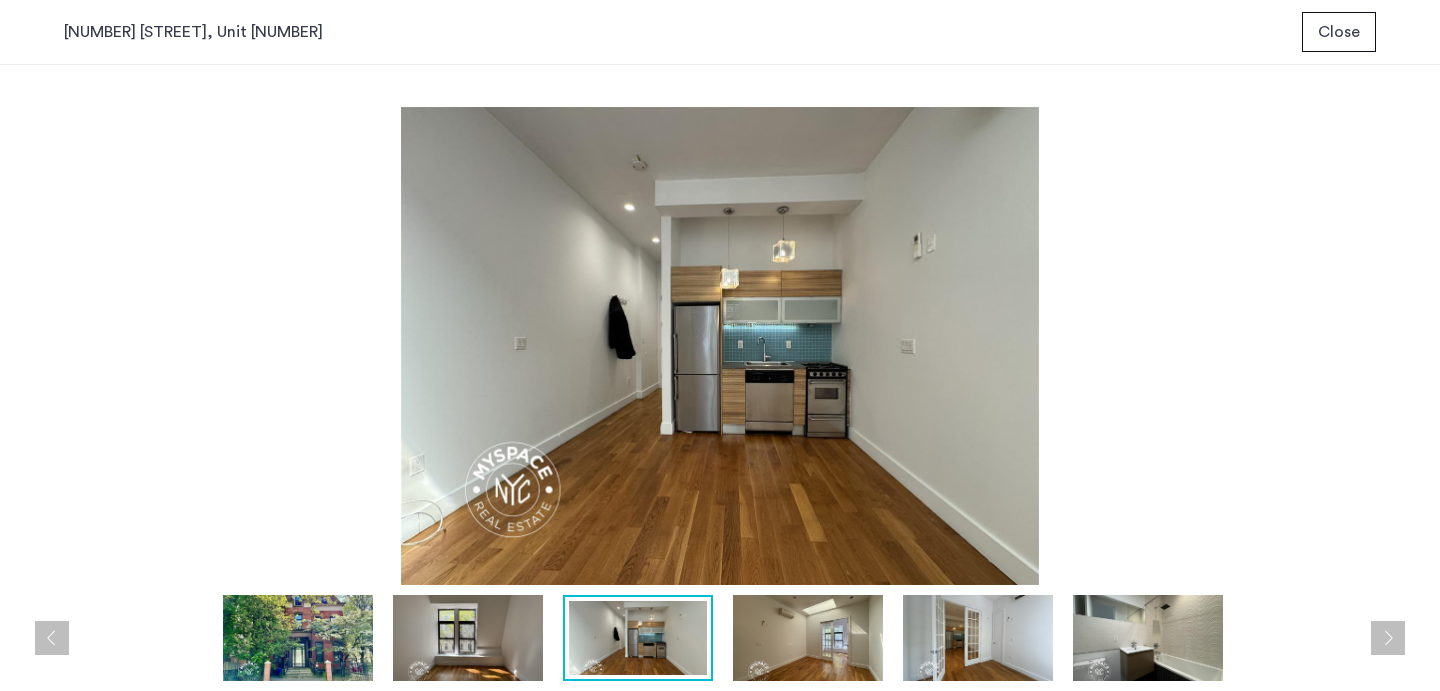 click at bounding box center [1388, 638] 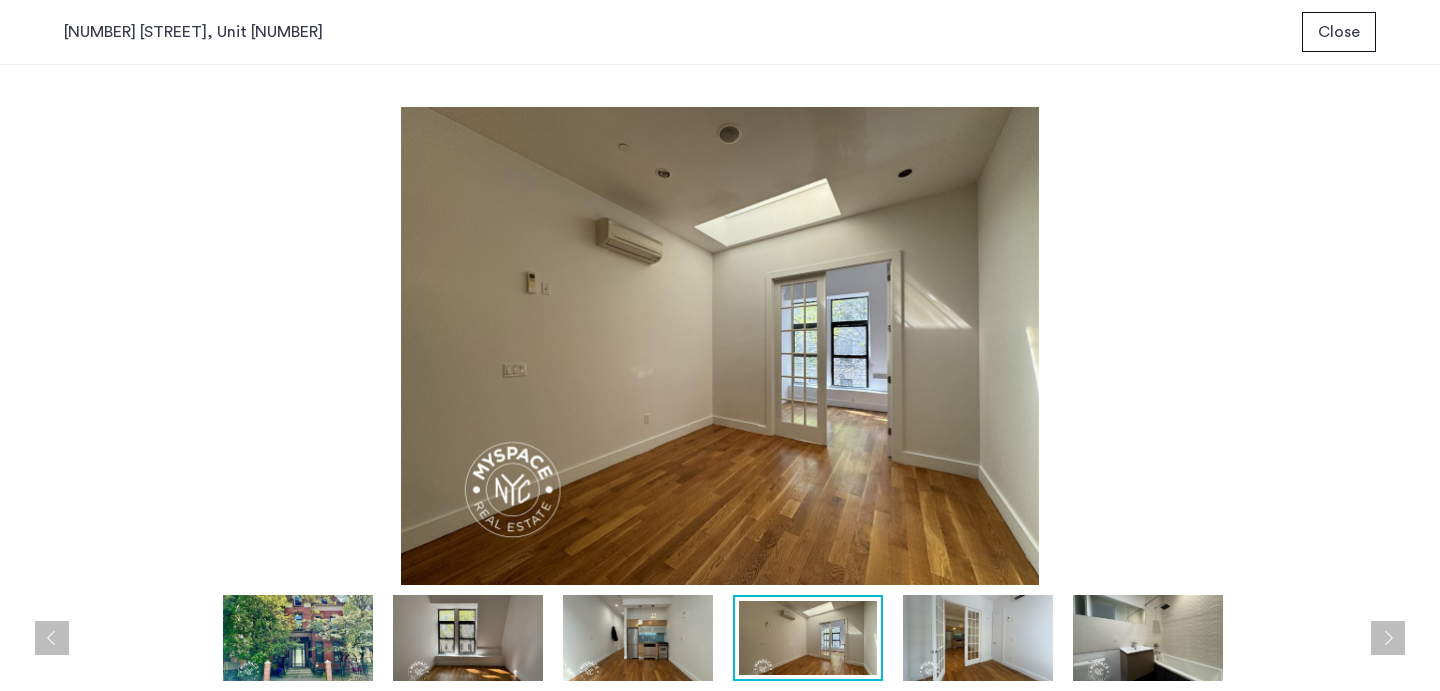 click at bounding box center [1388, 638] 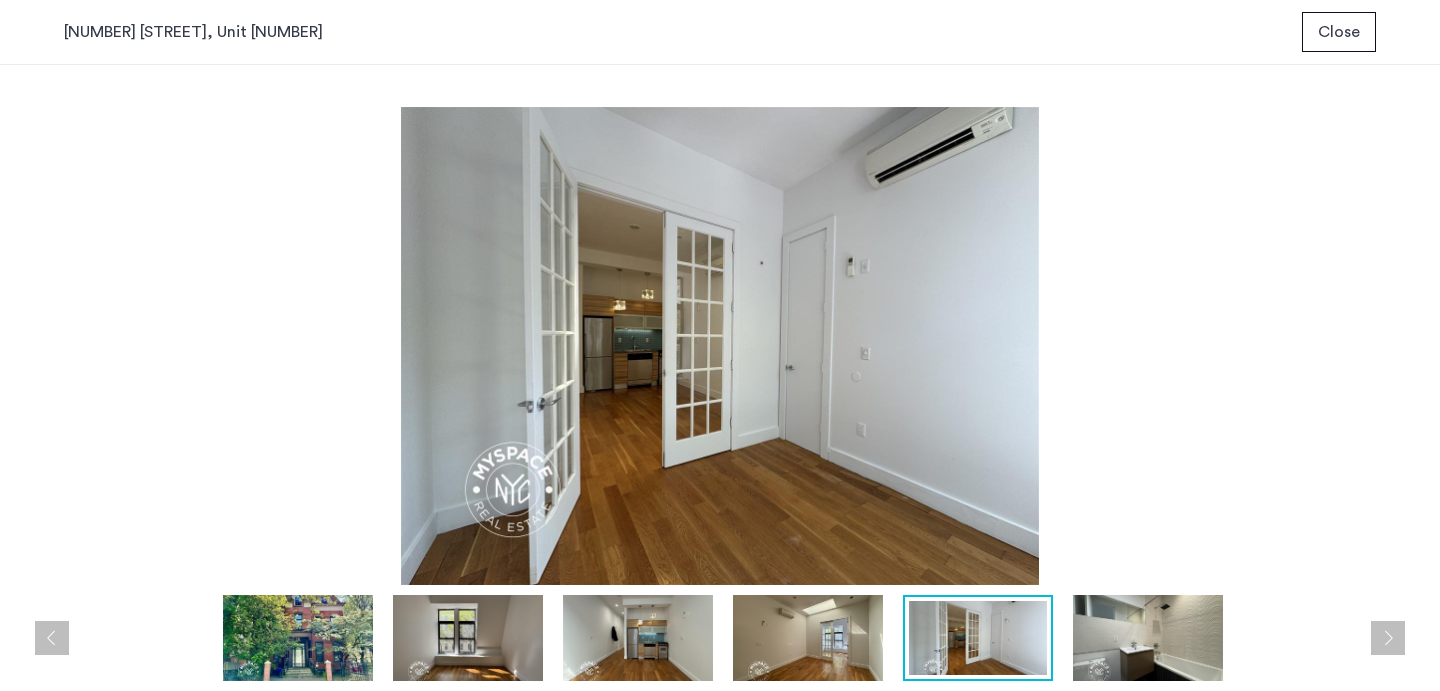 click at bounding box center [1388, 638] 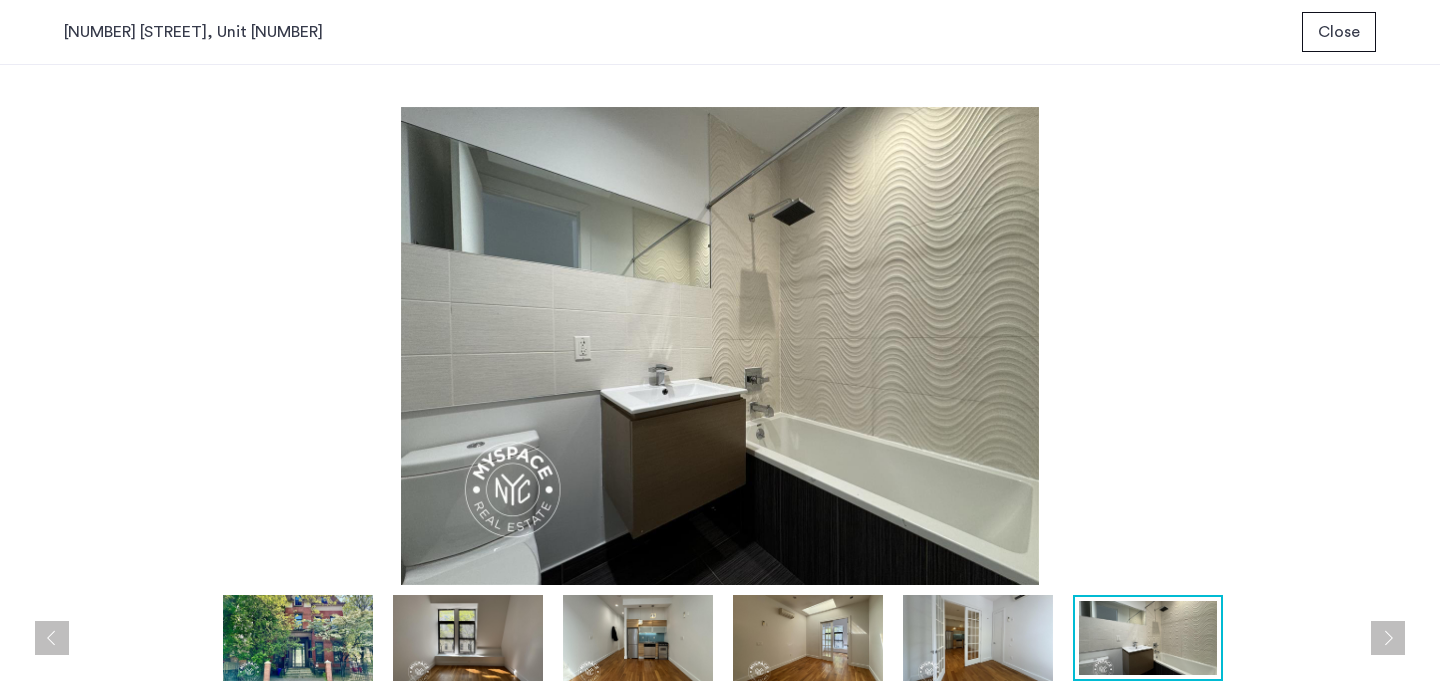 click at bounding box center [1388, 638] 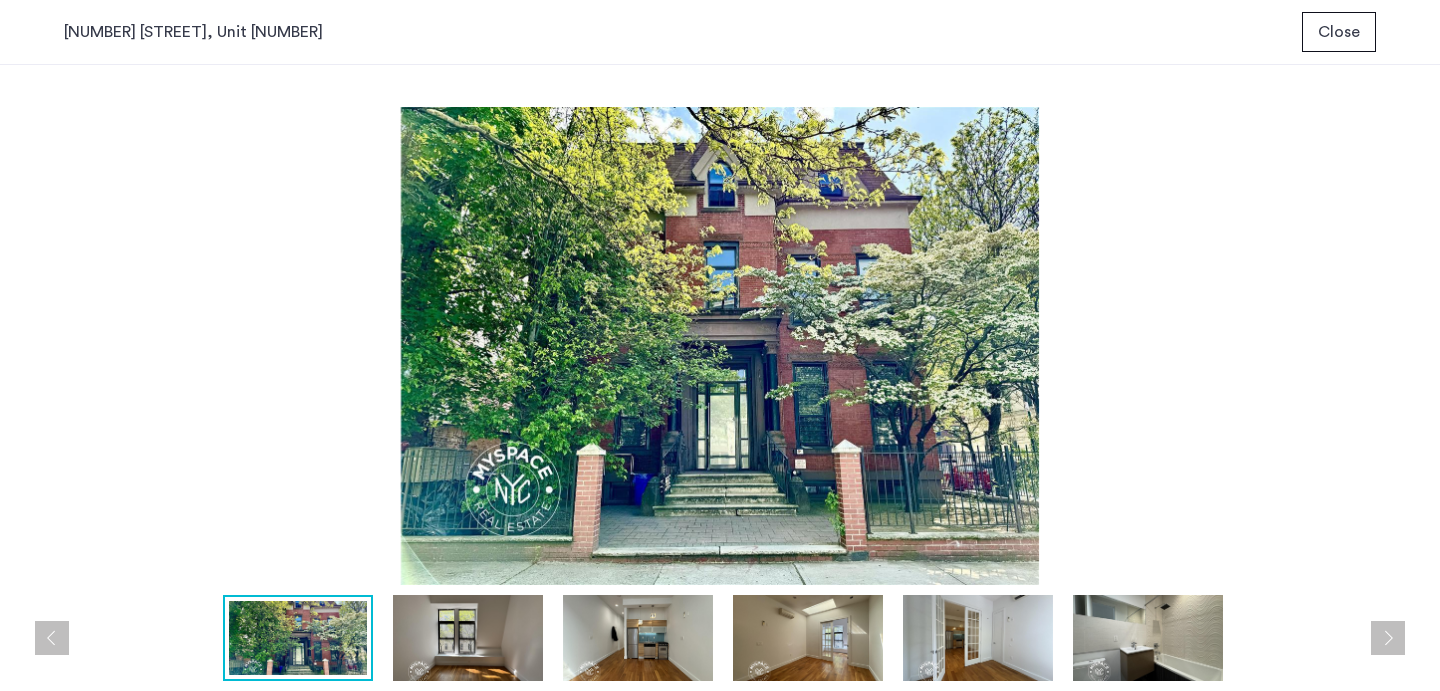 click at bounding box center [1388, 638] 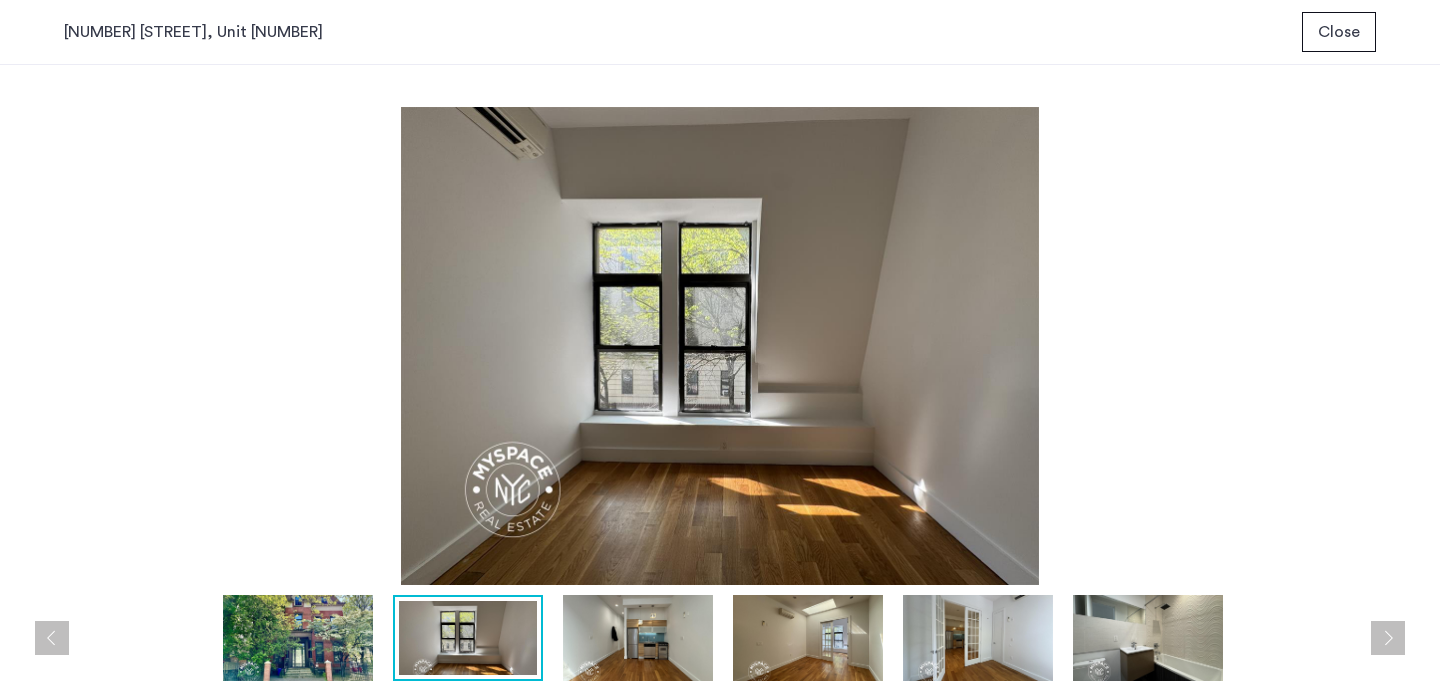 click at bounding box center [1388, 638] 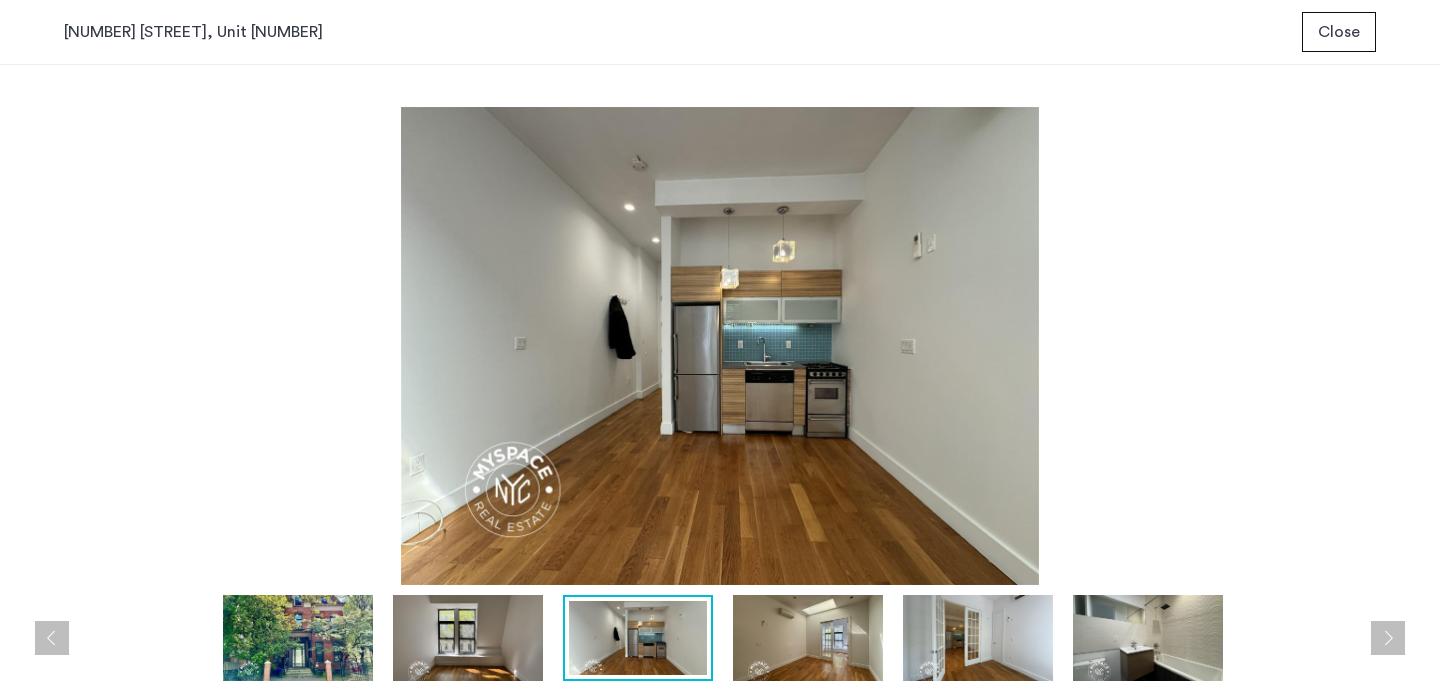 click on "Close" at bounding box center (1339, 32) 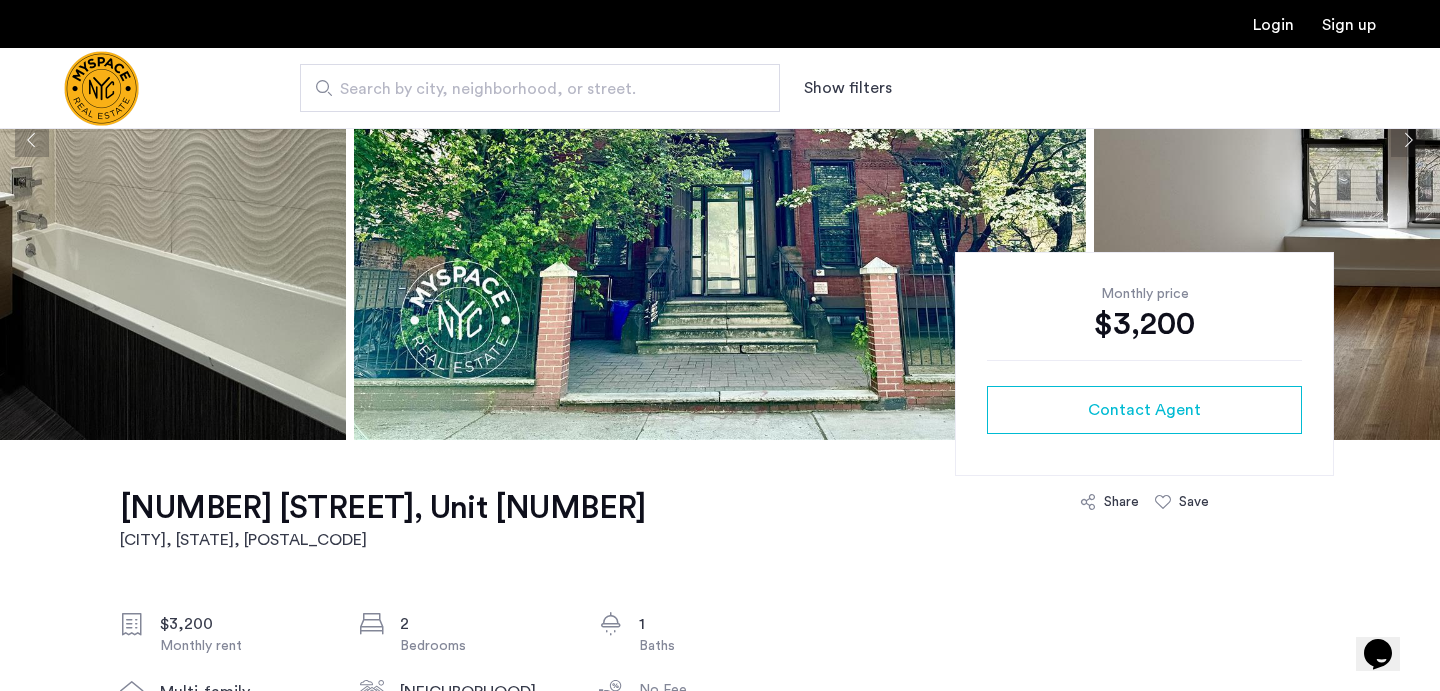 scroll, scrollTop: 296, scrollLeft: 0, axis: vertical 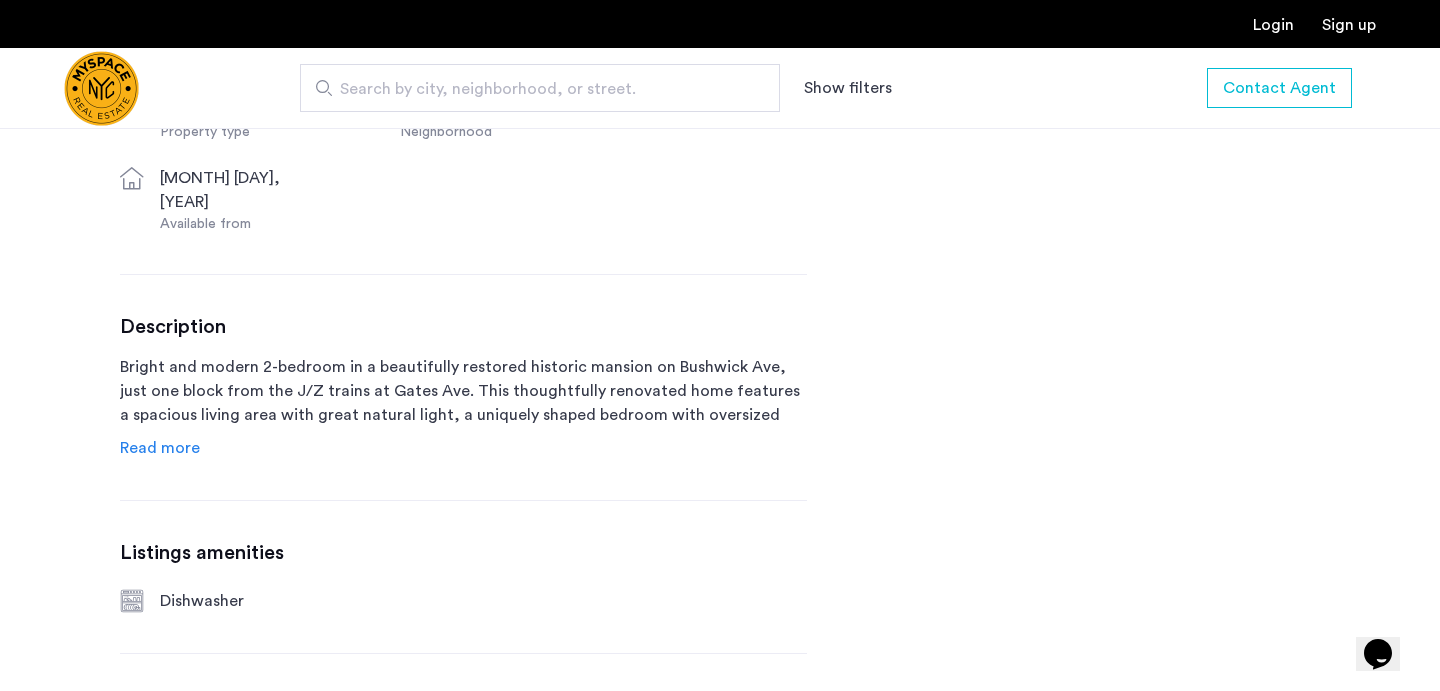 click on "Read more" 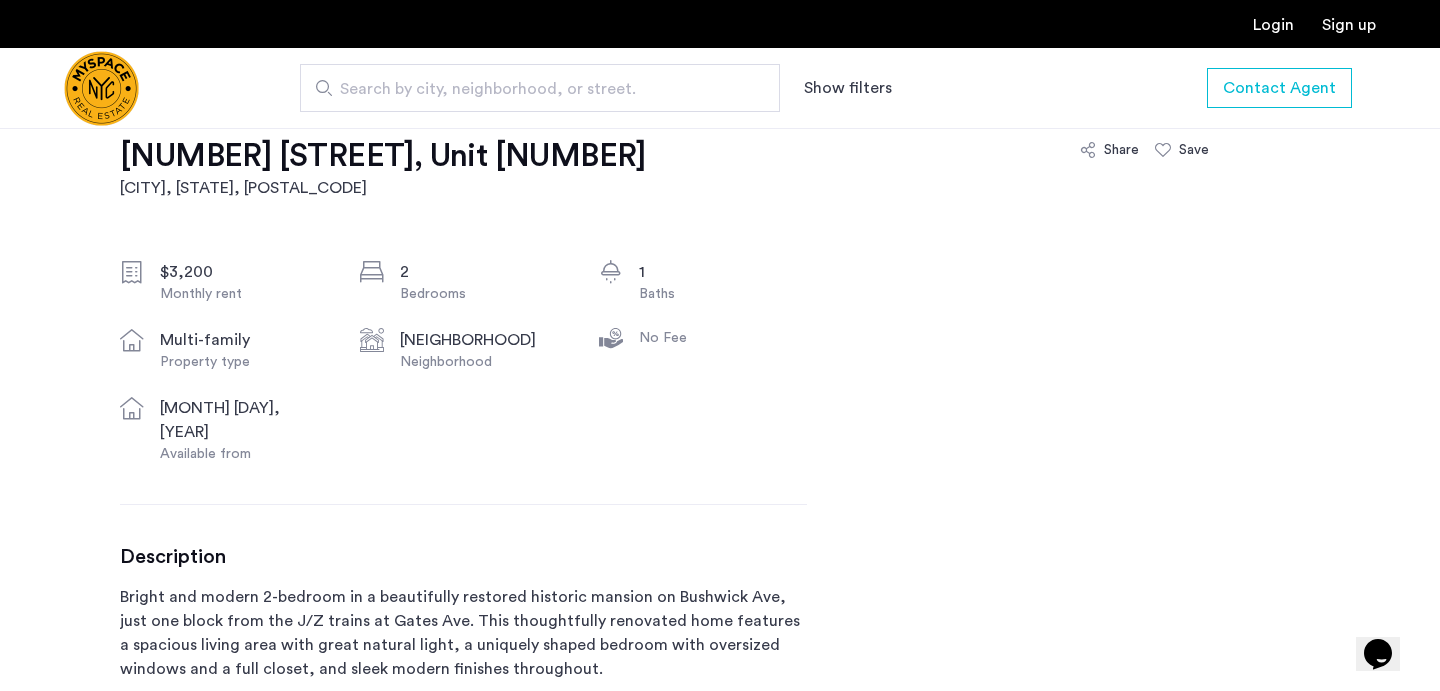 scroll, scrollTop: 454, scrollLeft: 0, axis: vertical 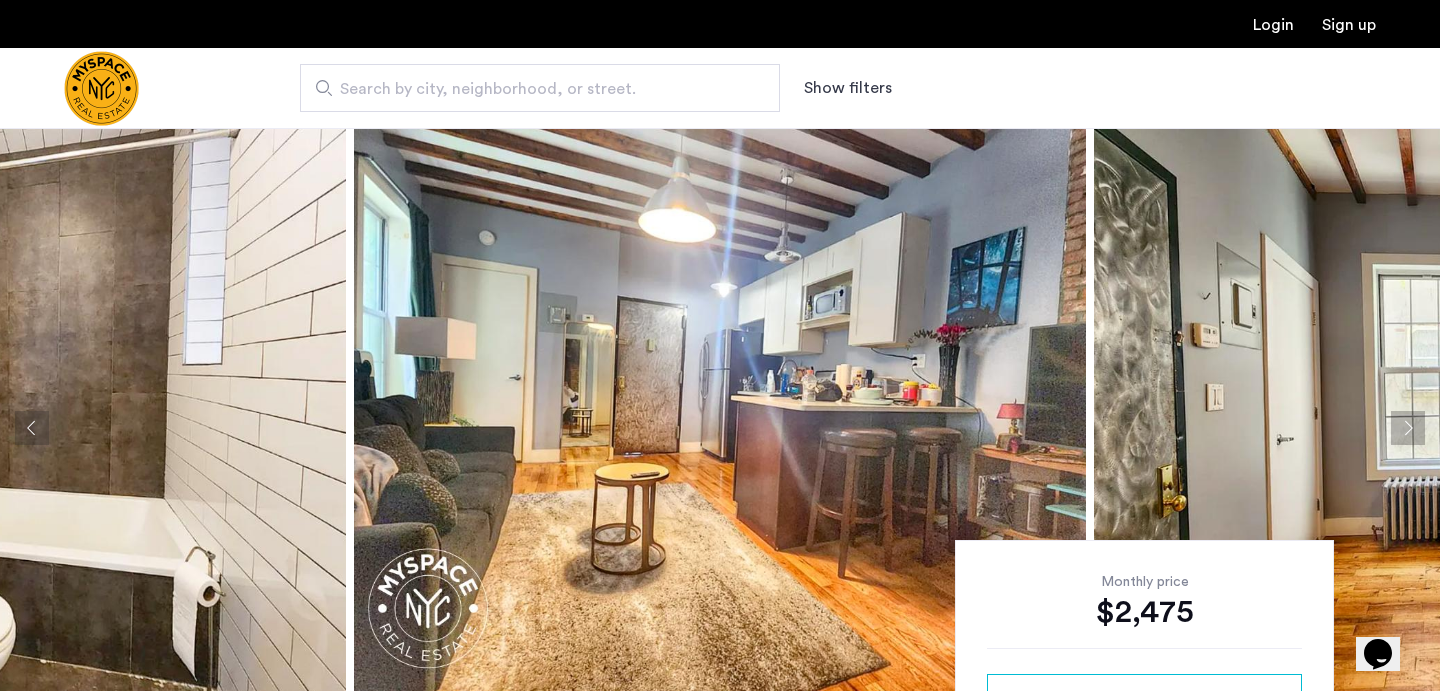 click 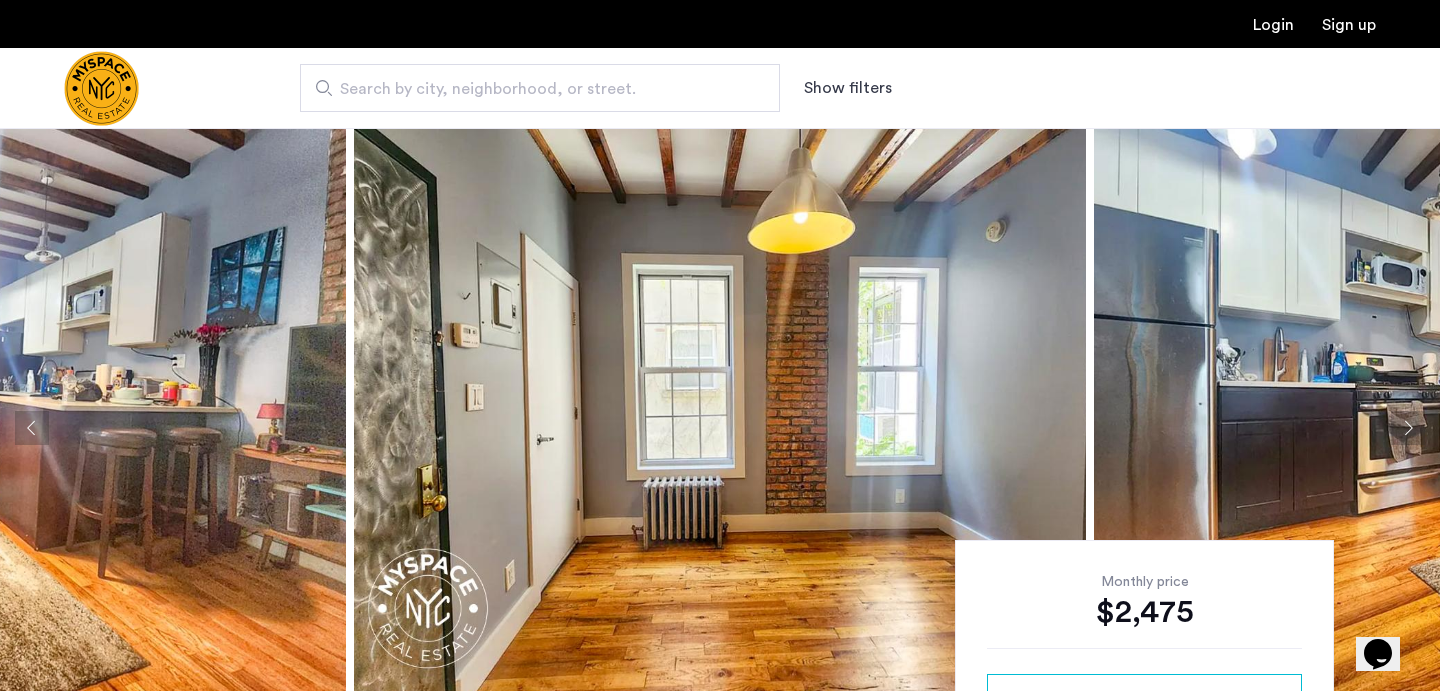 click 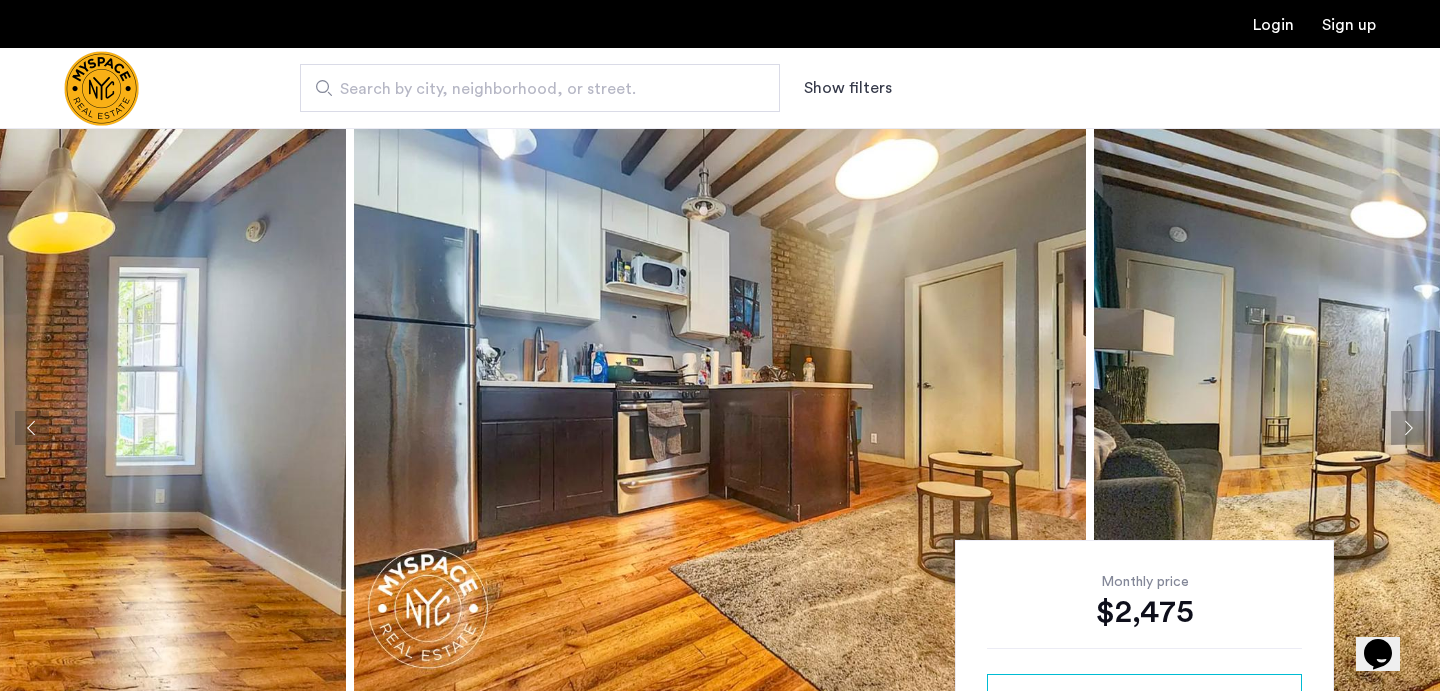 click 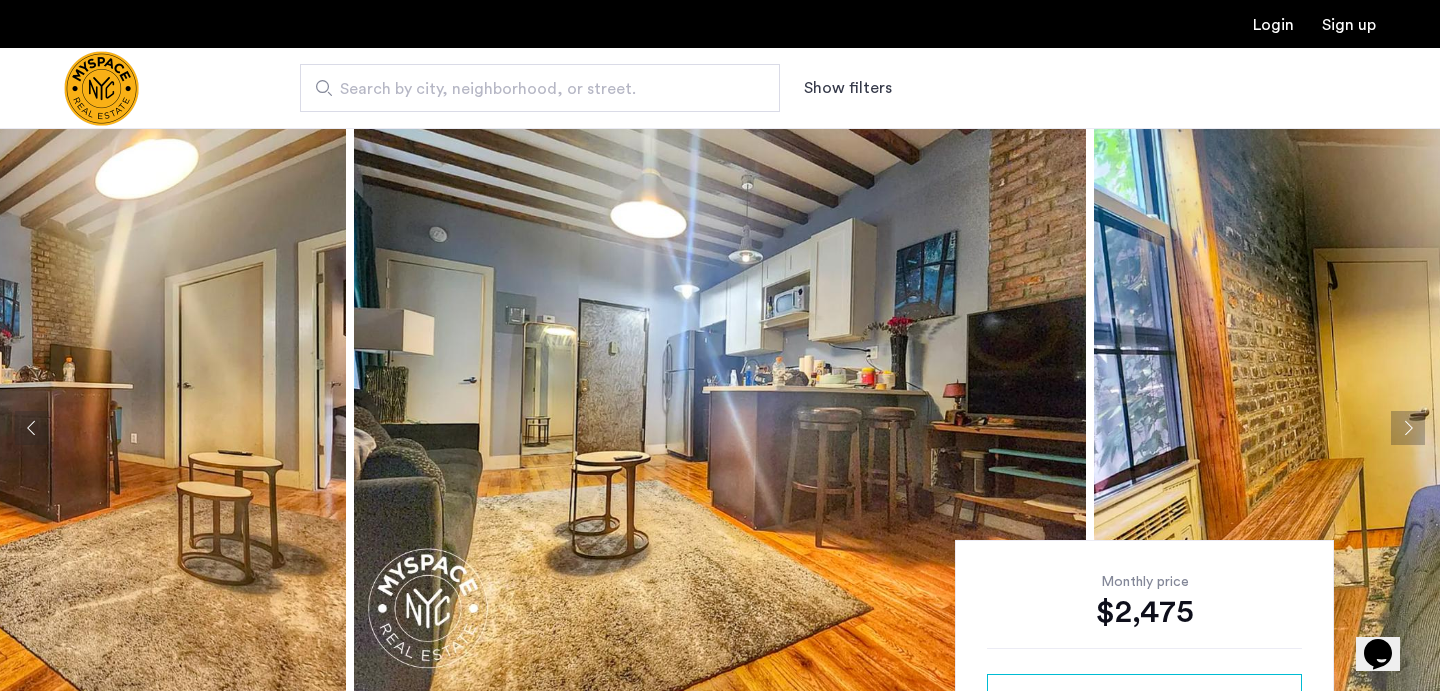 click 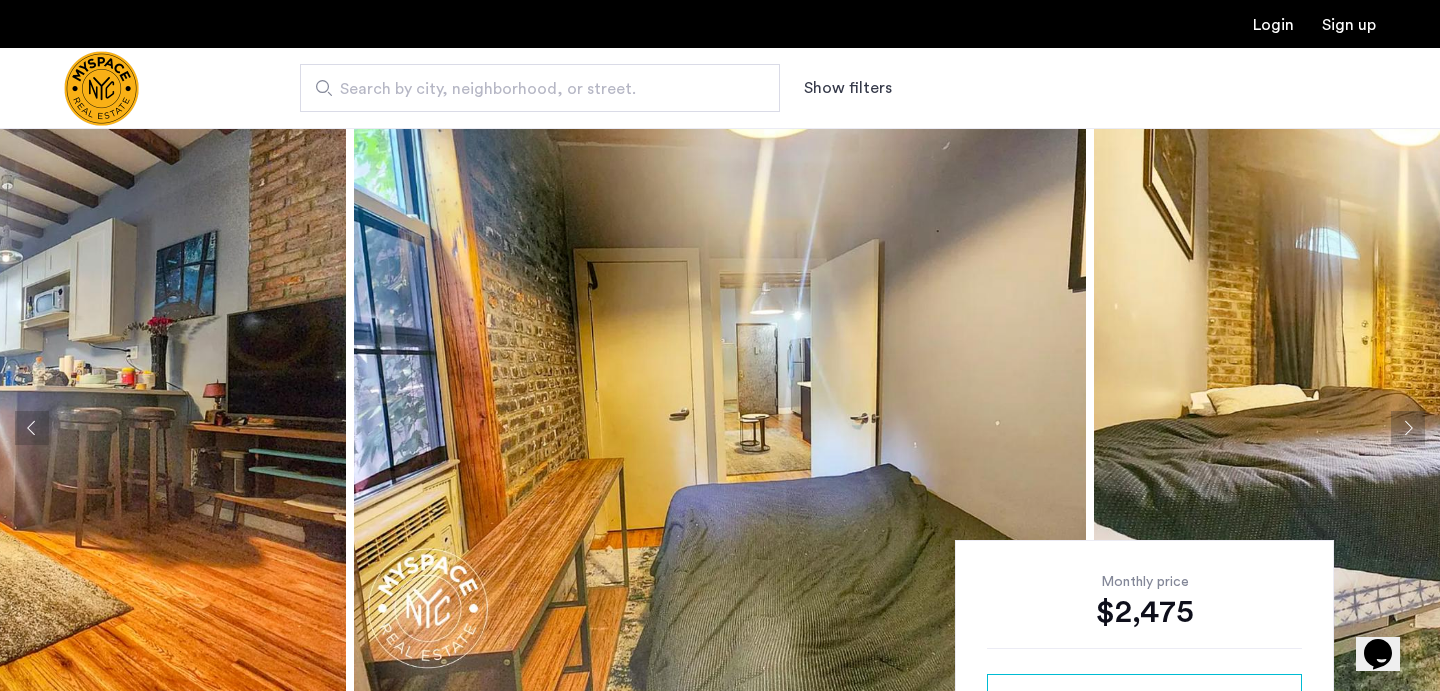 click 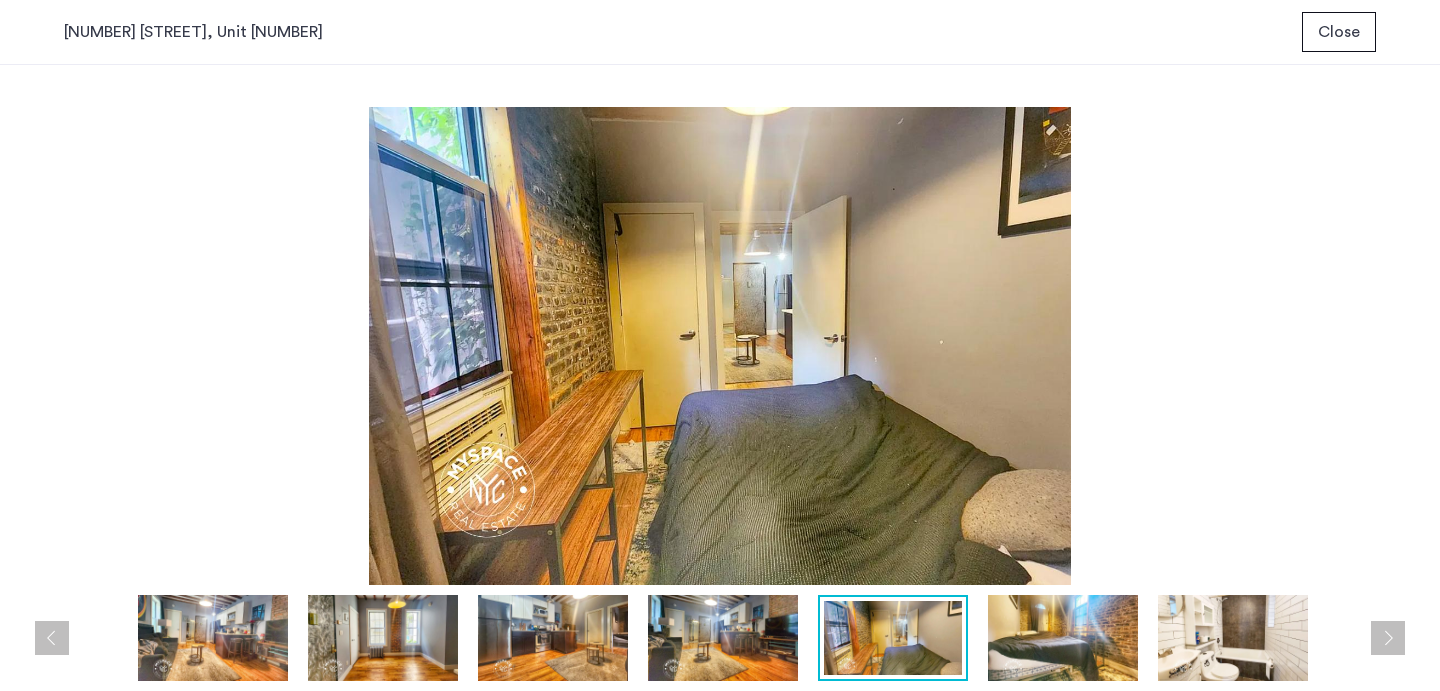 click at bounding box center (1063, 638) 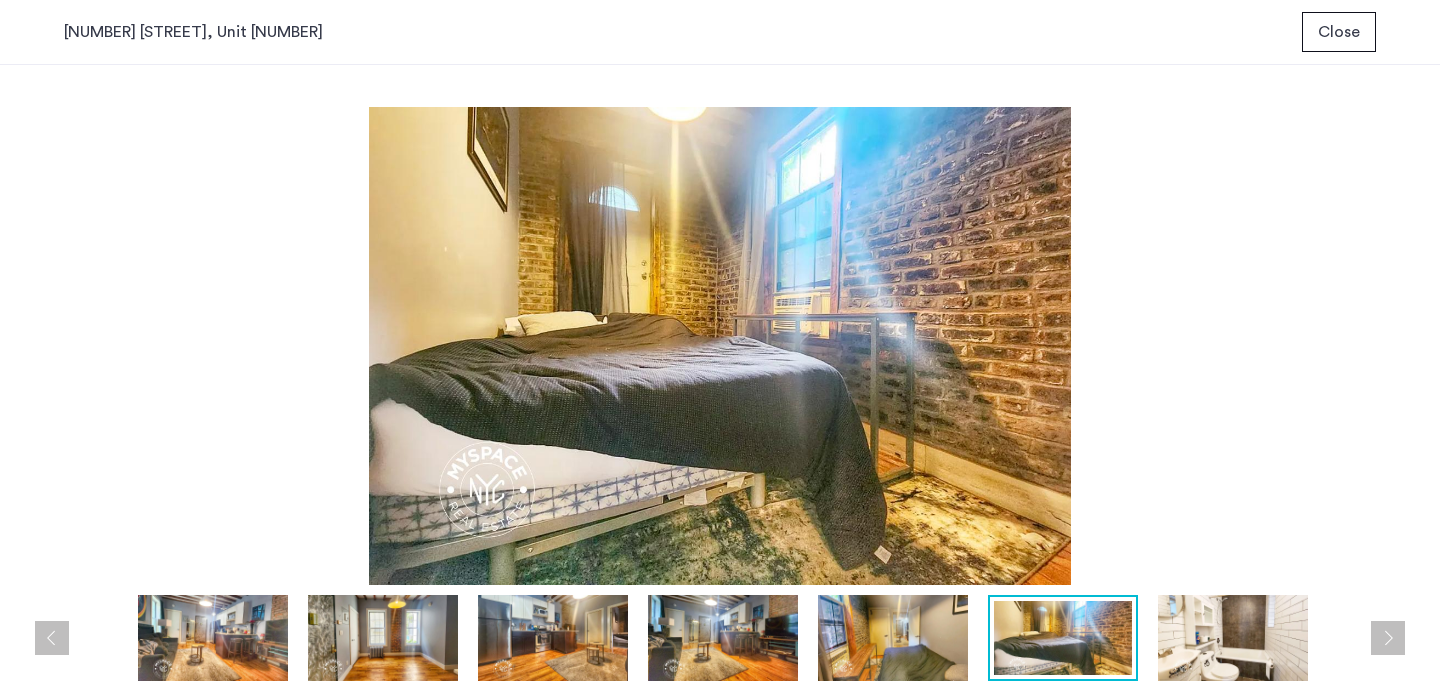 click at bounding box center [1233, 638] 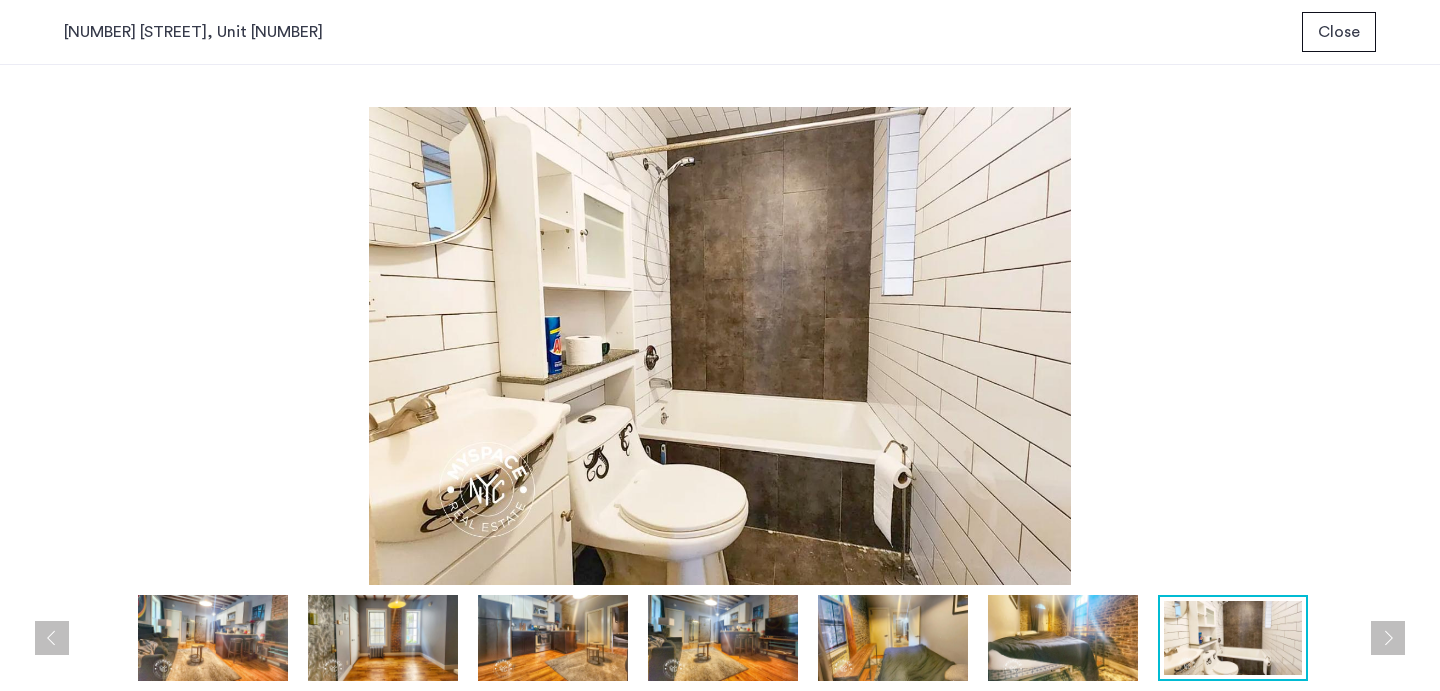 click at bounding box center (1388, 638) 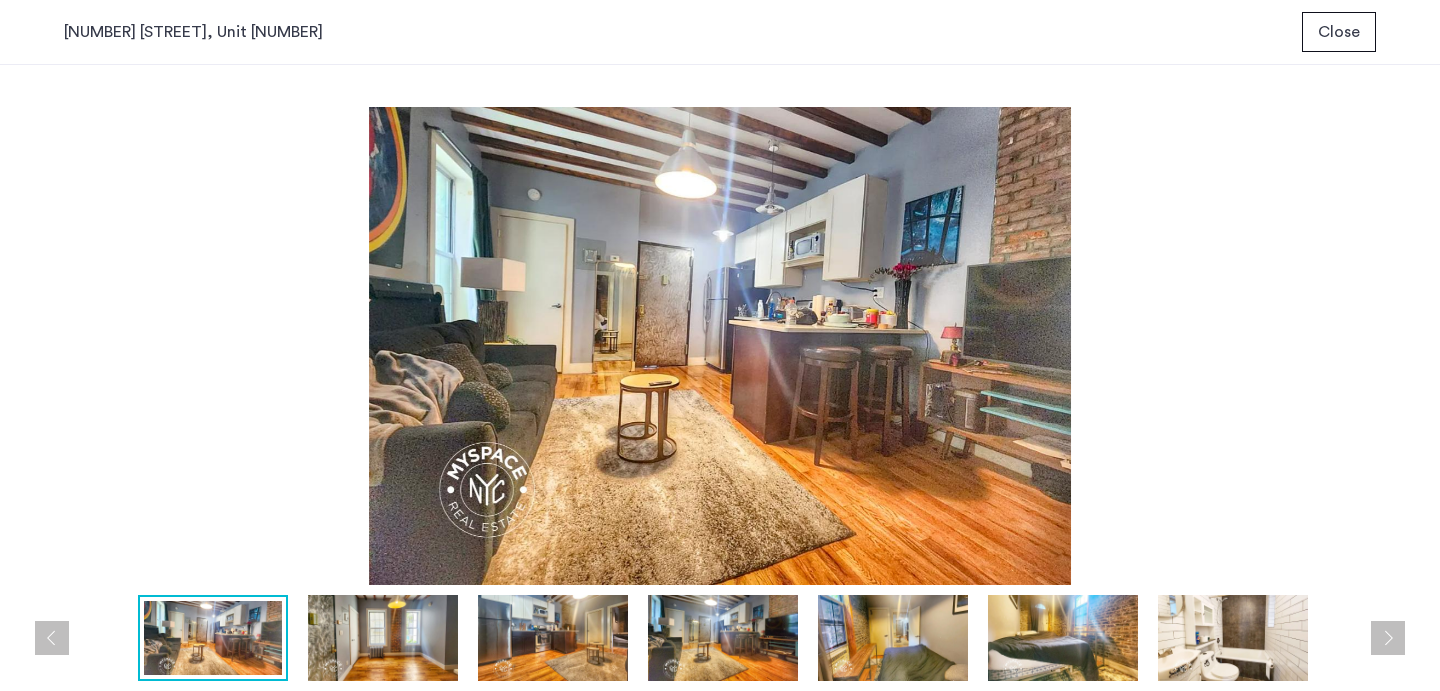 click at bounding box center (1388, 638) 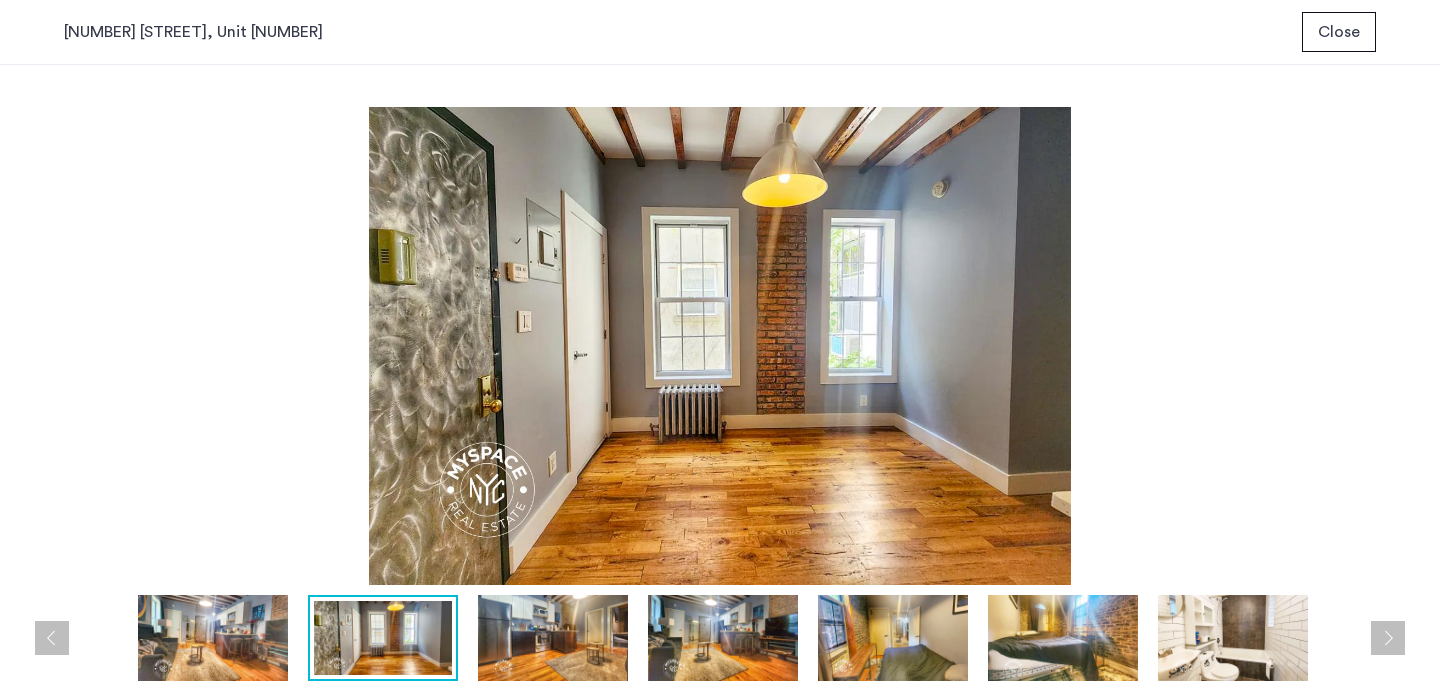 click at bounding box center [1388, 638] 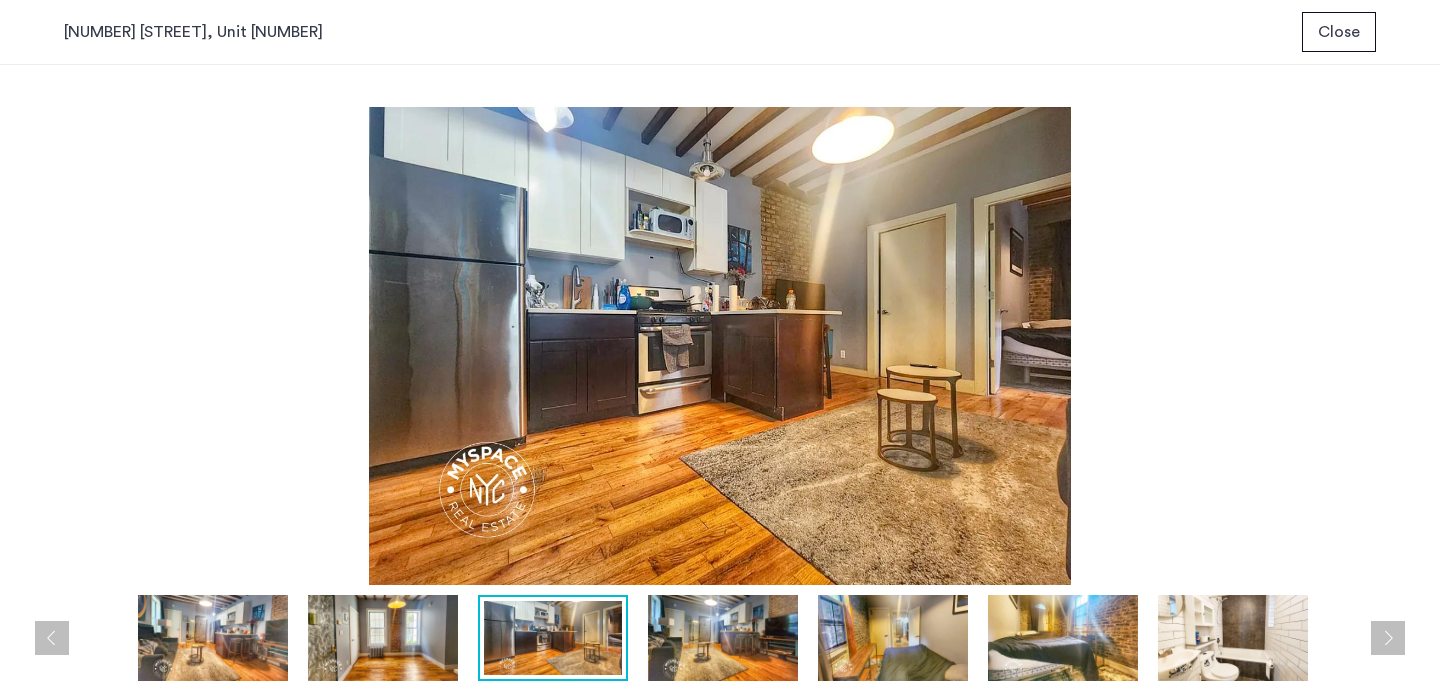 click at bounding box center (1388, 638) 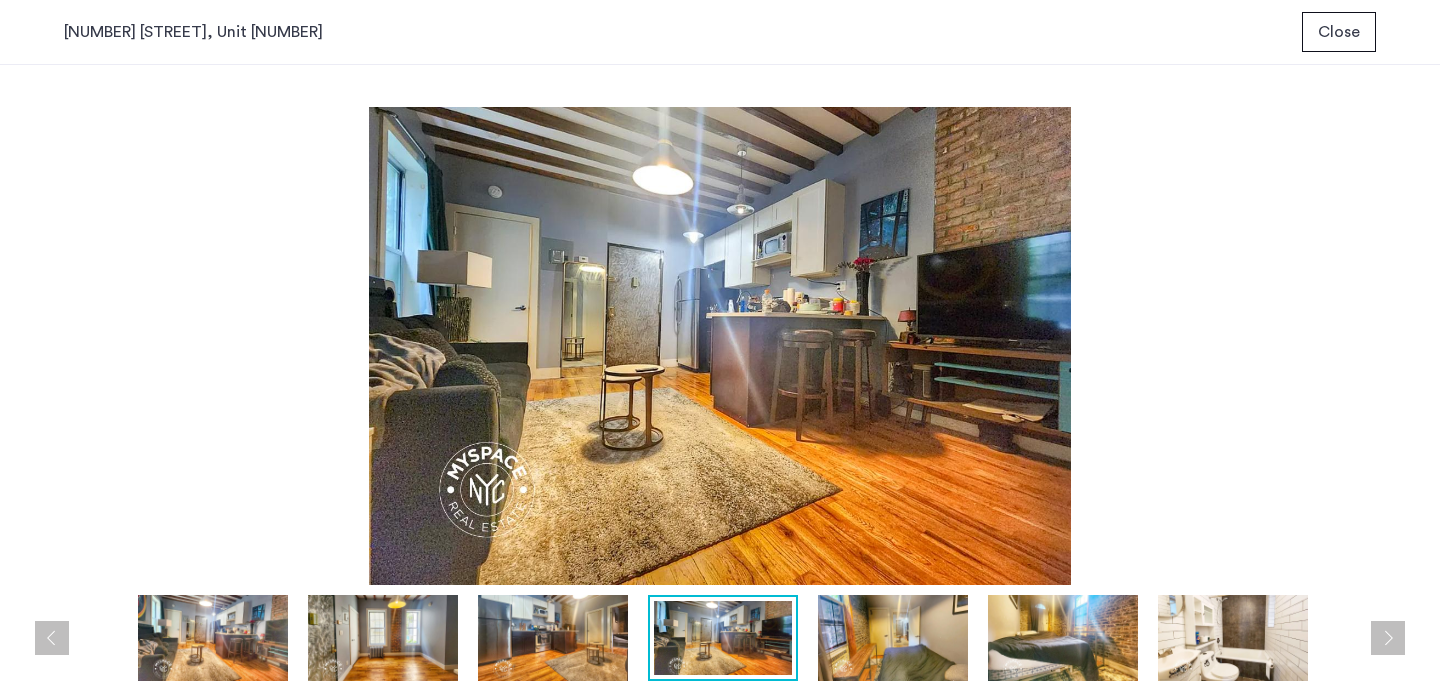 click at bounding box center (383, 638) 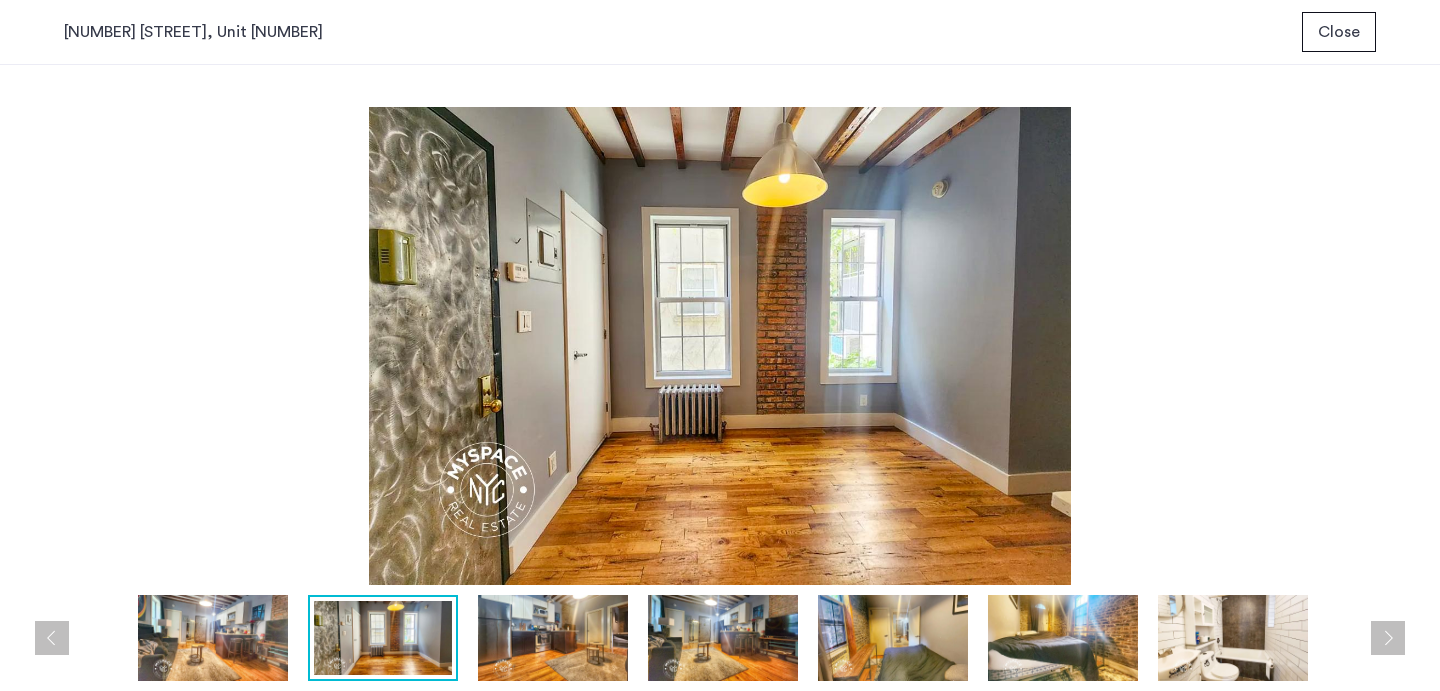 click at bounding box center [1388, 638] 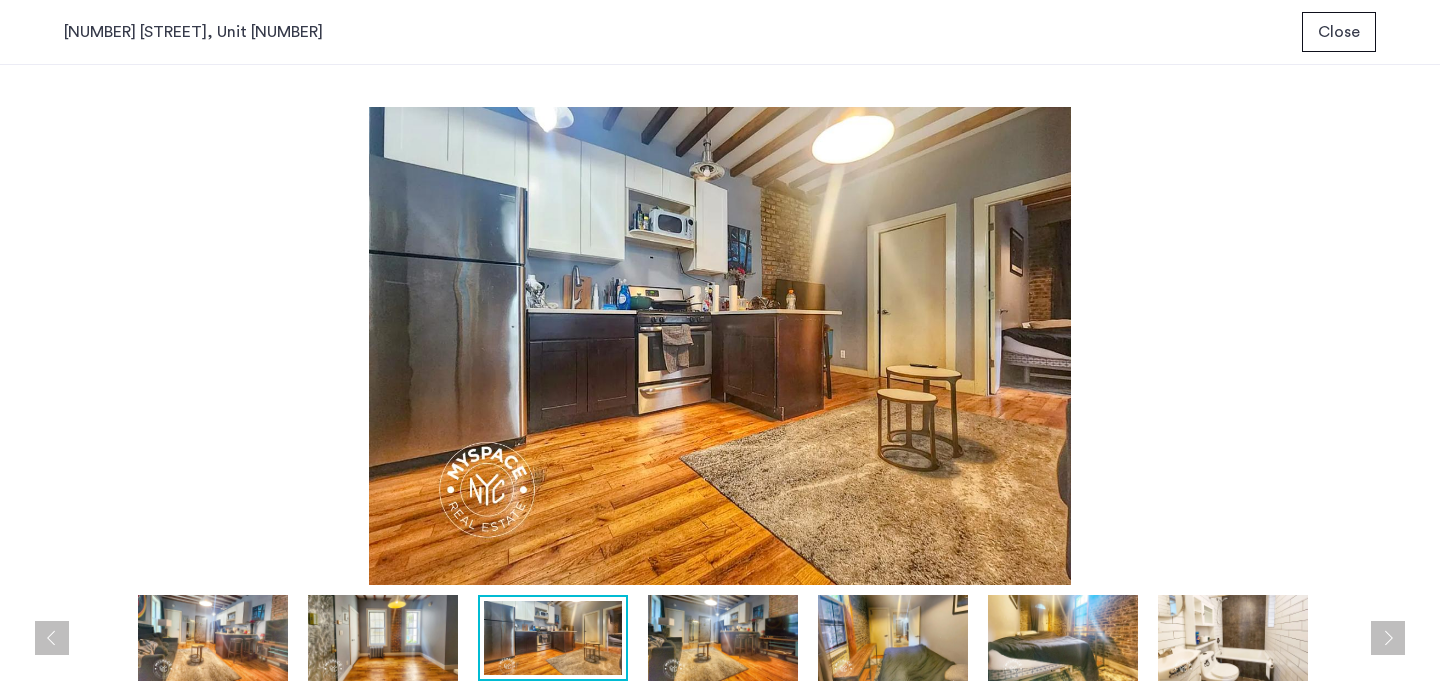 click at bounding box center (1388, 638) 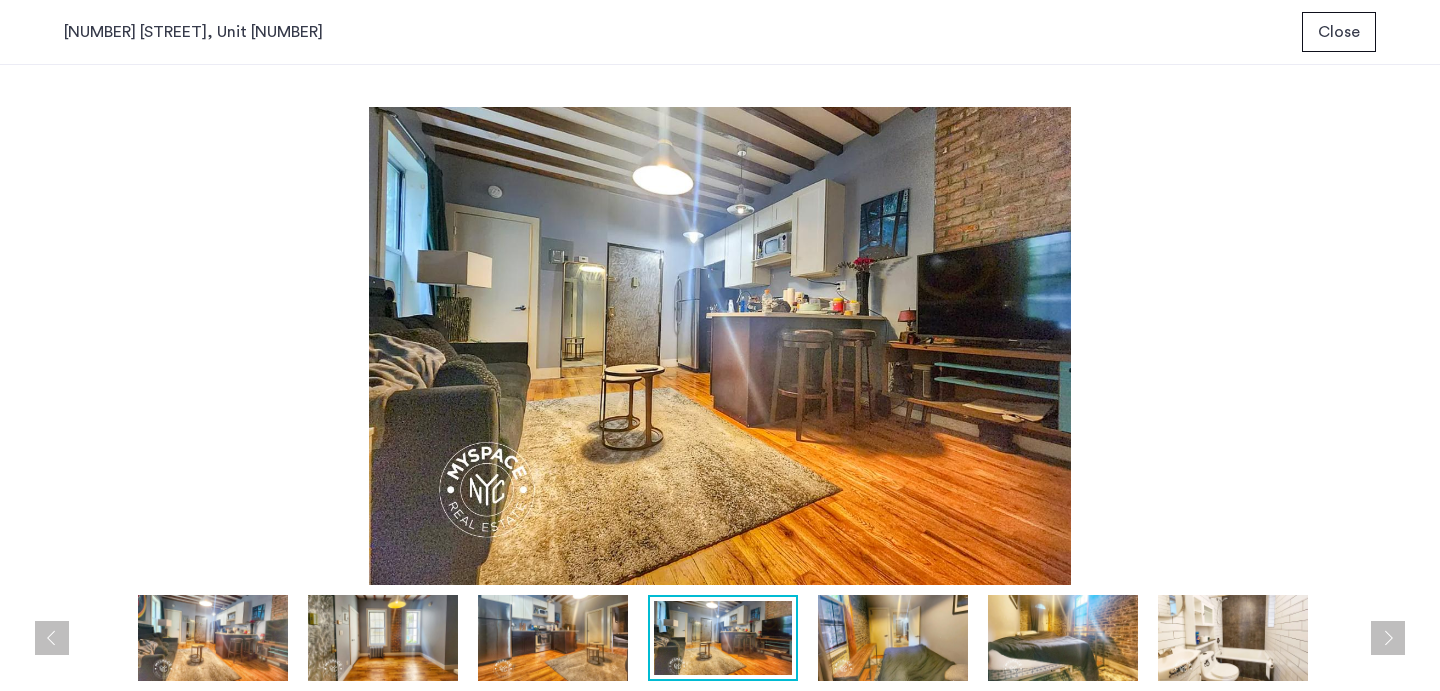 click at bounding box center [1388, 638] 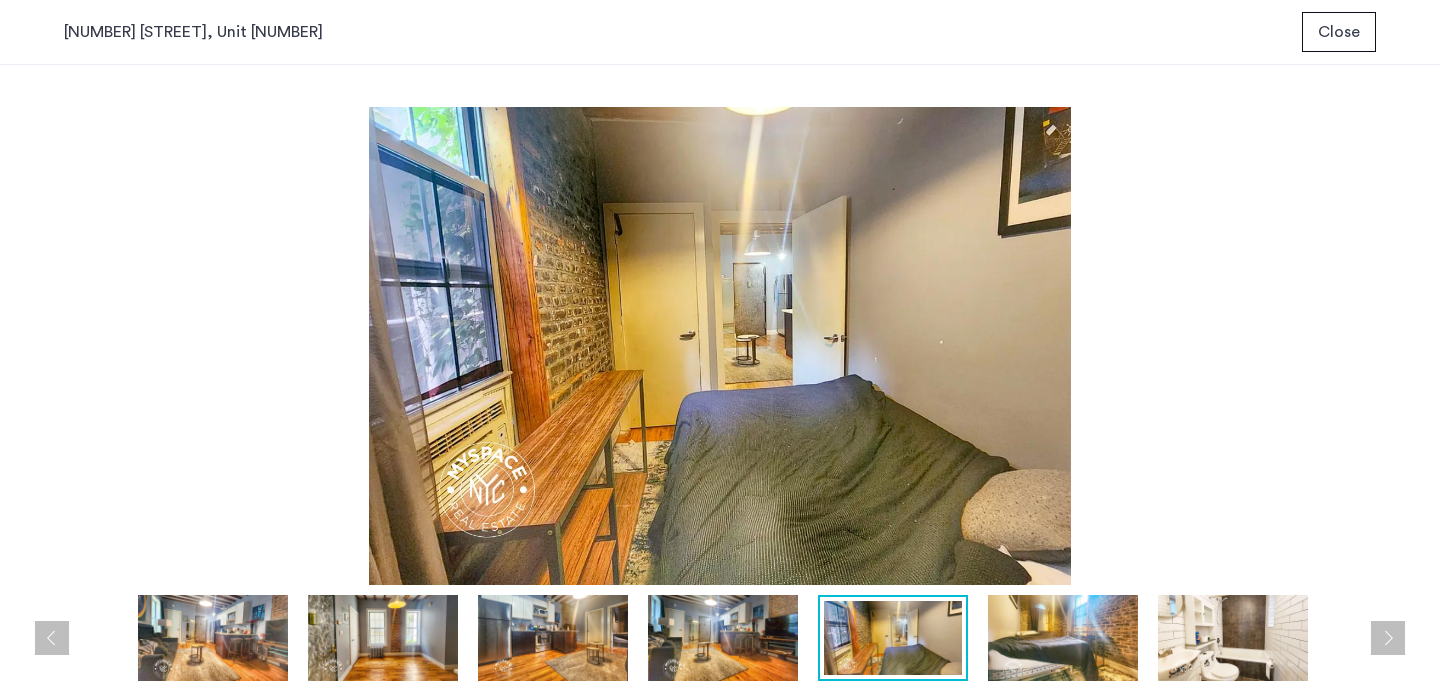 click at bounding box center [1388, 638] 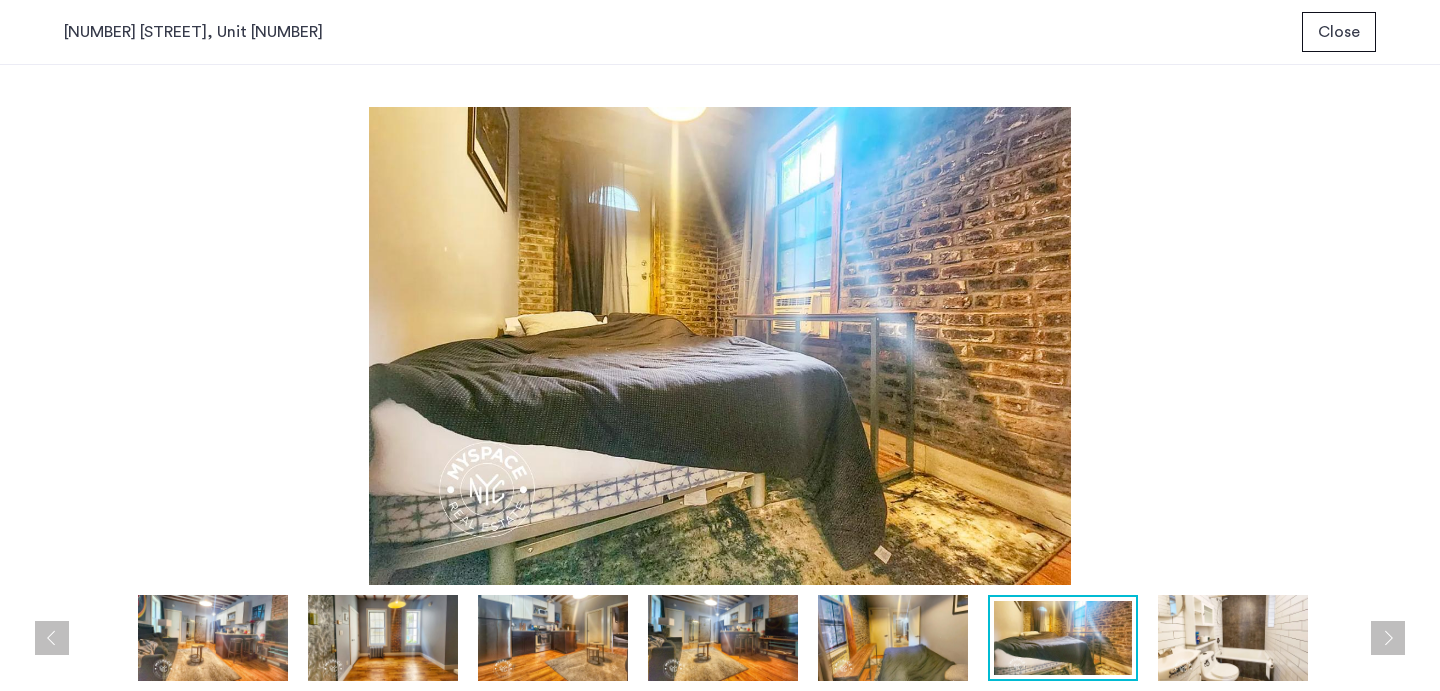 click on "Close" at bounding box center [1339, 32] 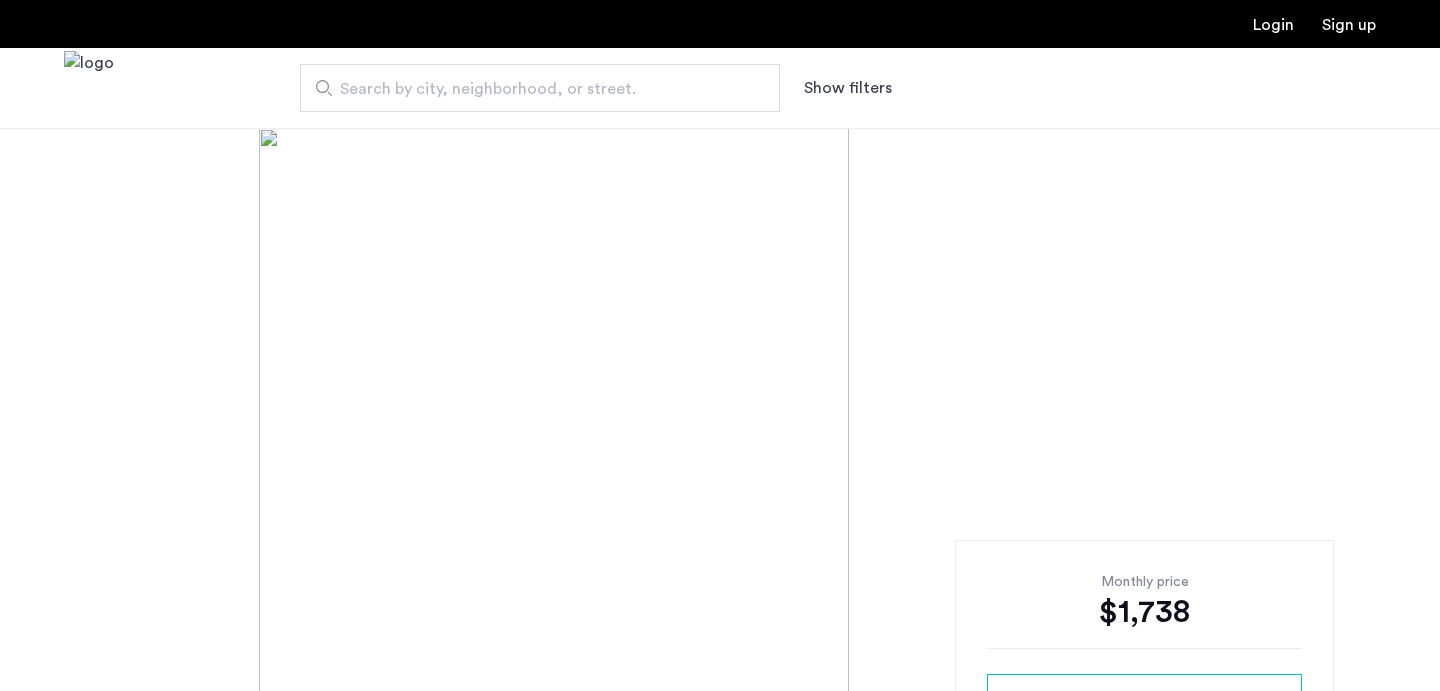 scroll, scrollTop: 0, scrollLeft: 0, axis: both 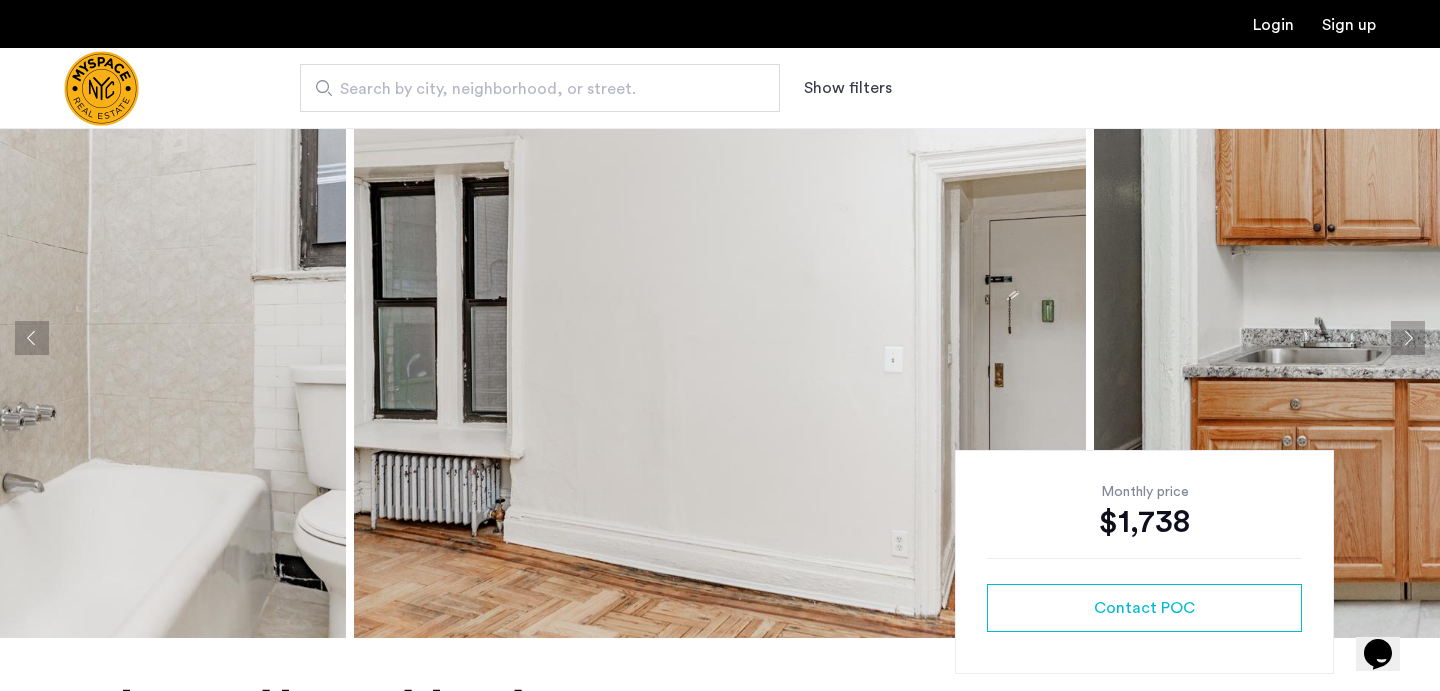 click 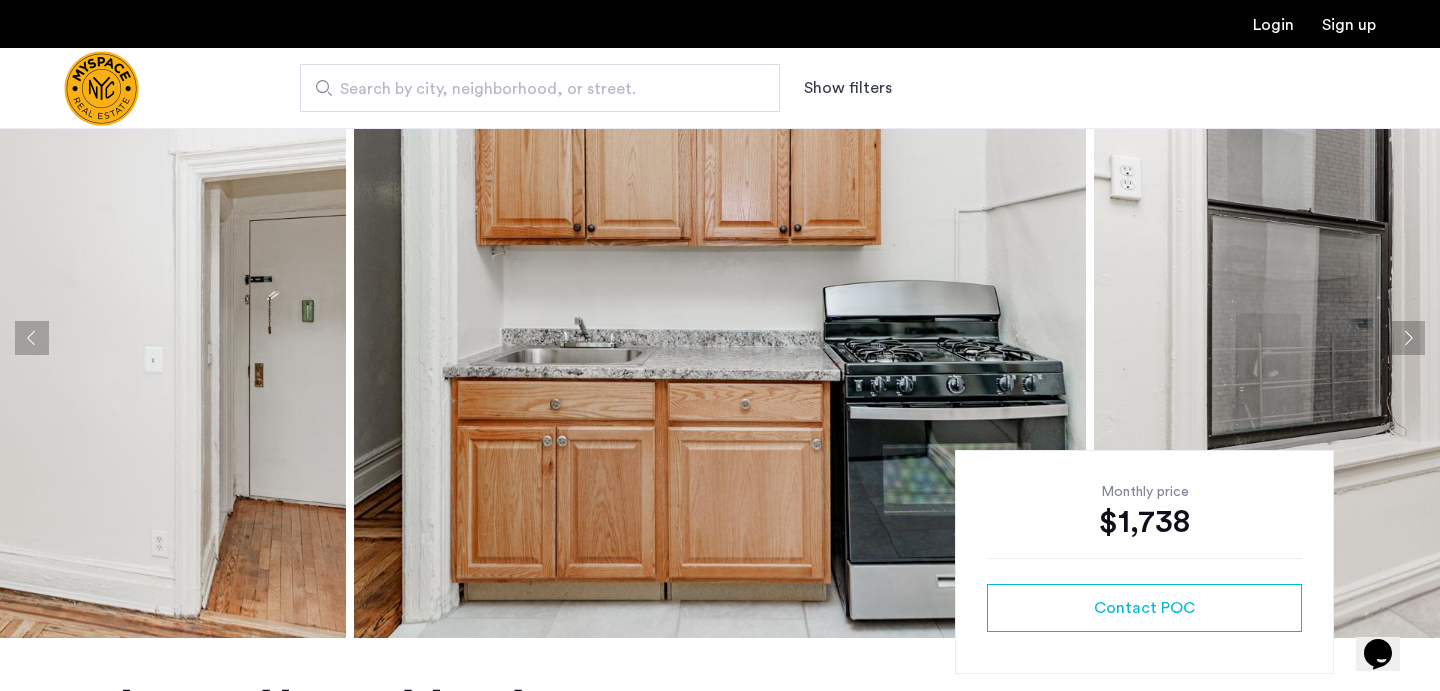 click 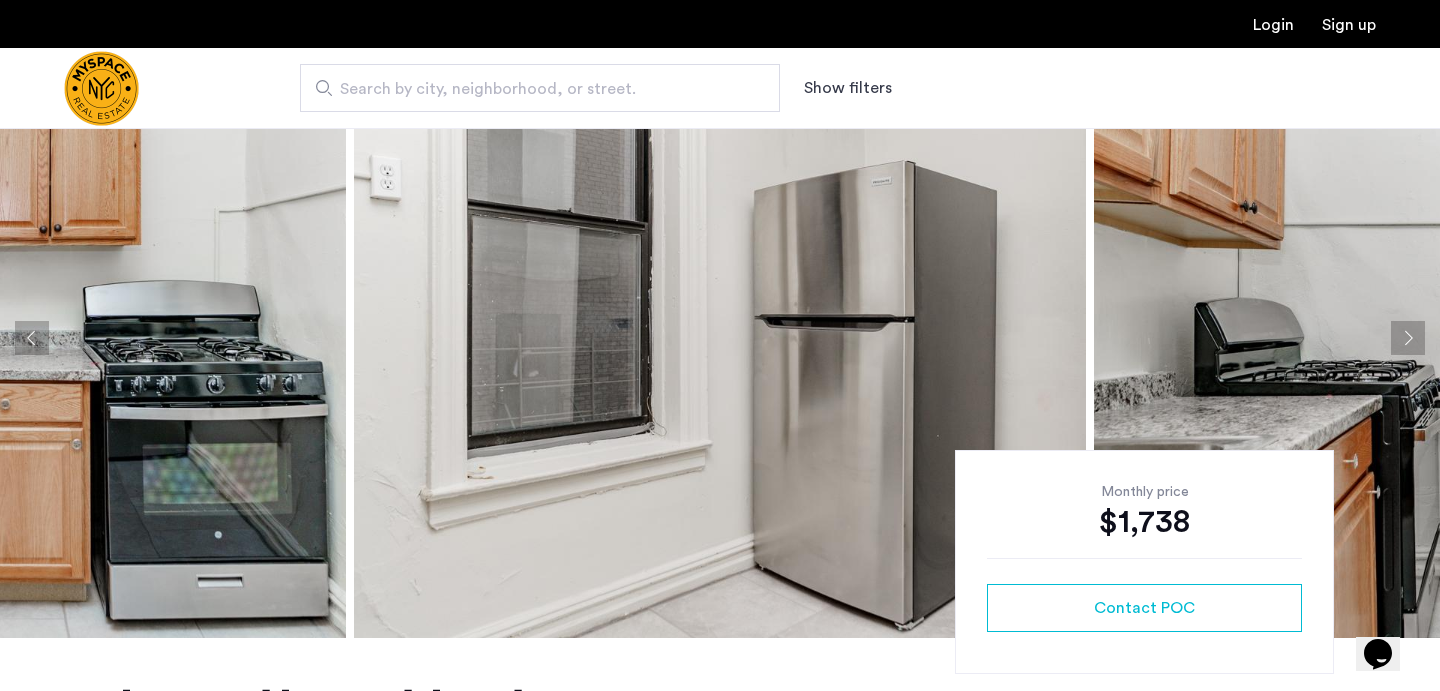 click 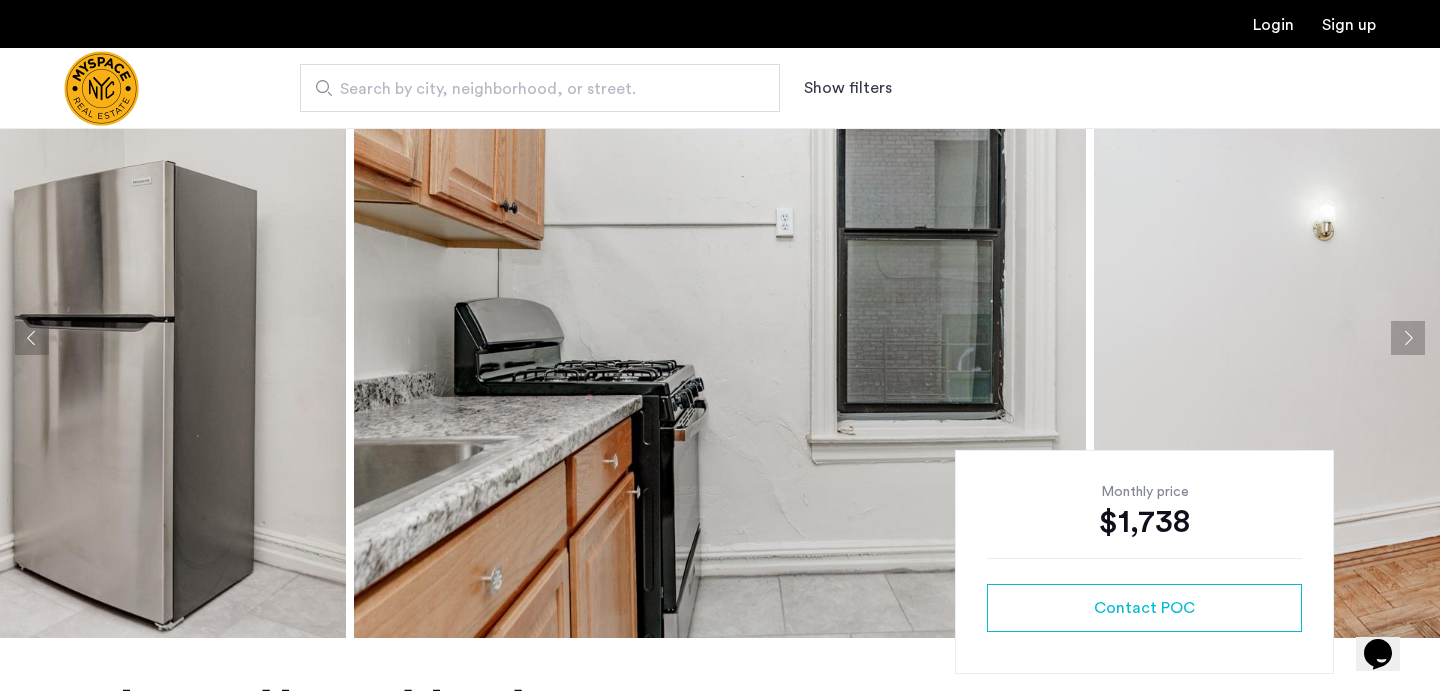 click 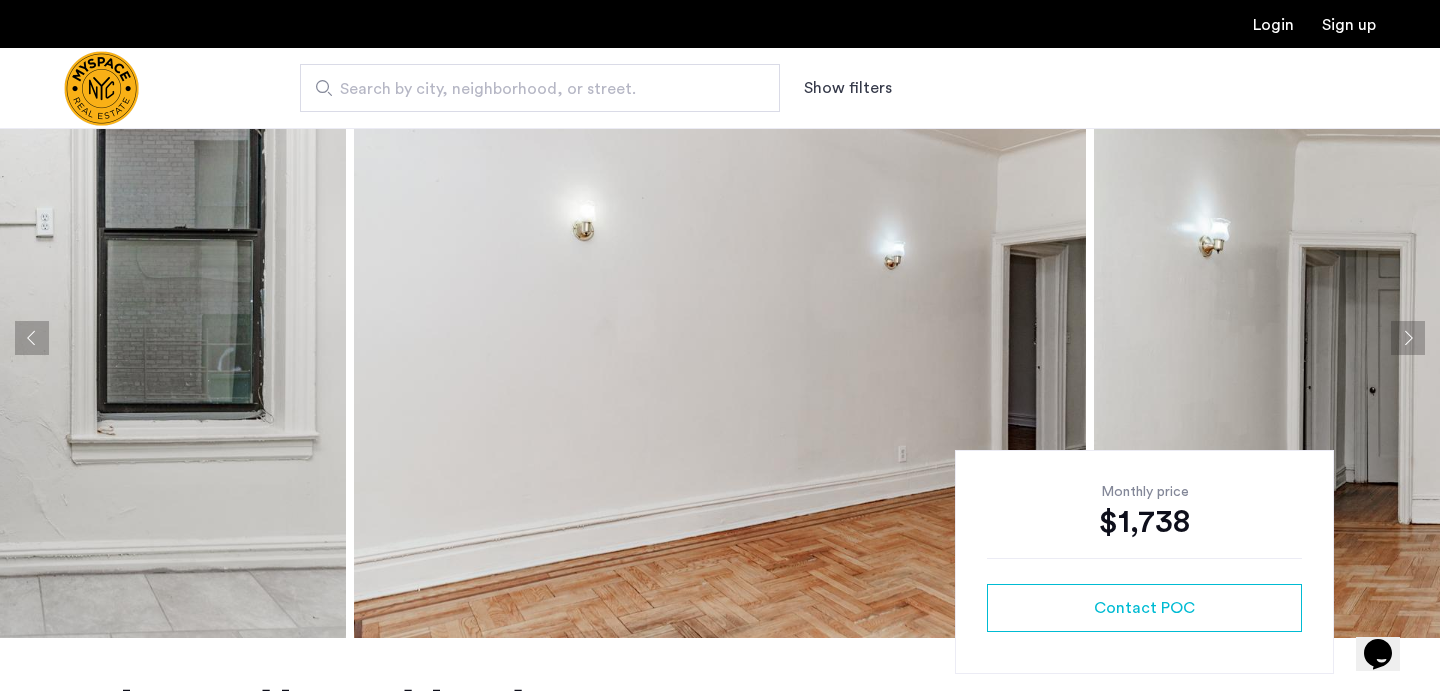 click 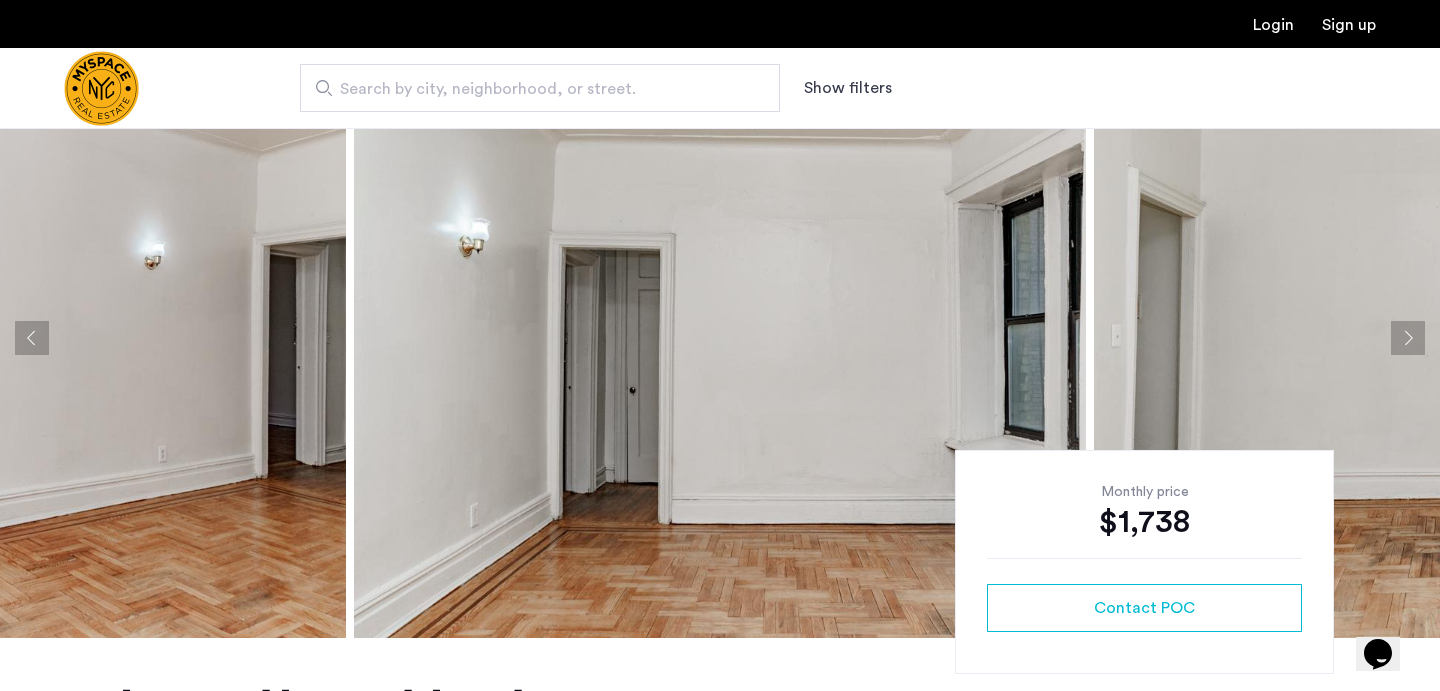 click 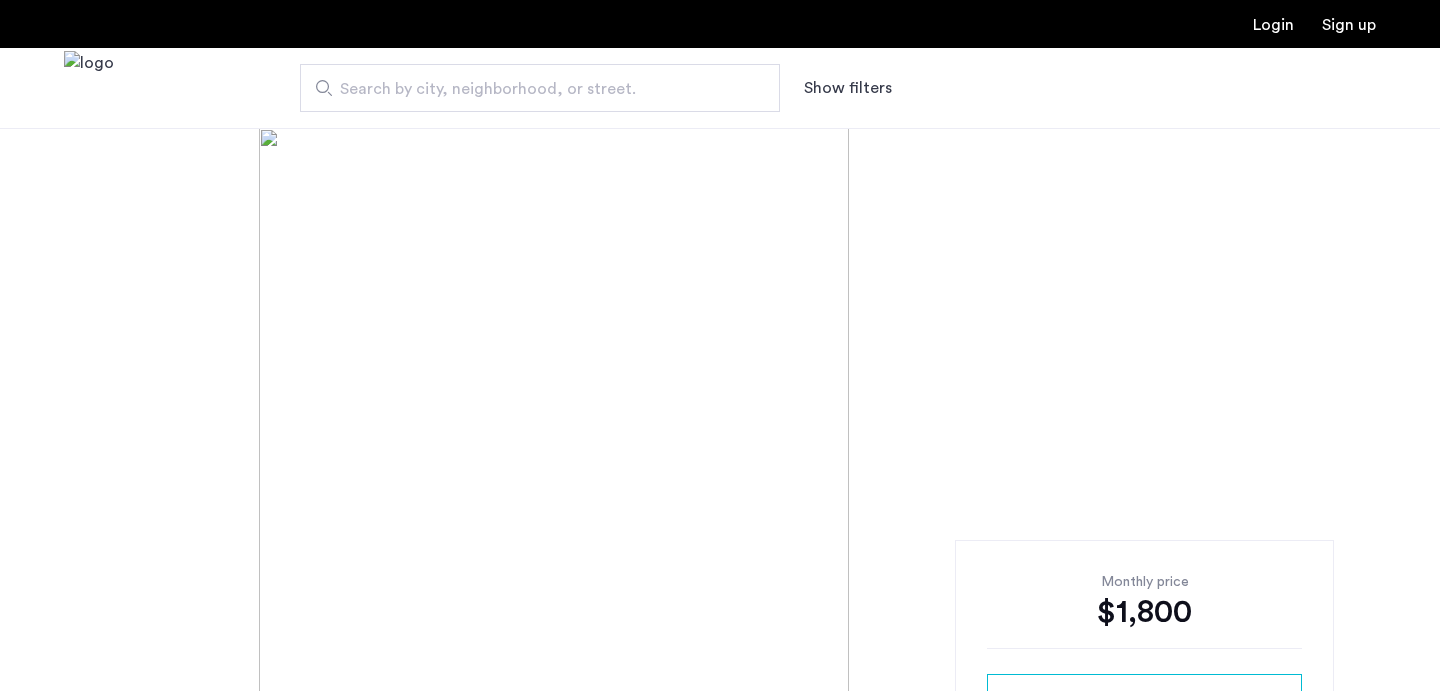 scroll, scrollTop: 0, scrollLeft: 0, axis: both 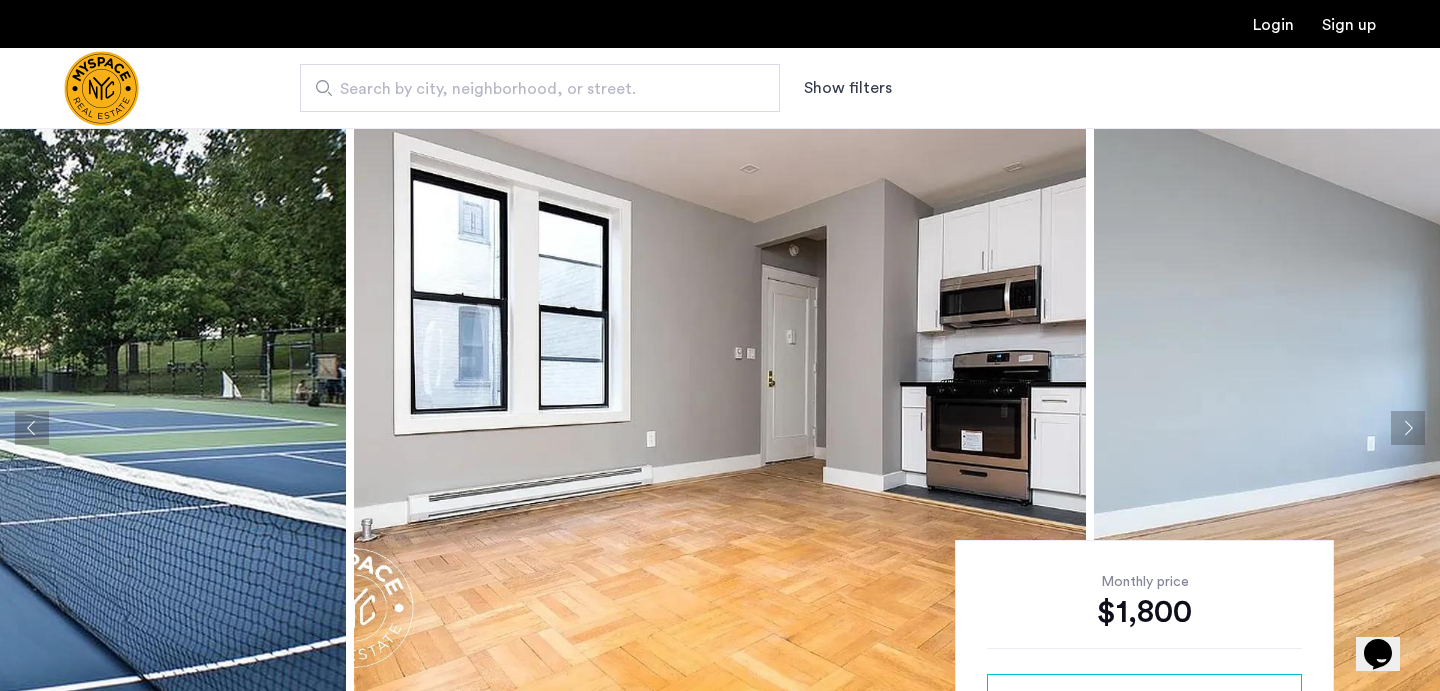 click 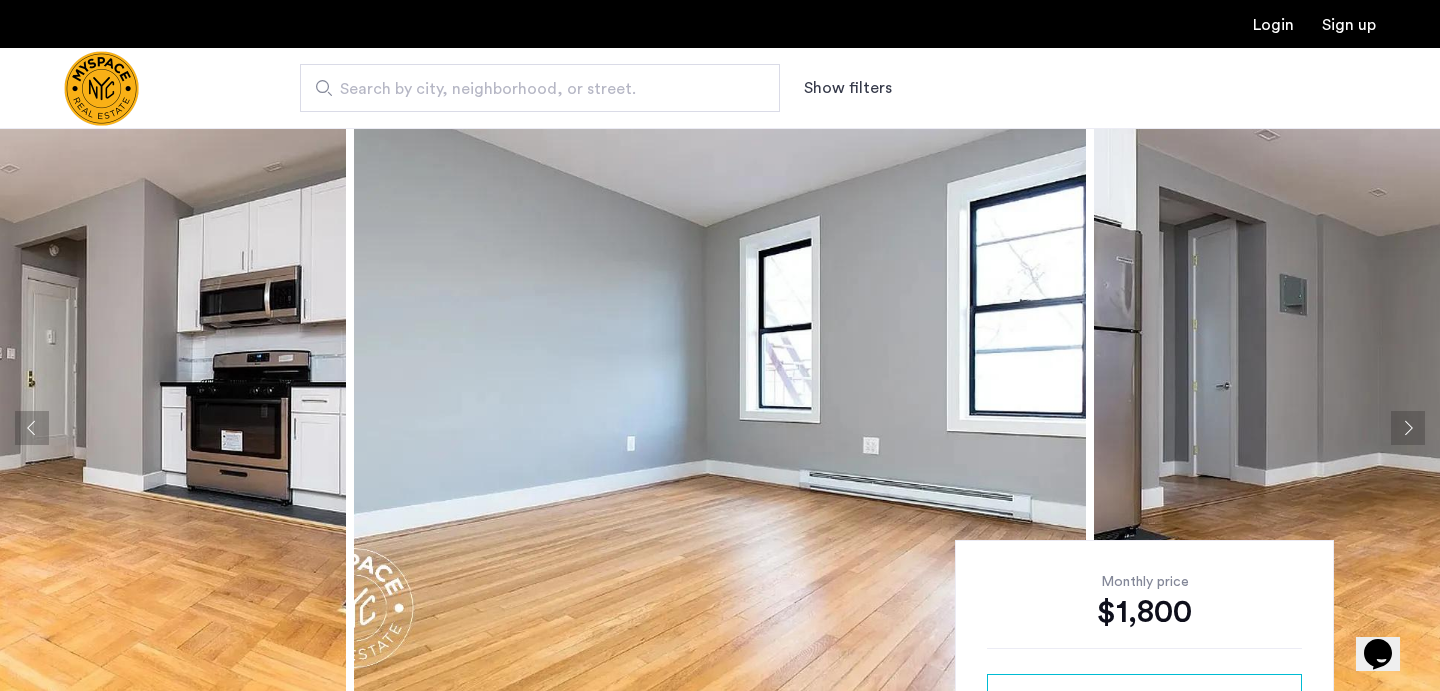 click 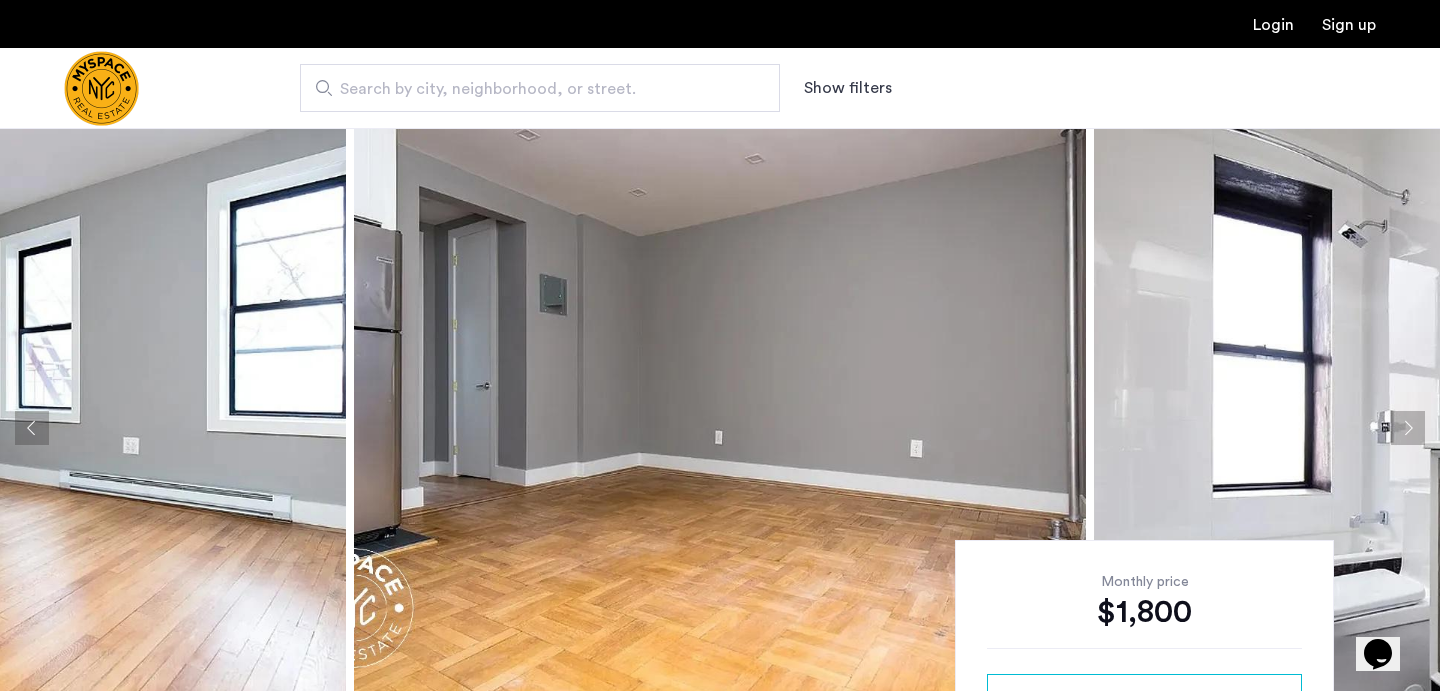click 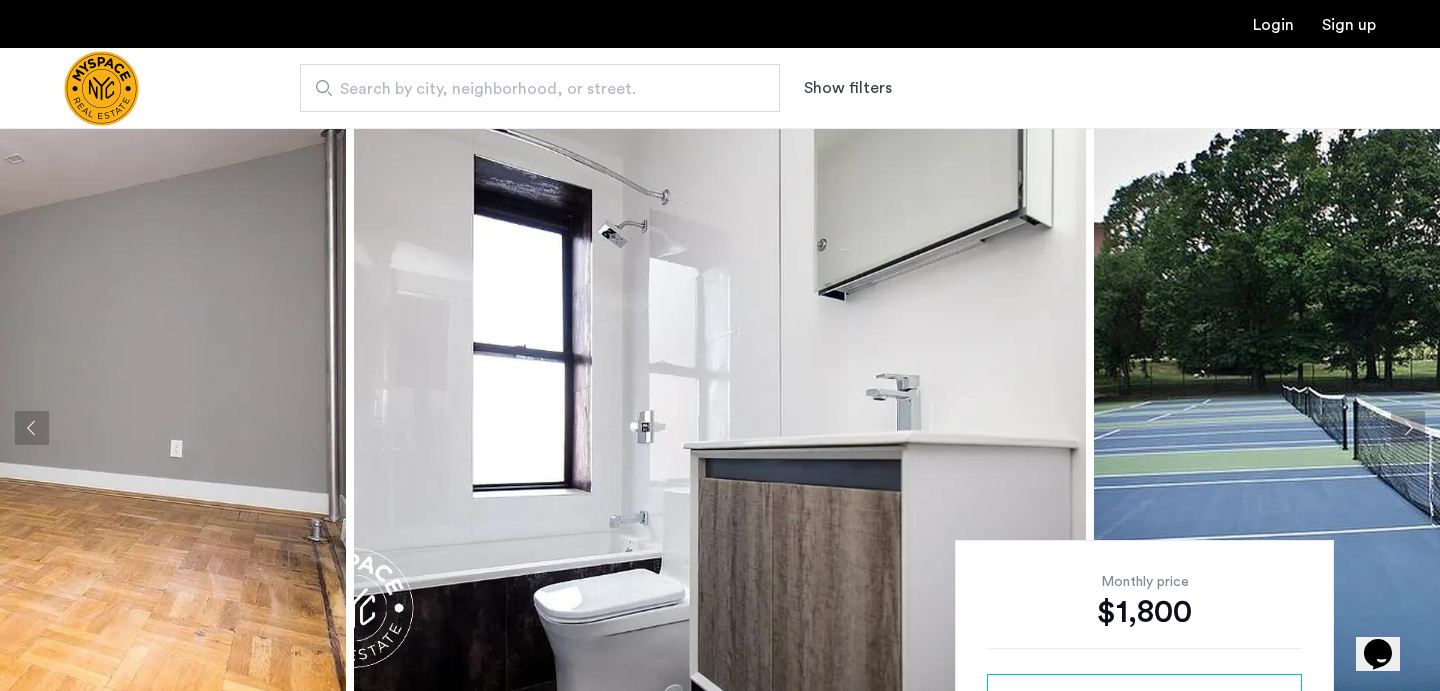 click 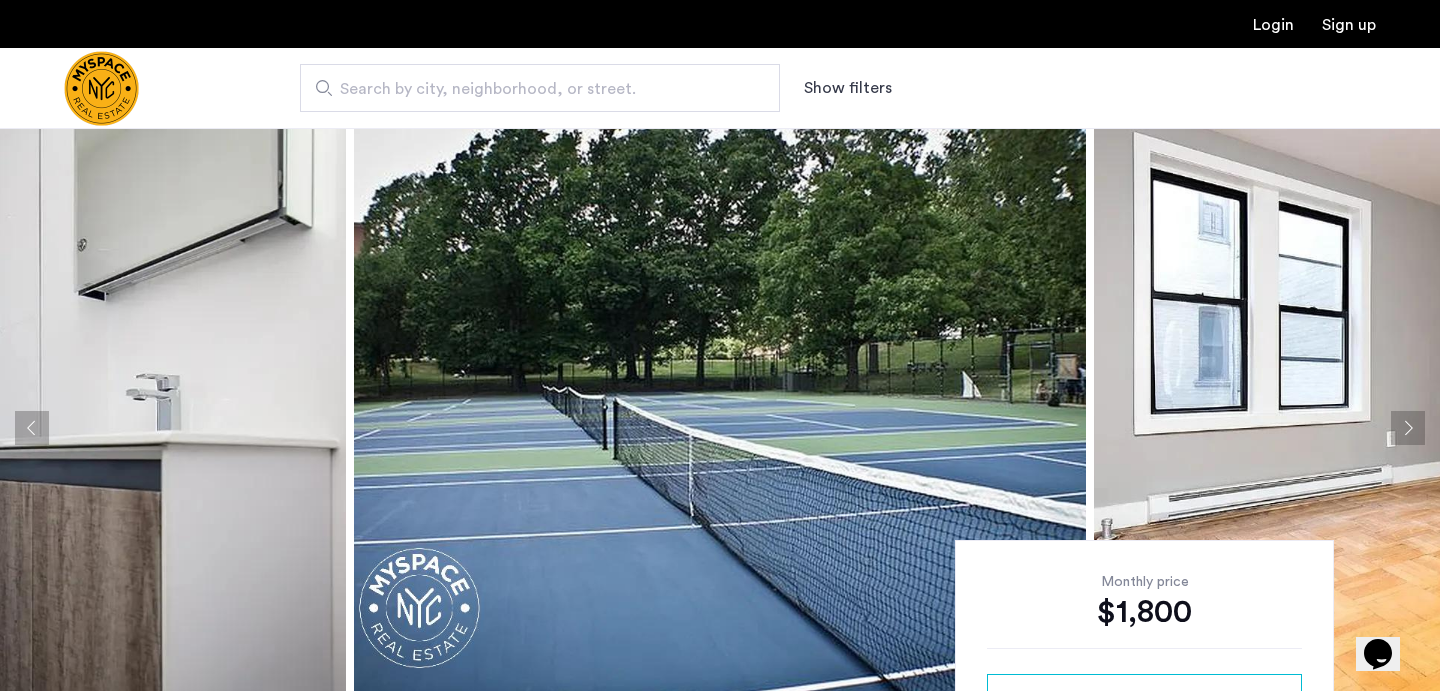 click 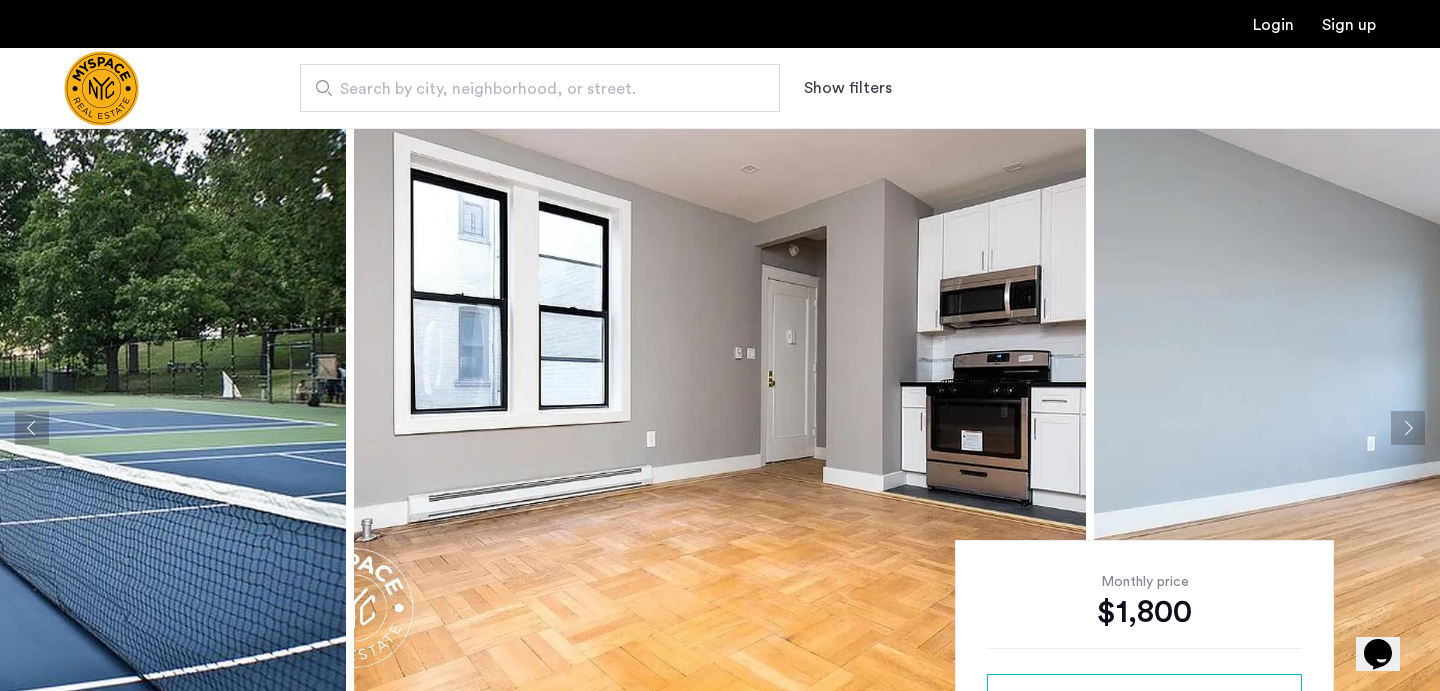 click 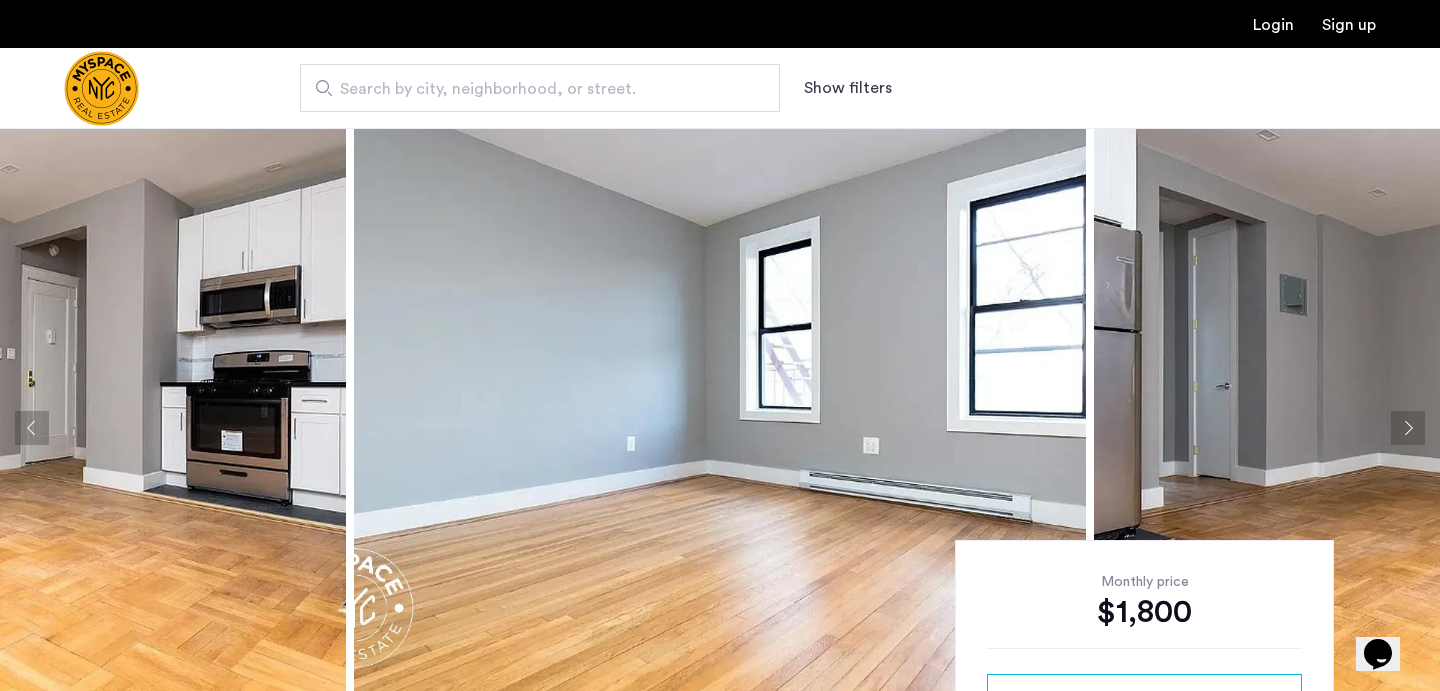 click 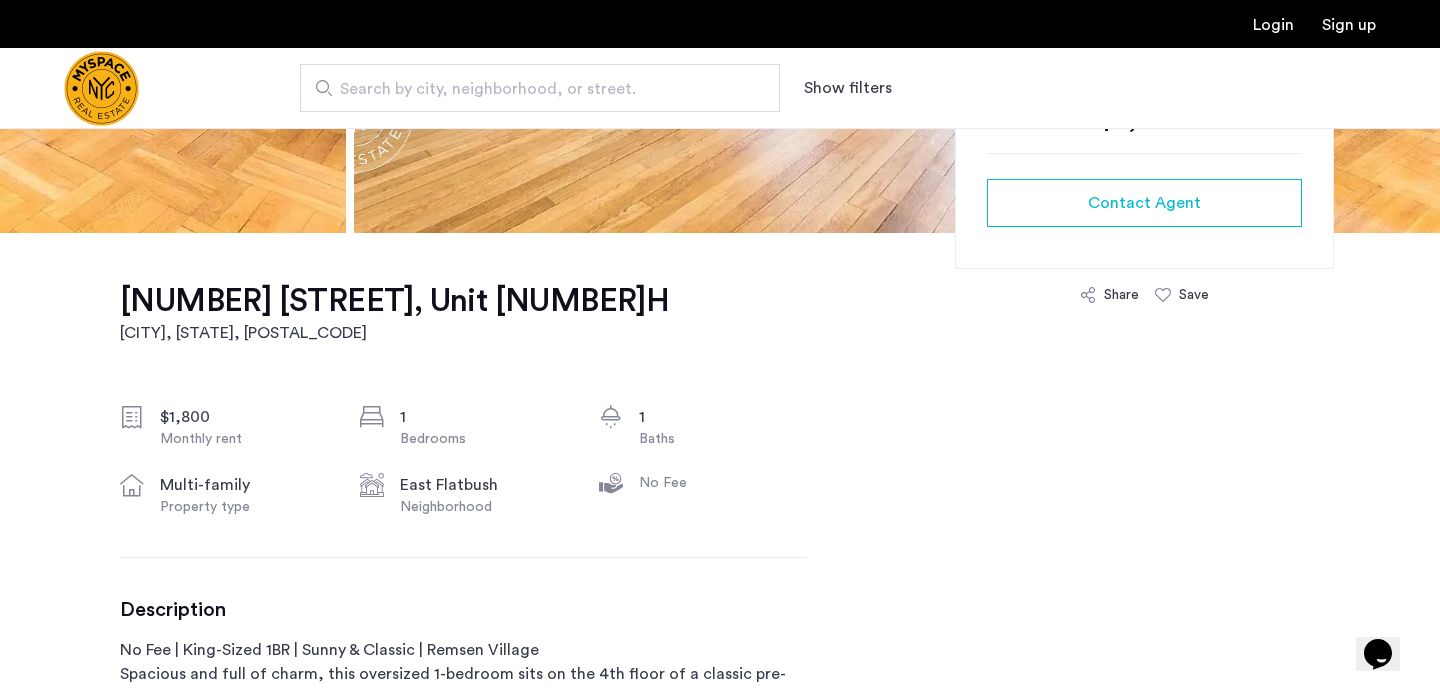 scroll, scrollTop: 393, scrollLeft: 0, axis: vertical 